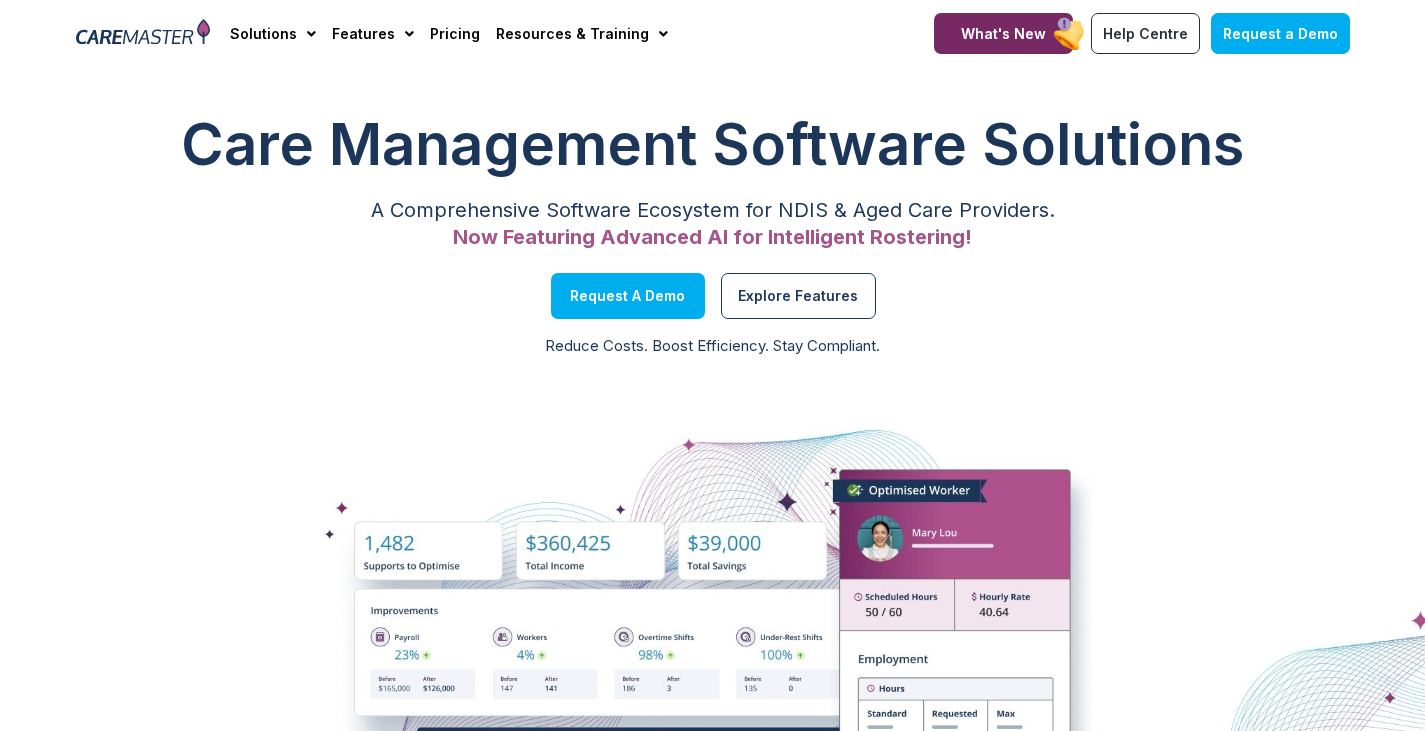 scroll, scrollTop: 0, scrollLeft: 0, axis: both 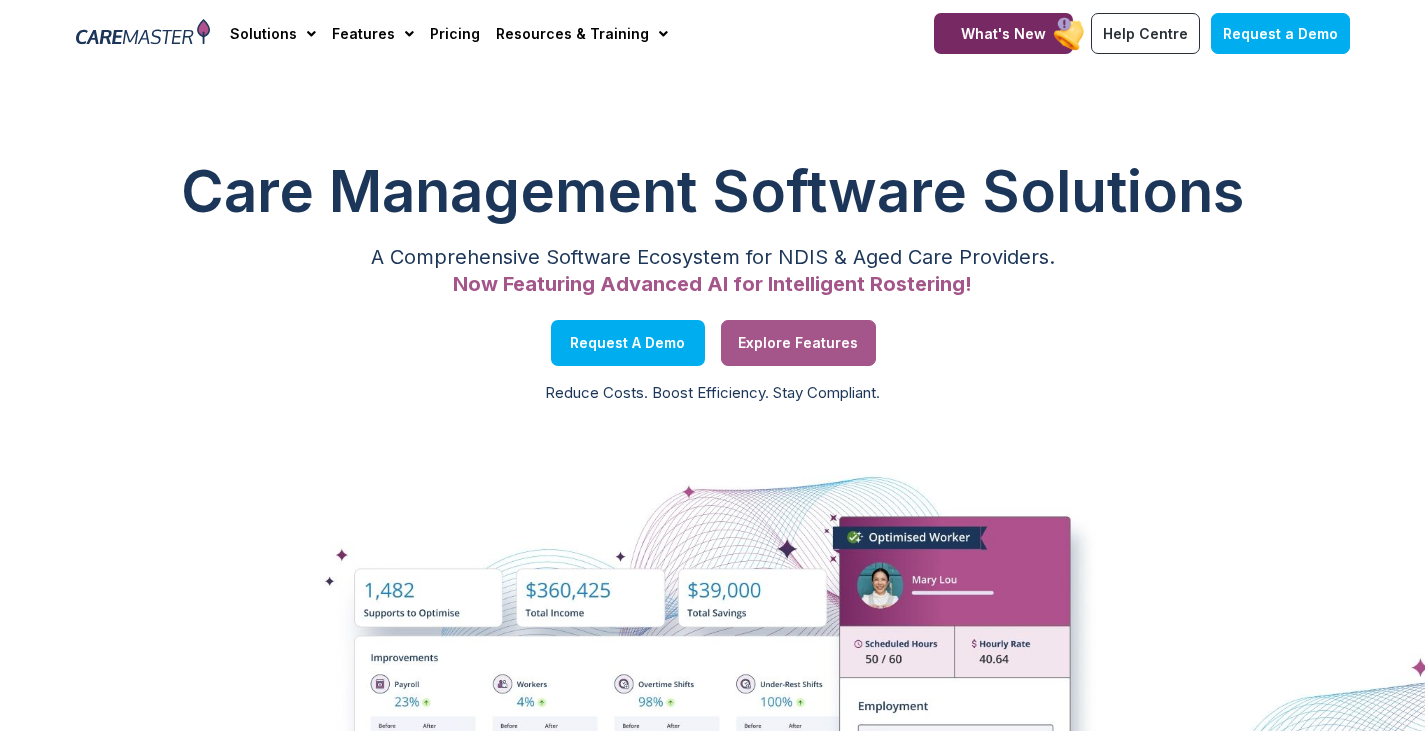 click on "Explore Features" at bounding box center [798, 343] 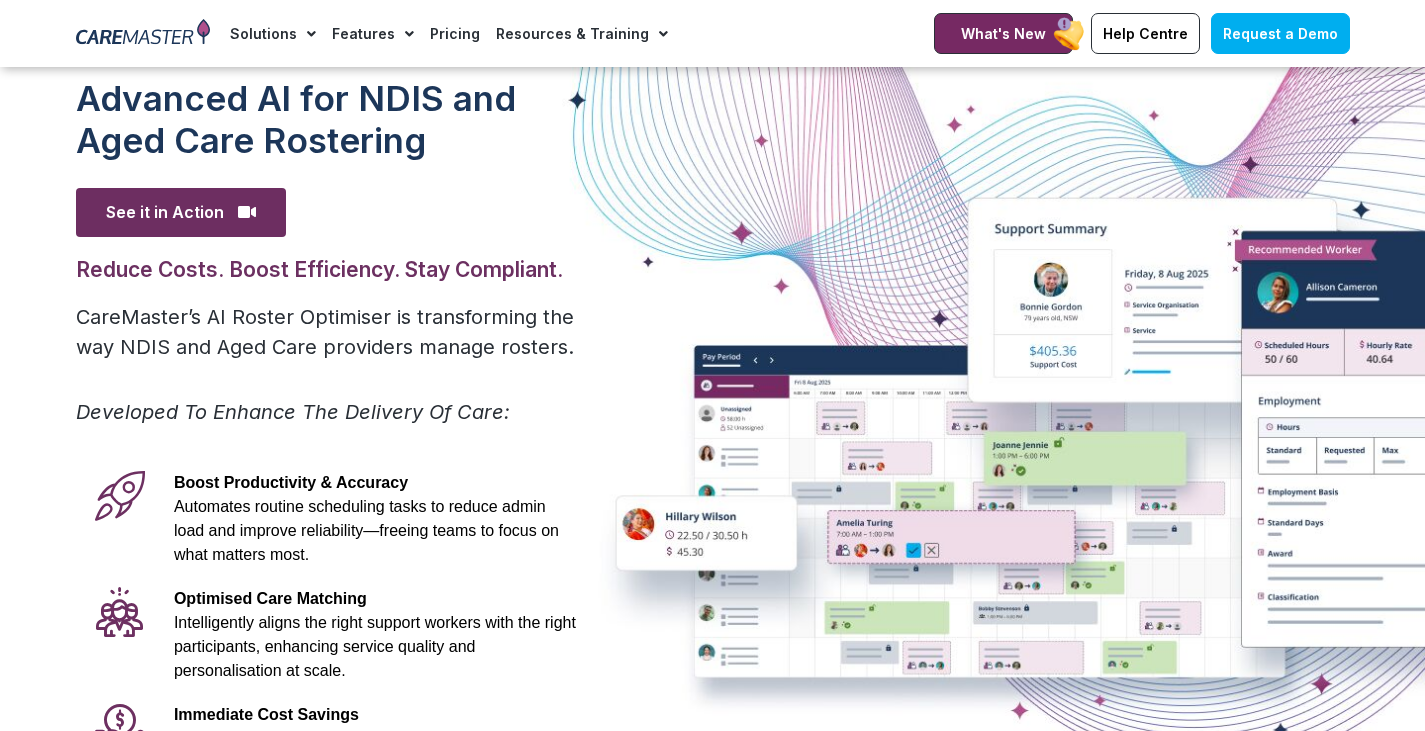 scroll, scrollTop: 344, scrollLeft: 0, axis: vertical 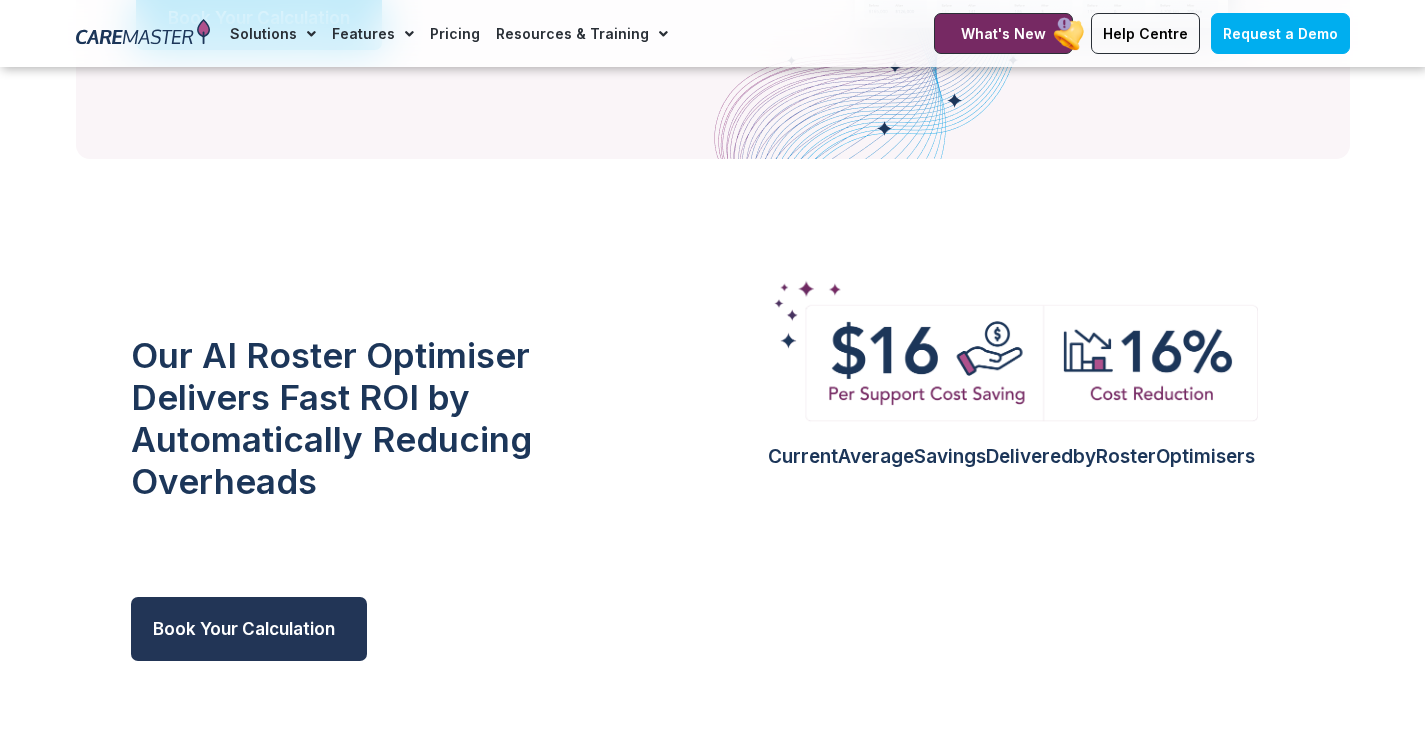 click on "Book Your Calculation" at bounding box center [249, 629] 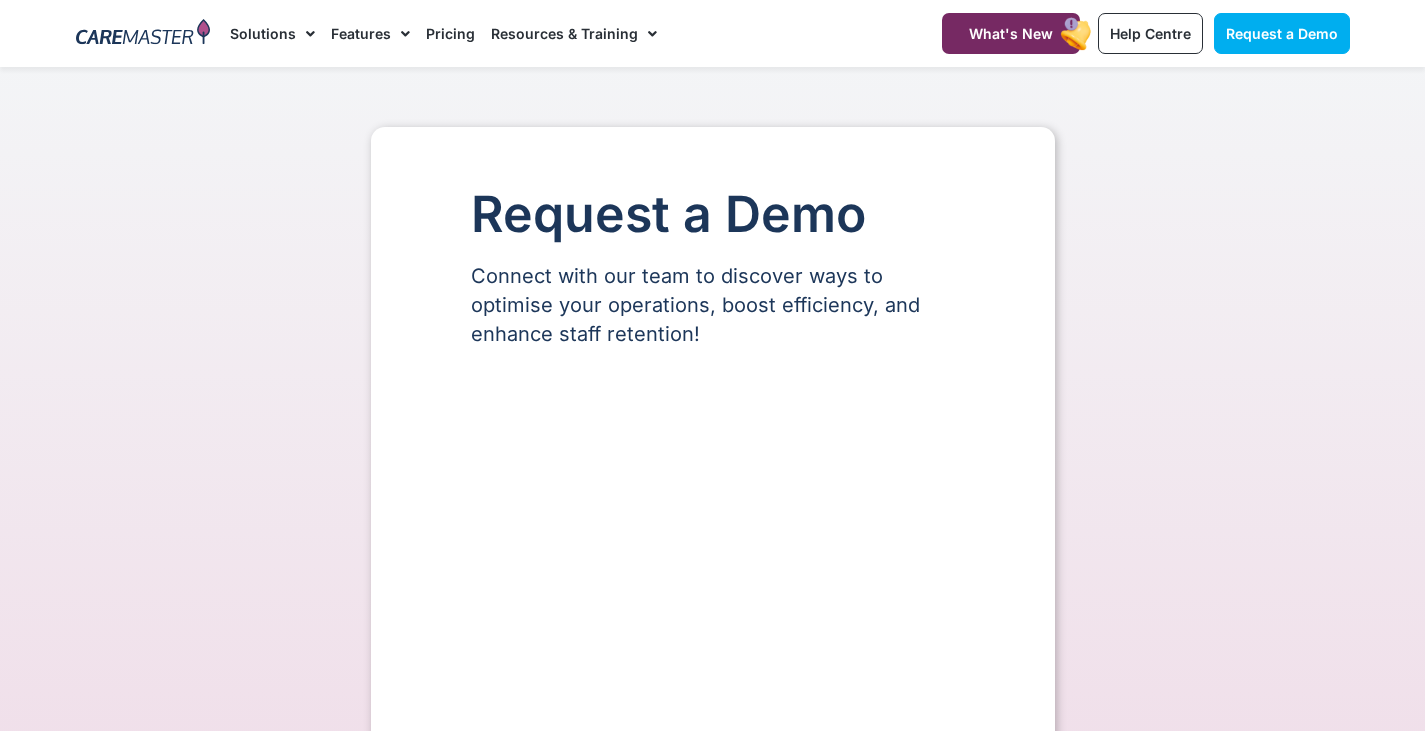 scroll, scrollTop: 0, scrollLeft: 0, axis: both 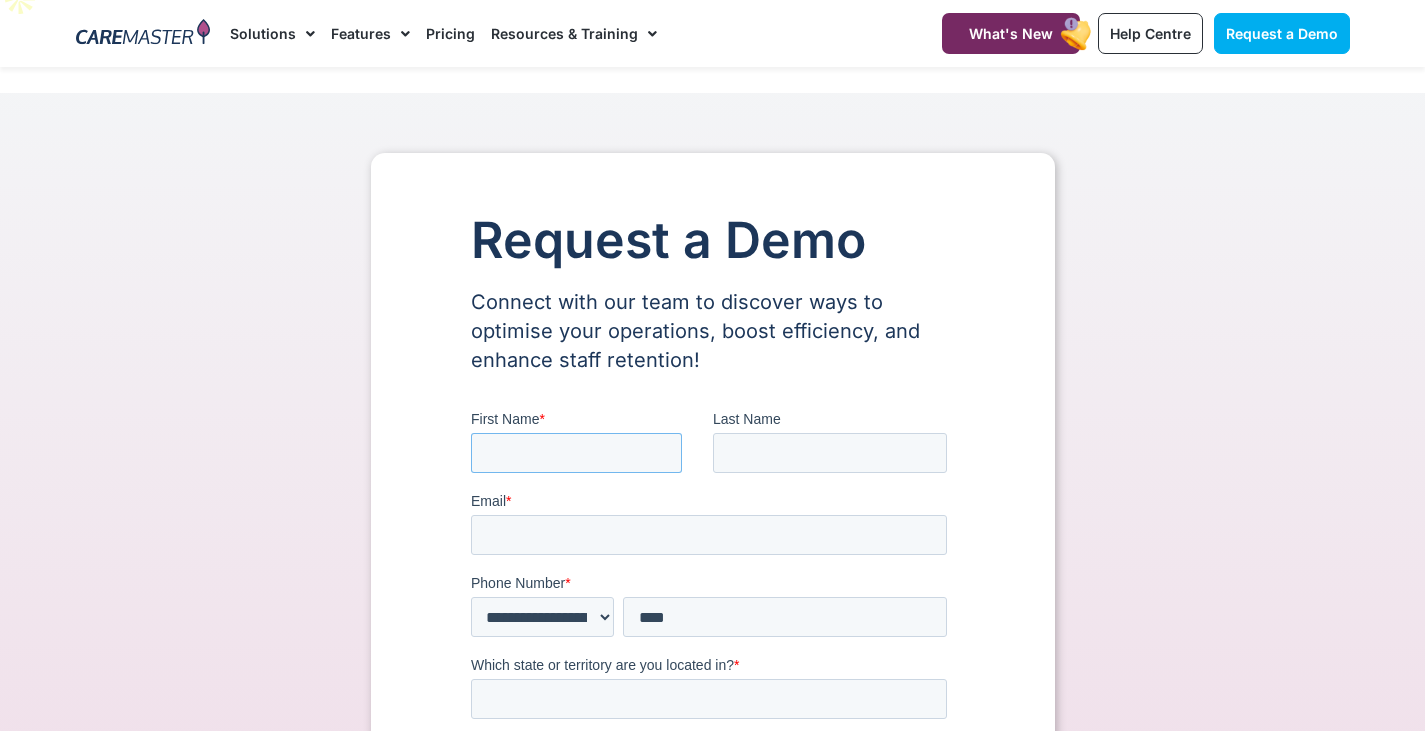 click on "First Name *" at bounding box center (575, 453) 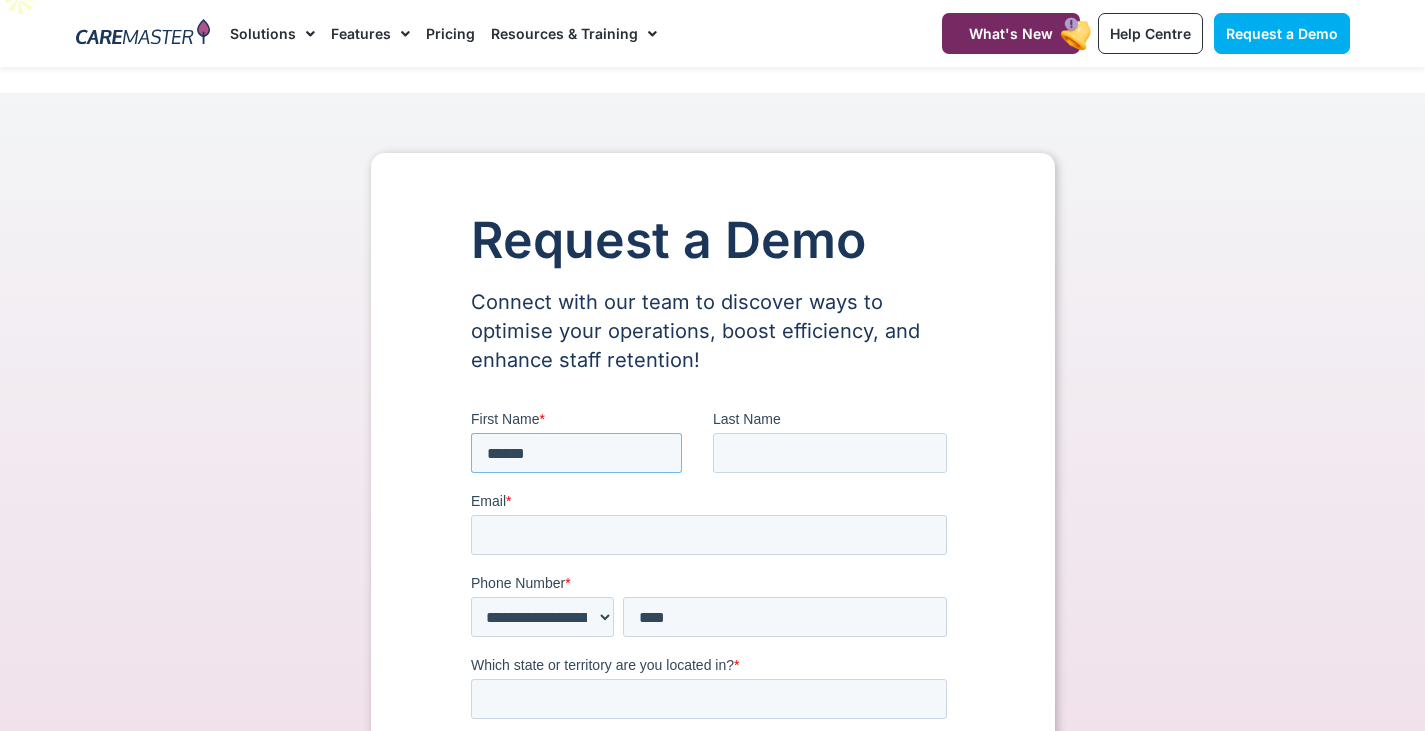 type on "******" 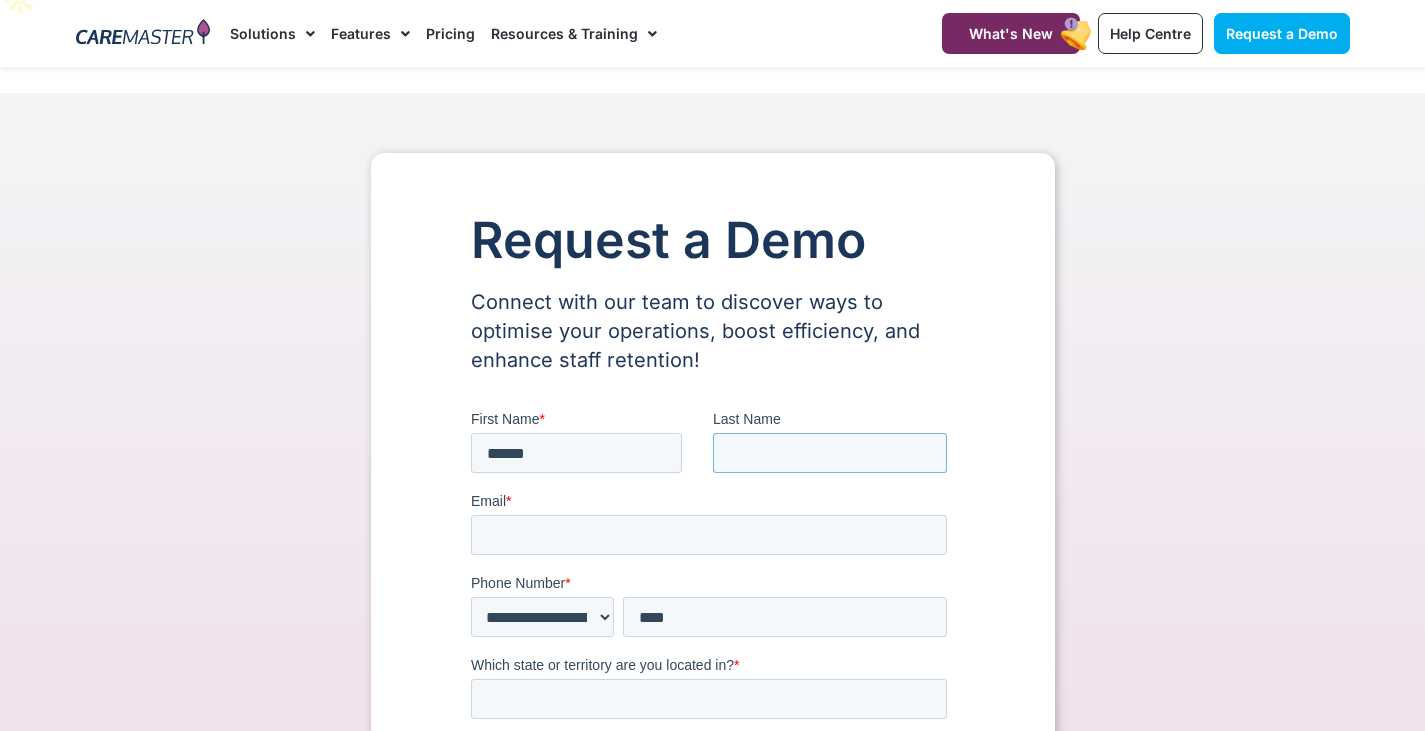 click on "Last Name" at bounding box center (829, 453) 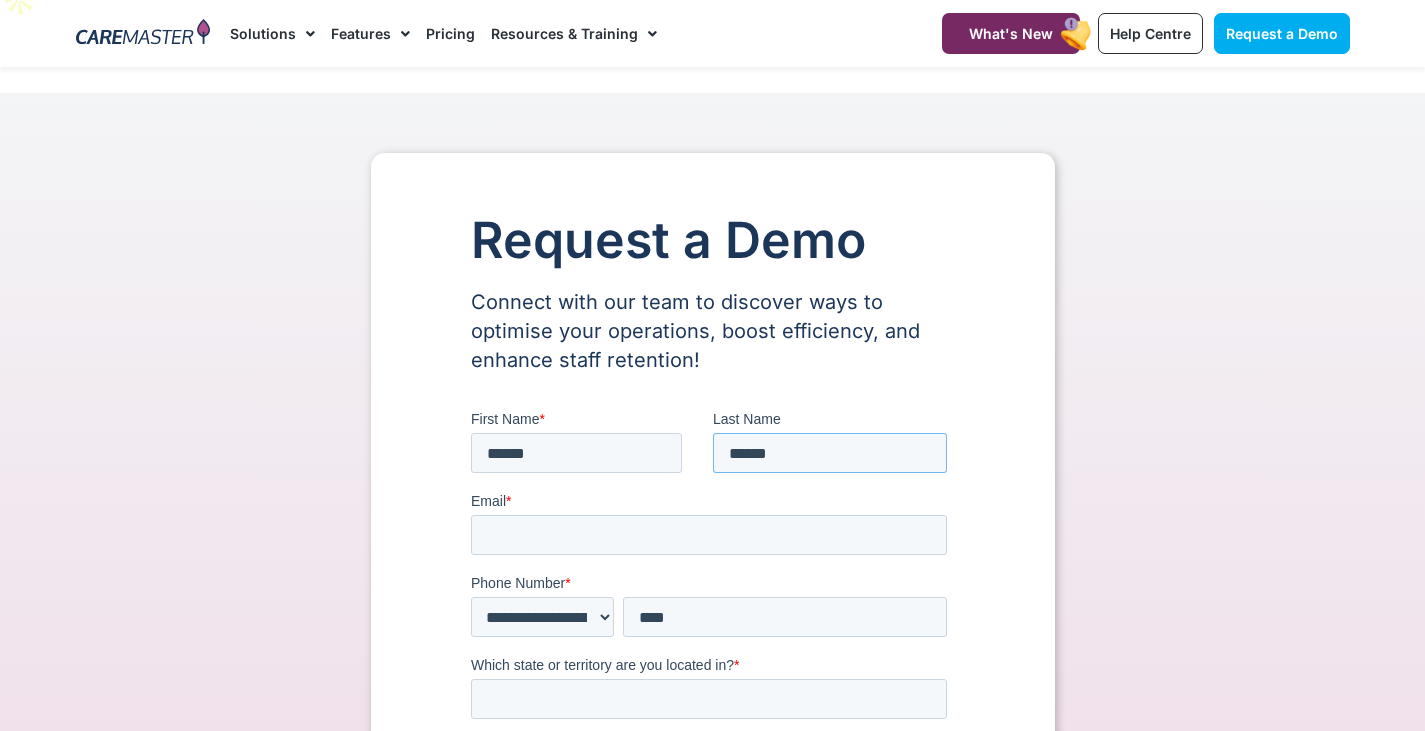 type on "******" 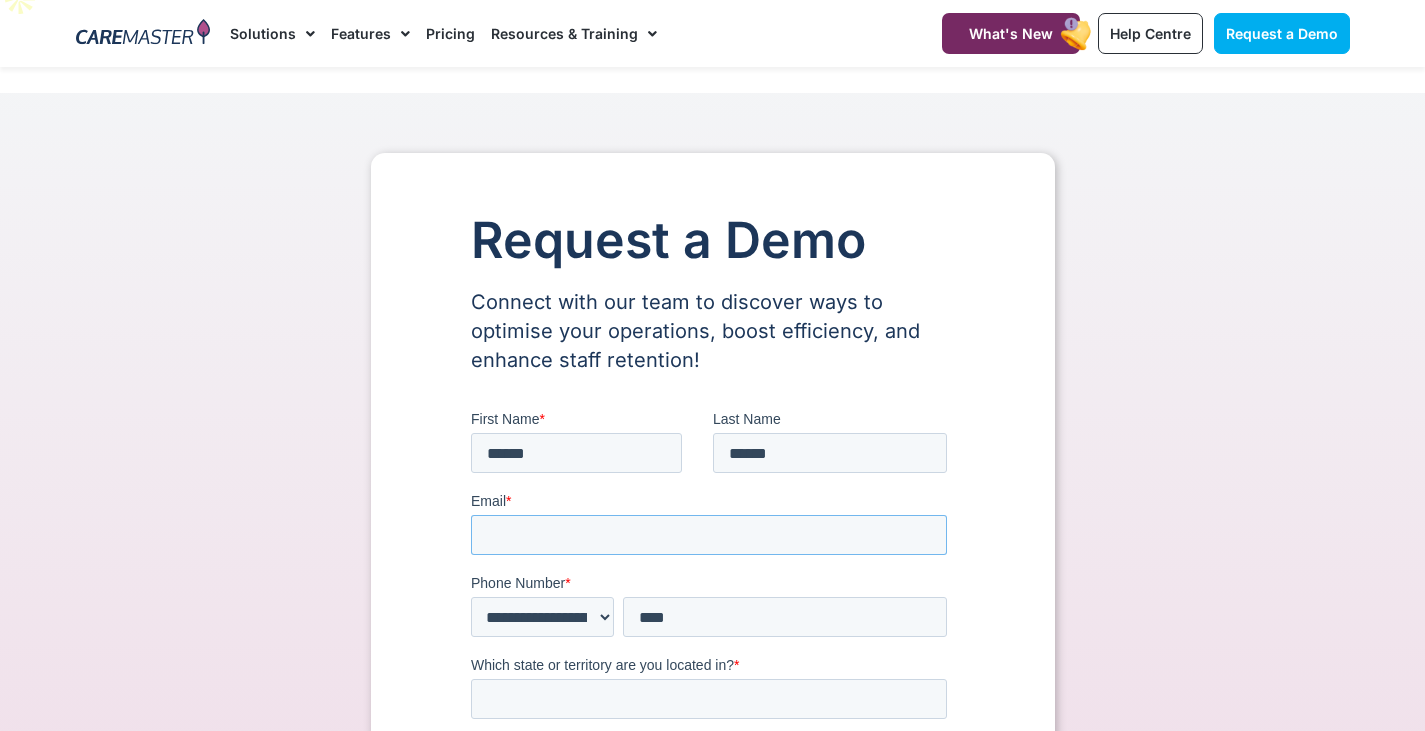 click on "Email *" at bounding box center (708, 535) 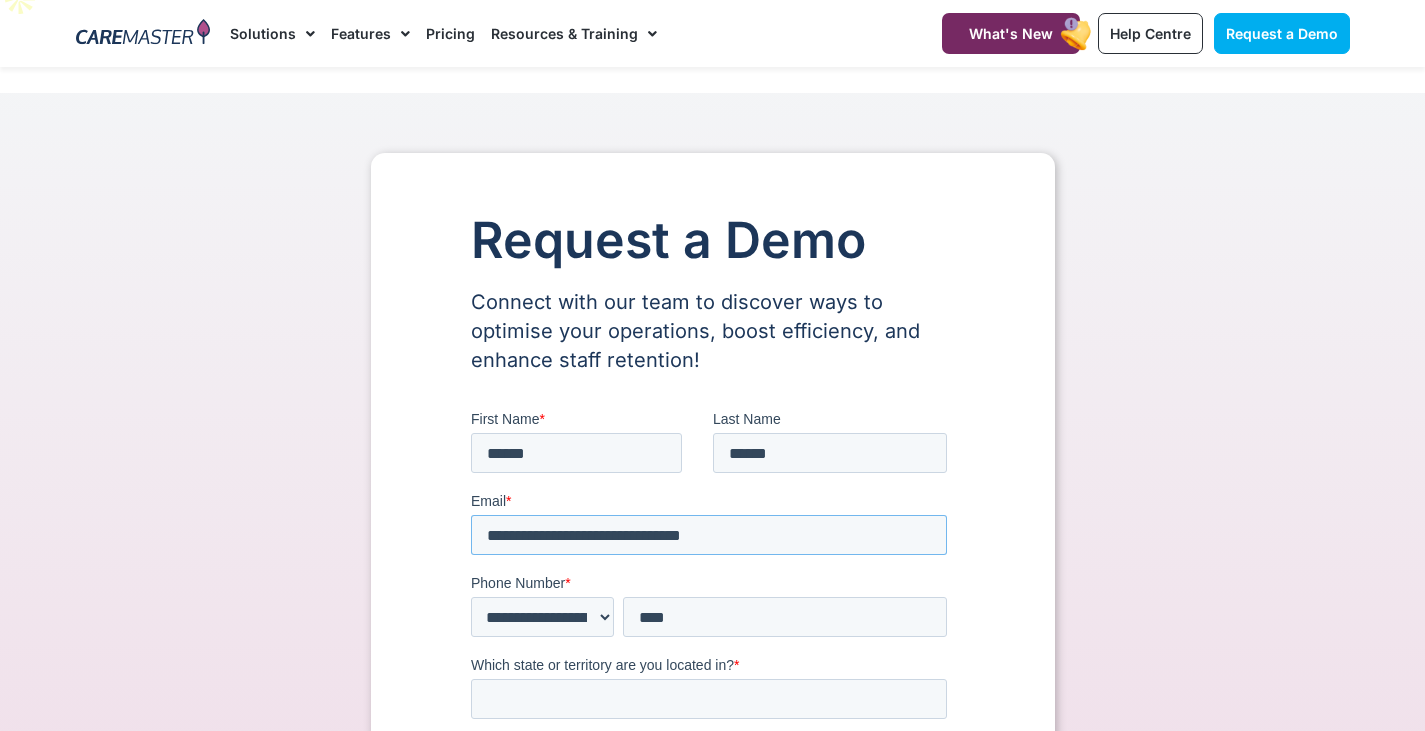 type on "**********" 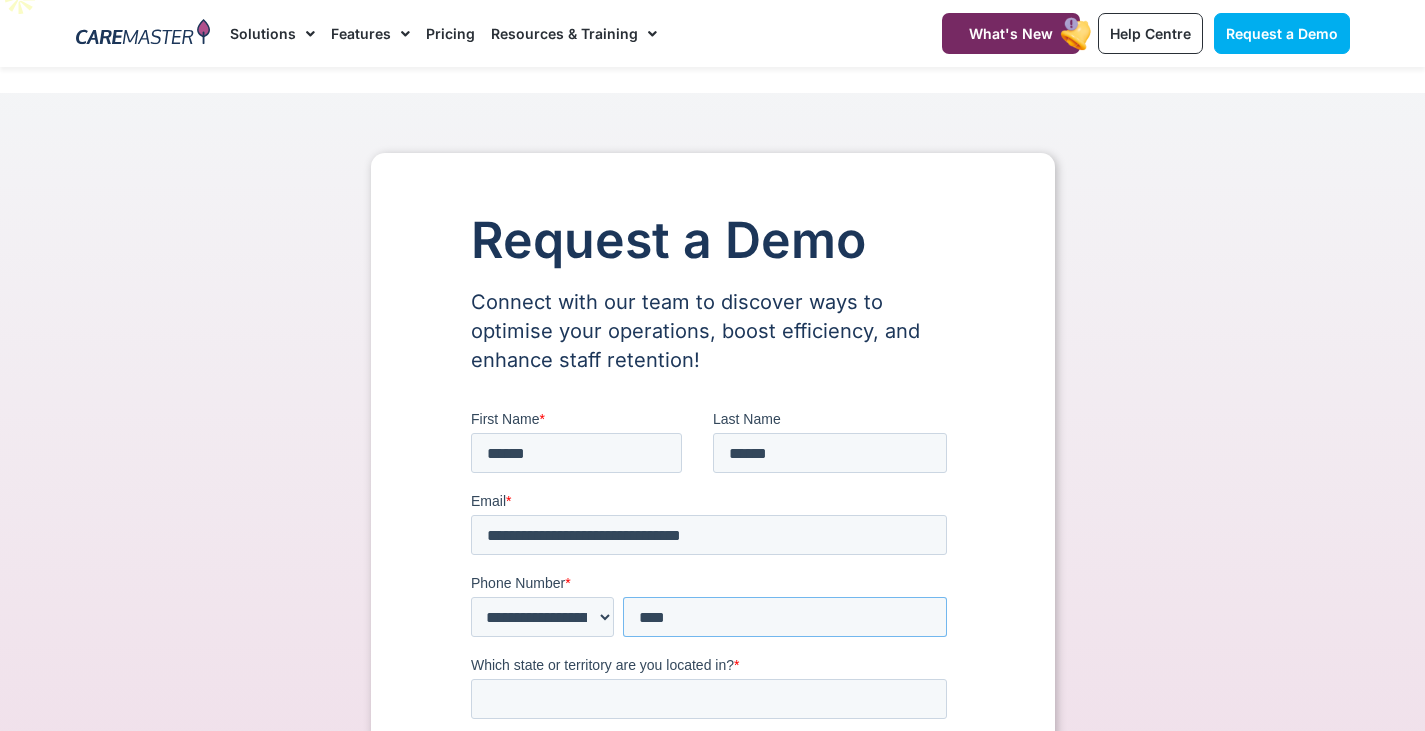 click on "***" at bounding box center (784, 617) 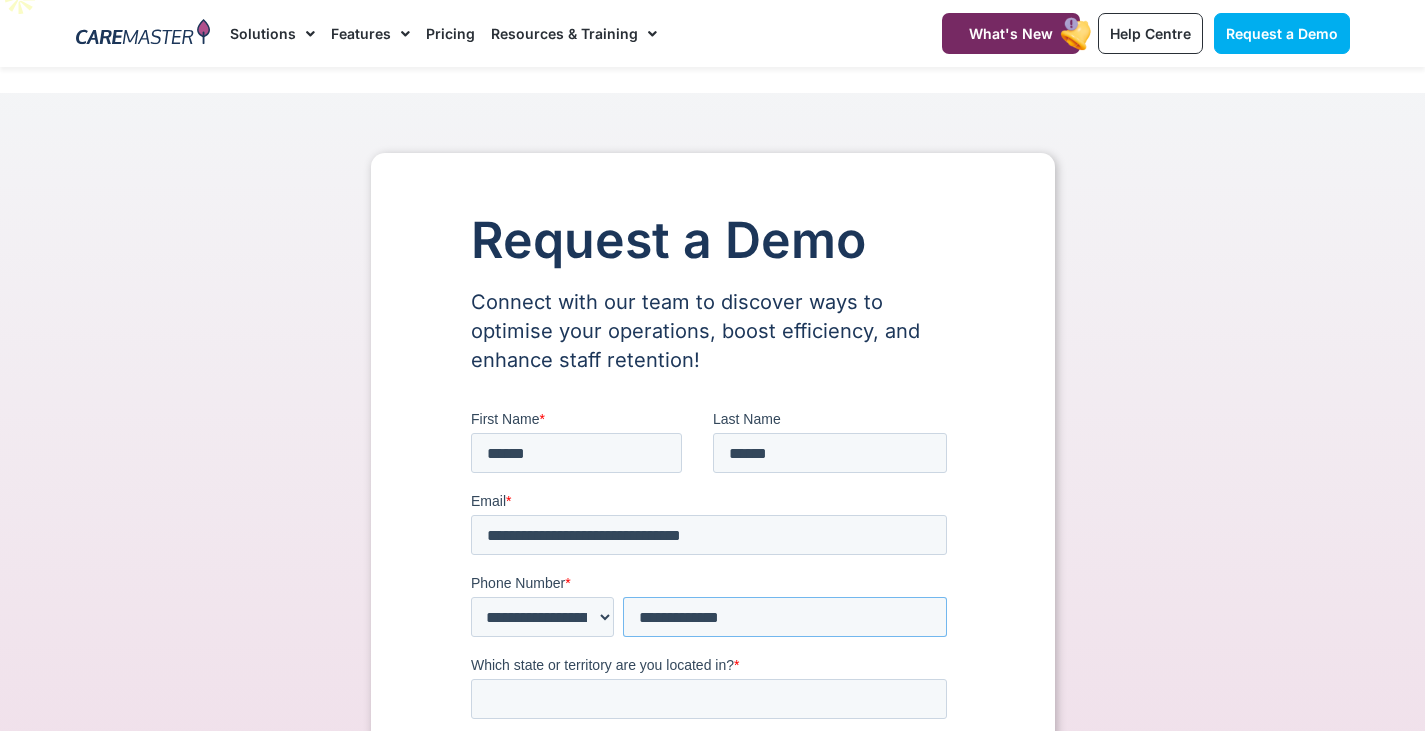 type on "**********" 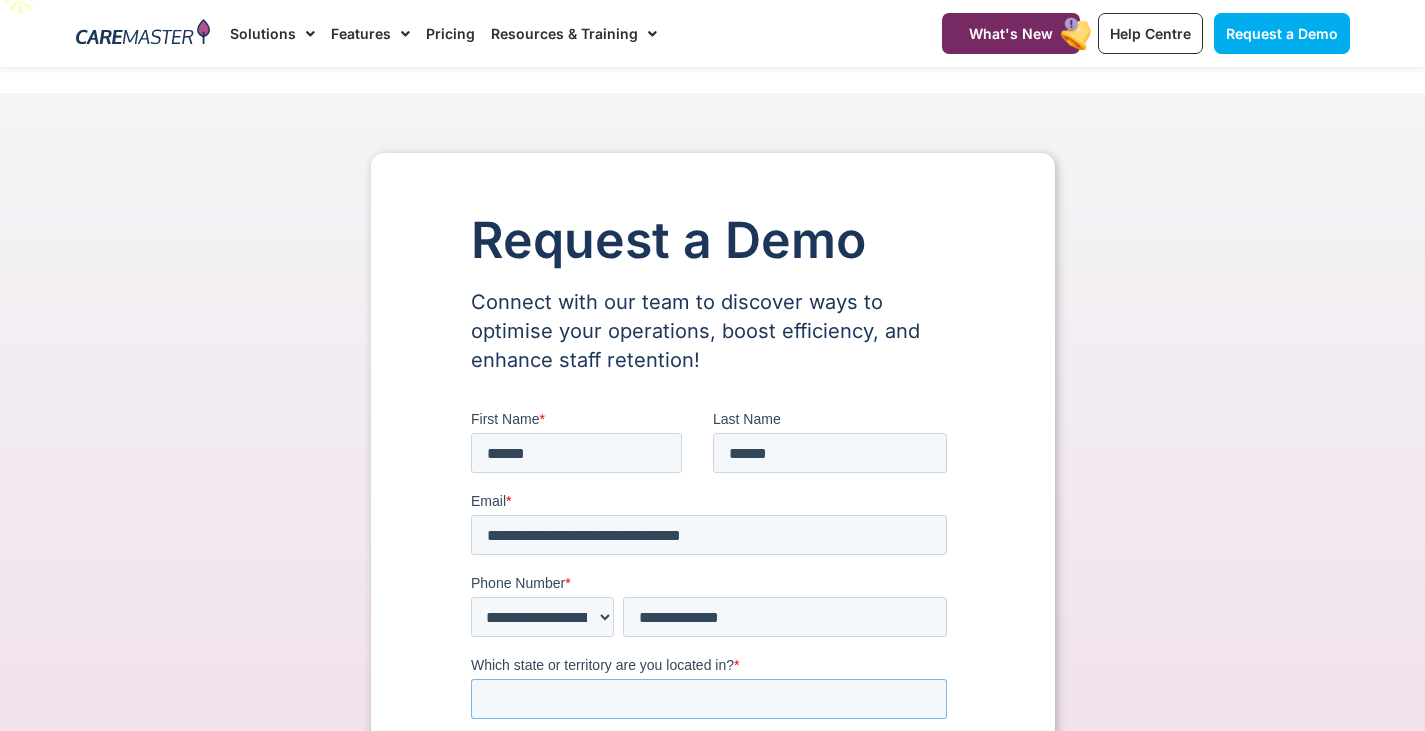 click on "Which state or territory are you located in? *" at bounding box center (708, 699) 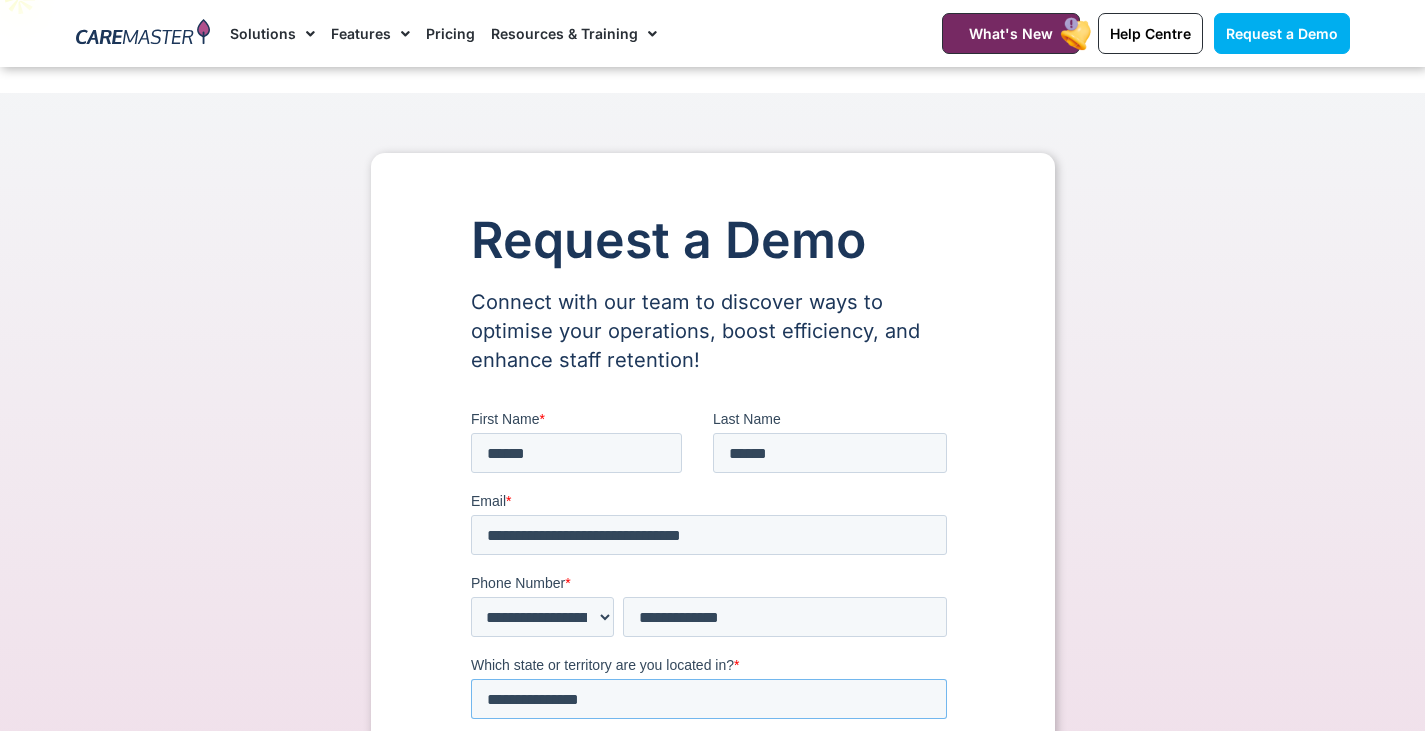 scroll, scrollTop: 217, scrollLeft: 0, axis: vertical 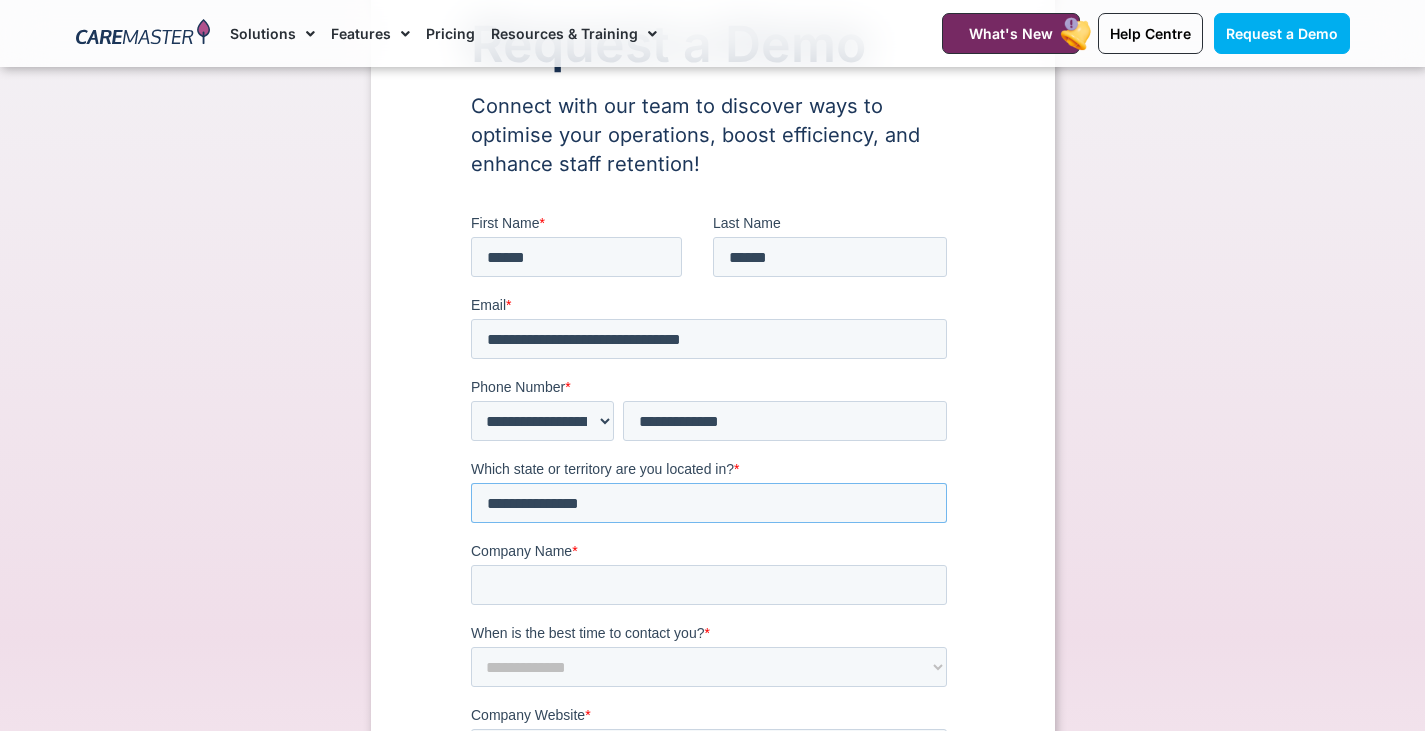 type on "**********" 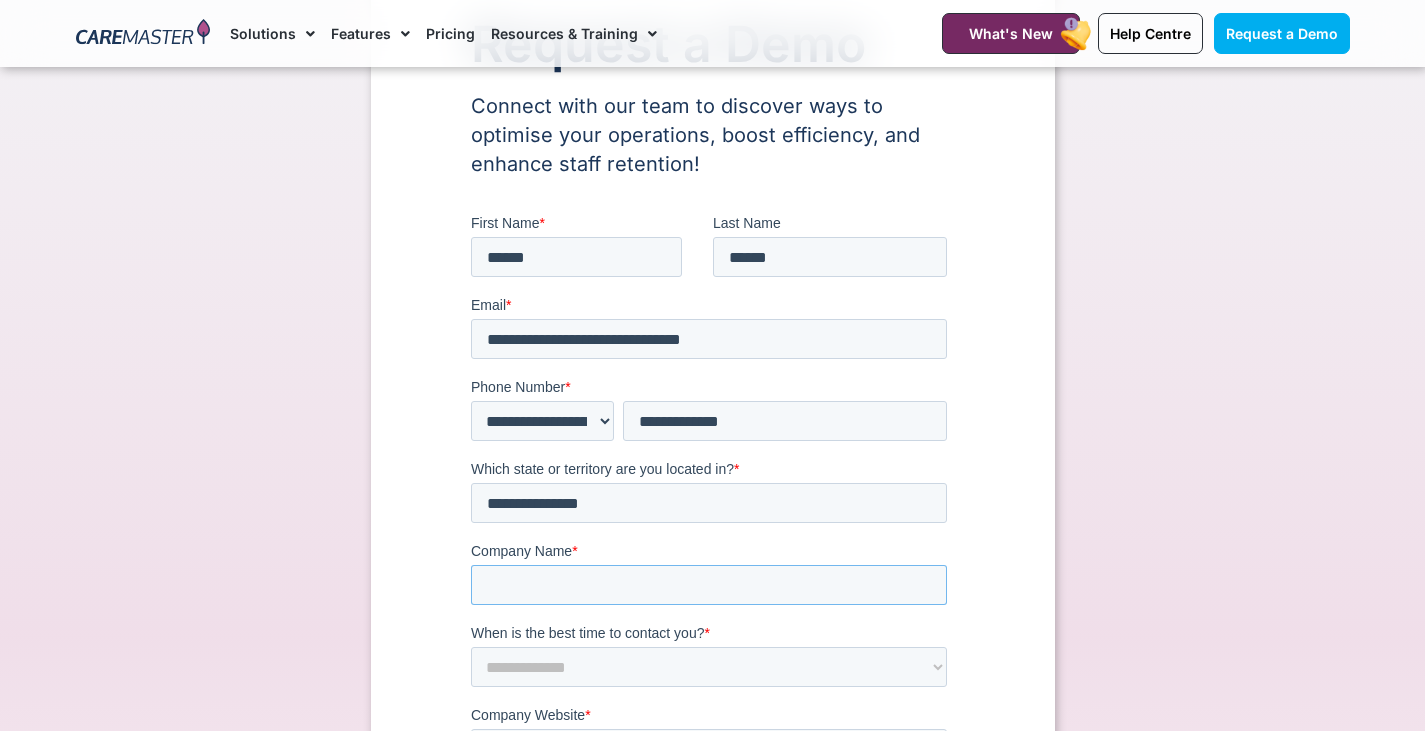 click on "Company Name *" at bounding box center [708, 585] 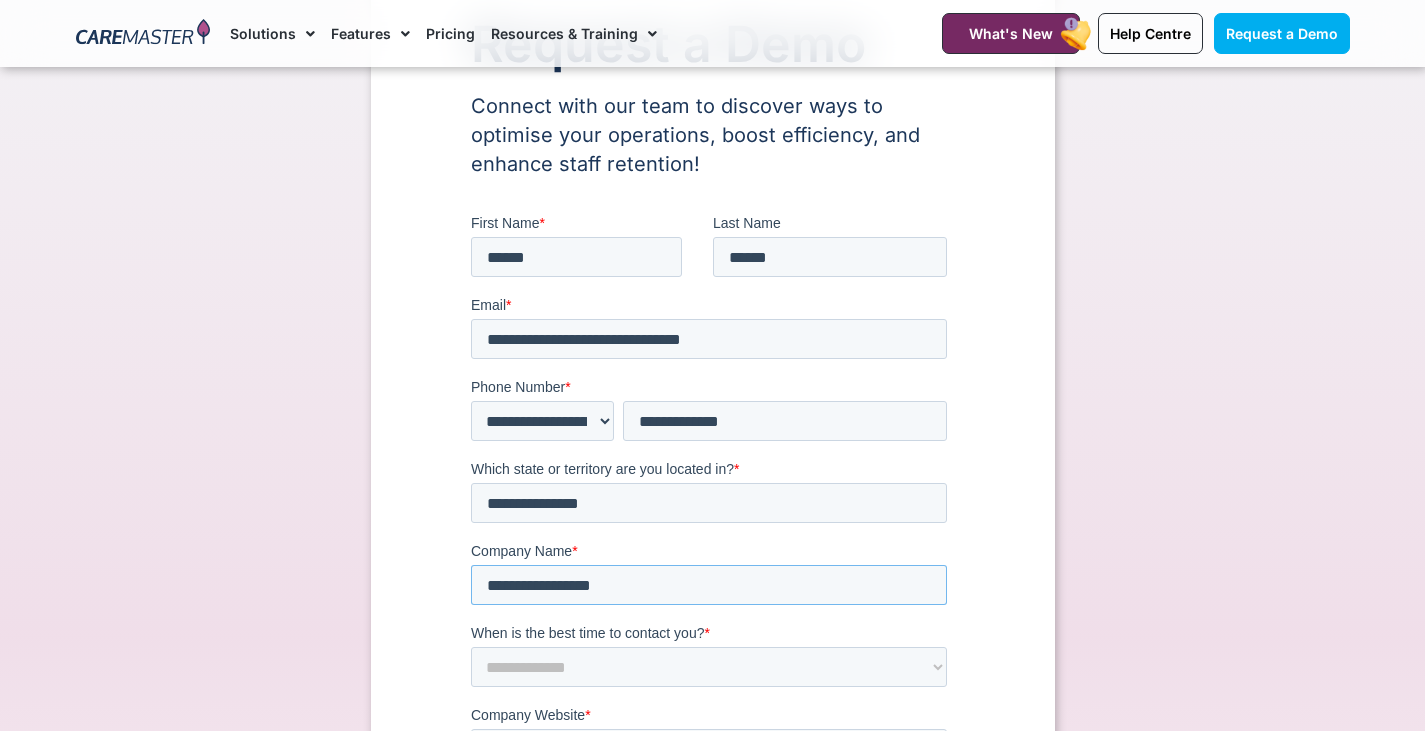 type on "**********" 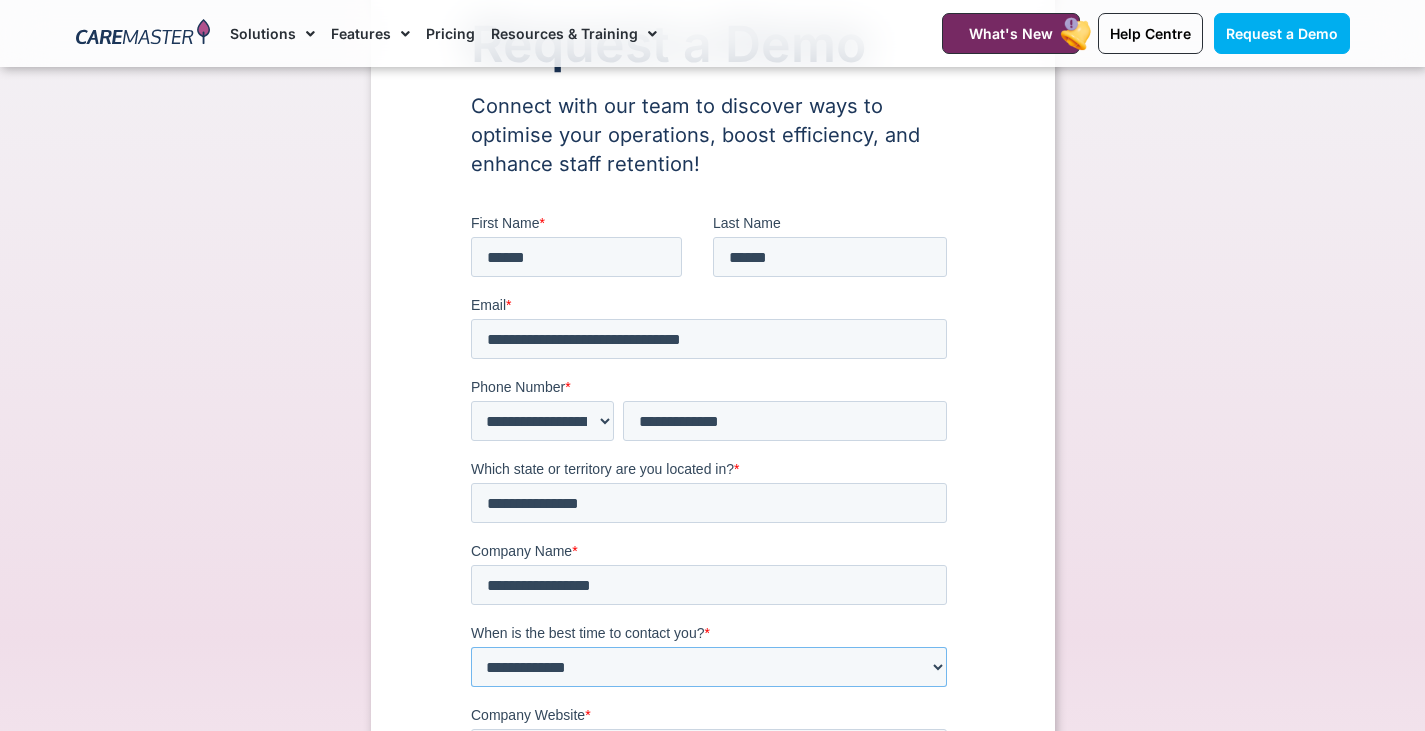 click on "**********" at bounding box center (708, 667) 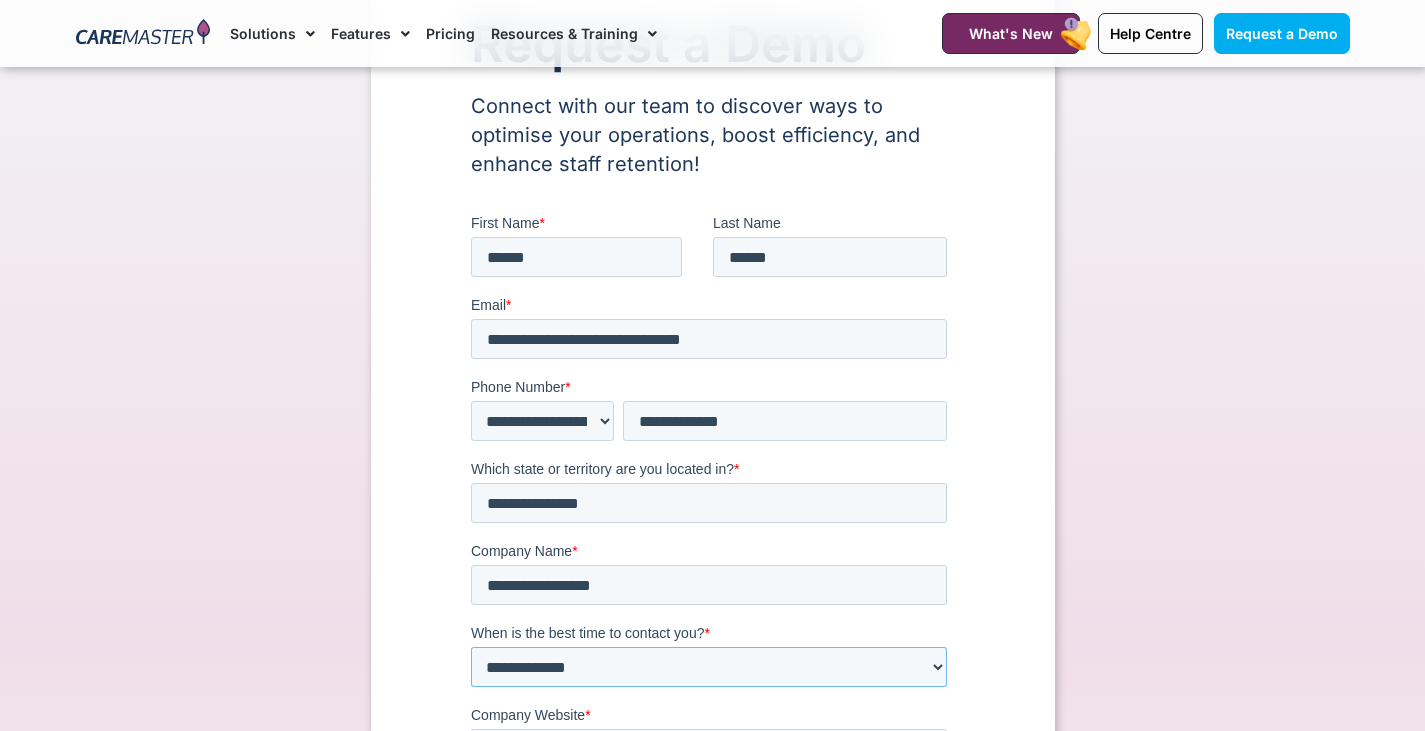 select on "*******" 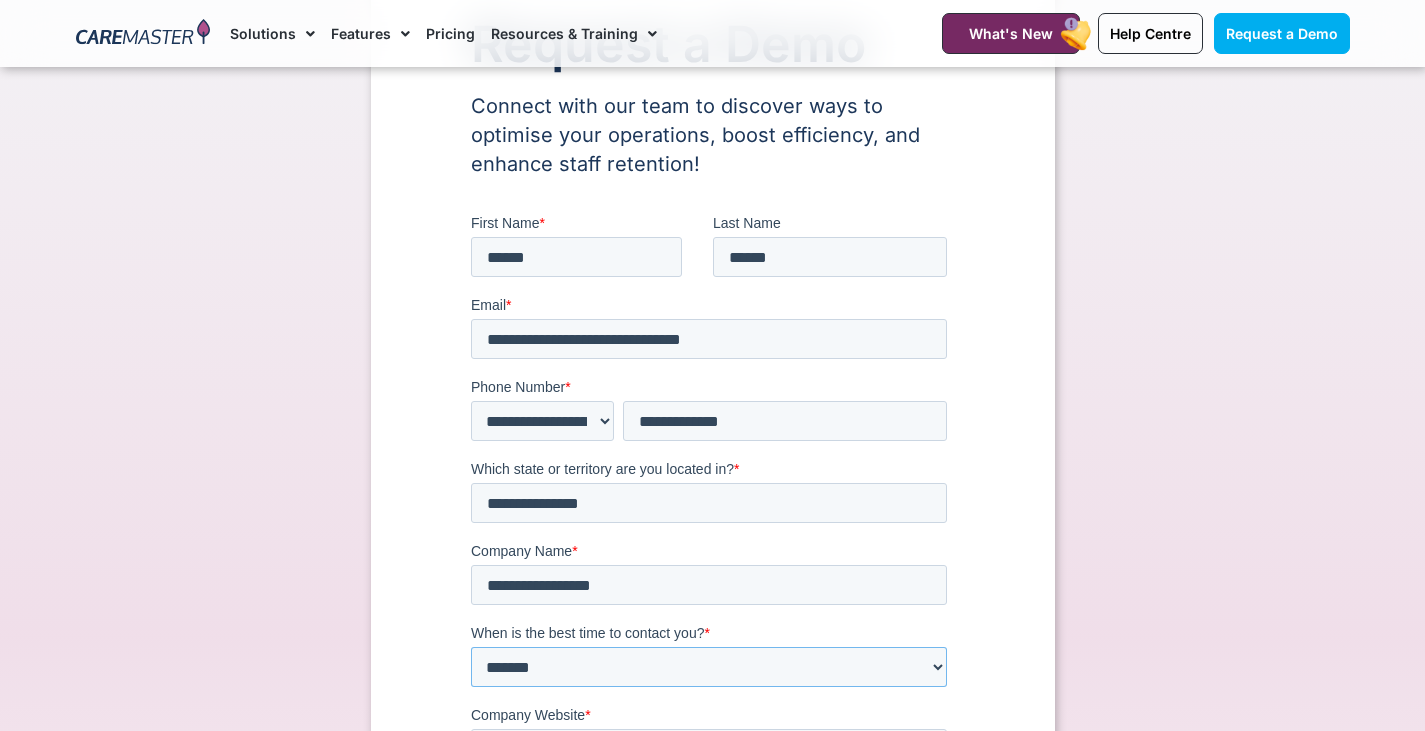 click on "**********" at bounding box center [708, 667] 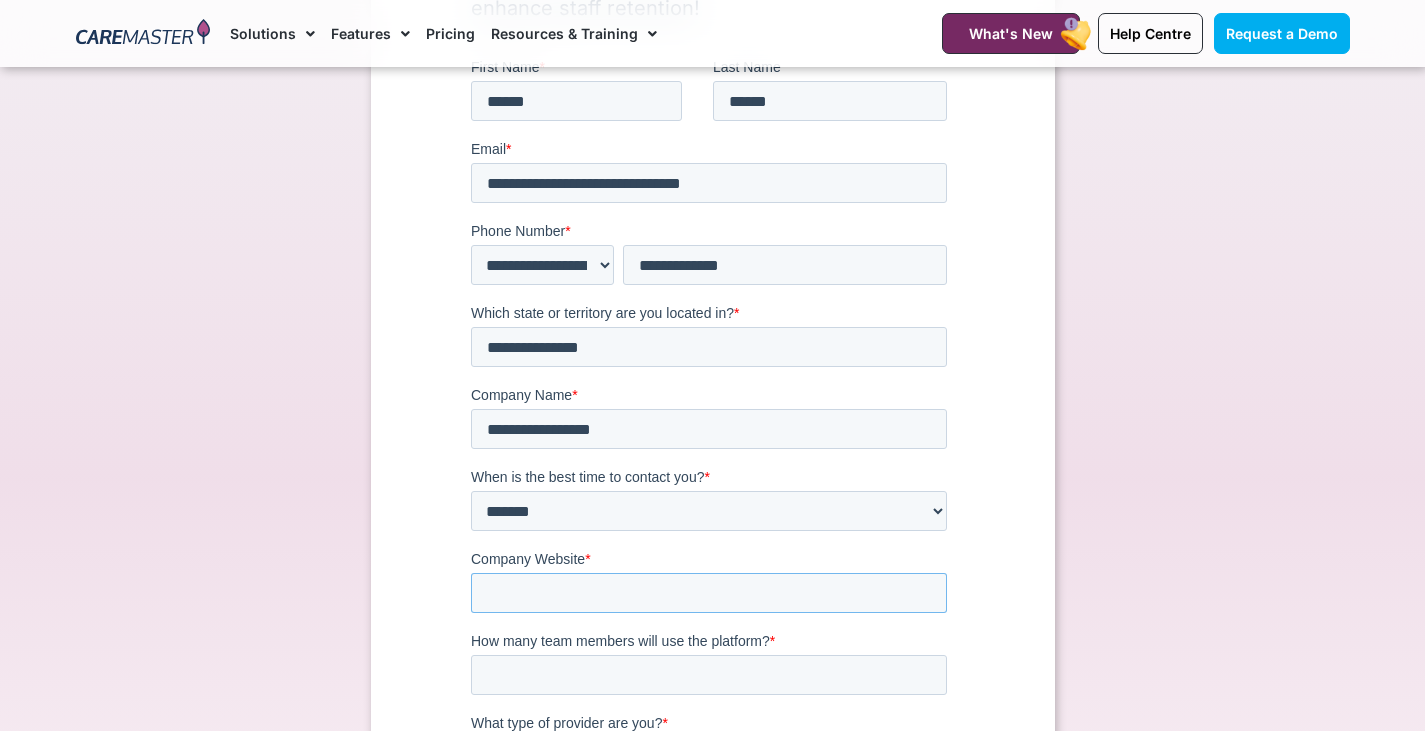 click on "Company Website *" at bounding box center (708, 593) 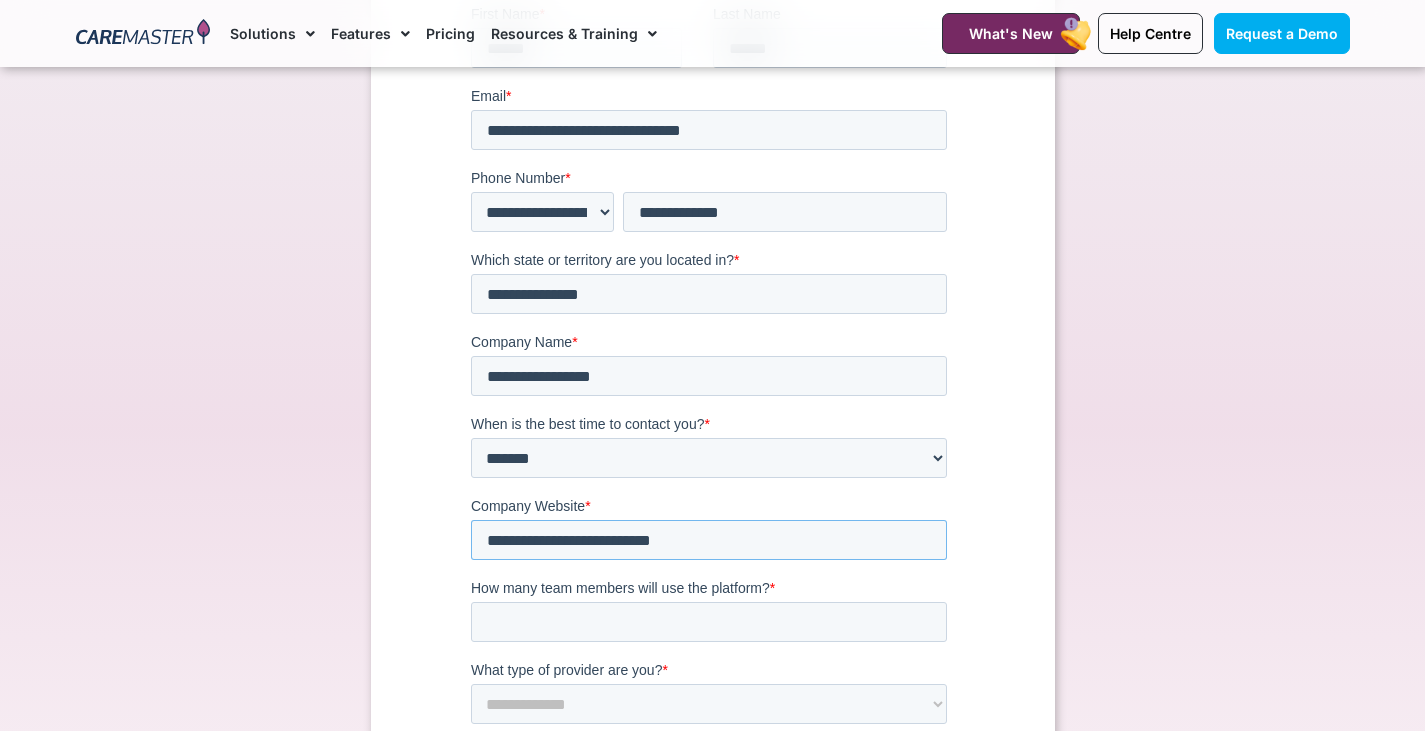 scroll, scrollTop: 427, scrollLeft: 0, axis: vertical 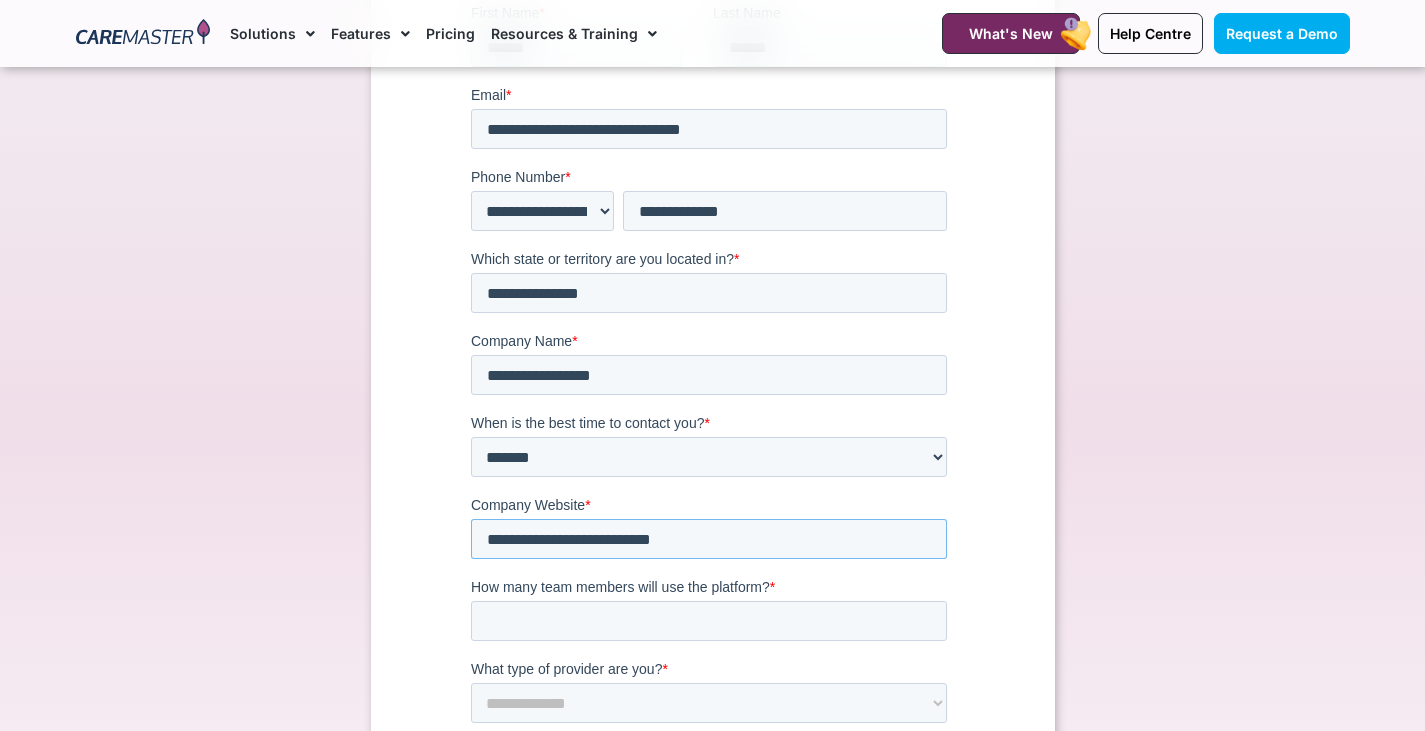 type on "**********" 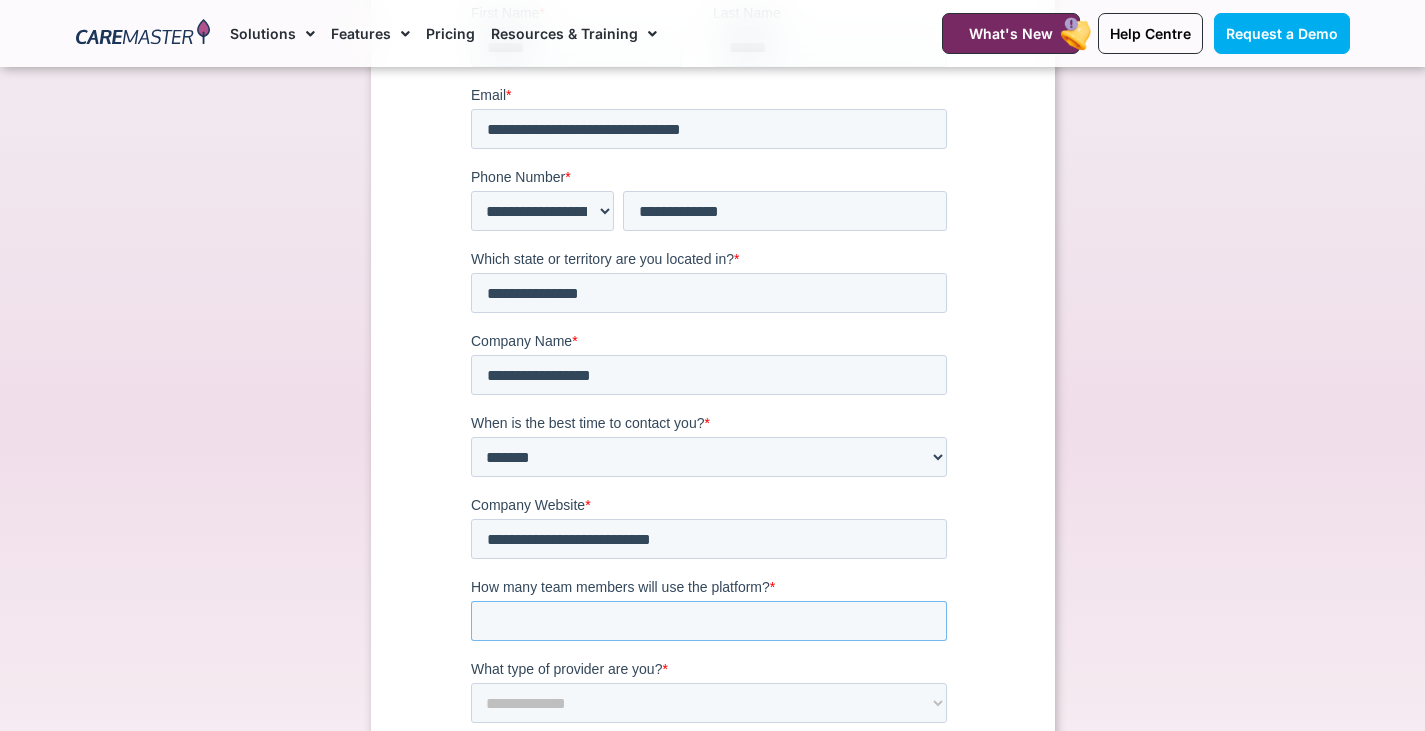 click on "How many team members will use the platform? *" at bounding box center (708, 621) 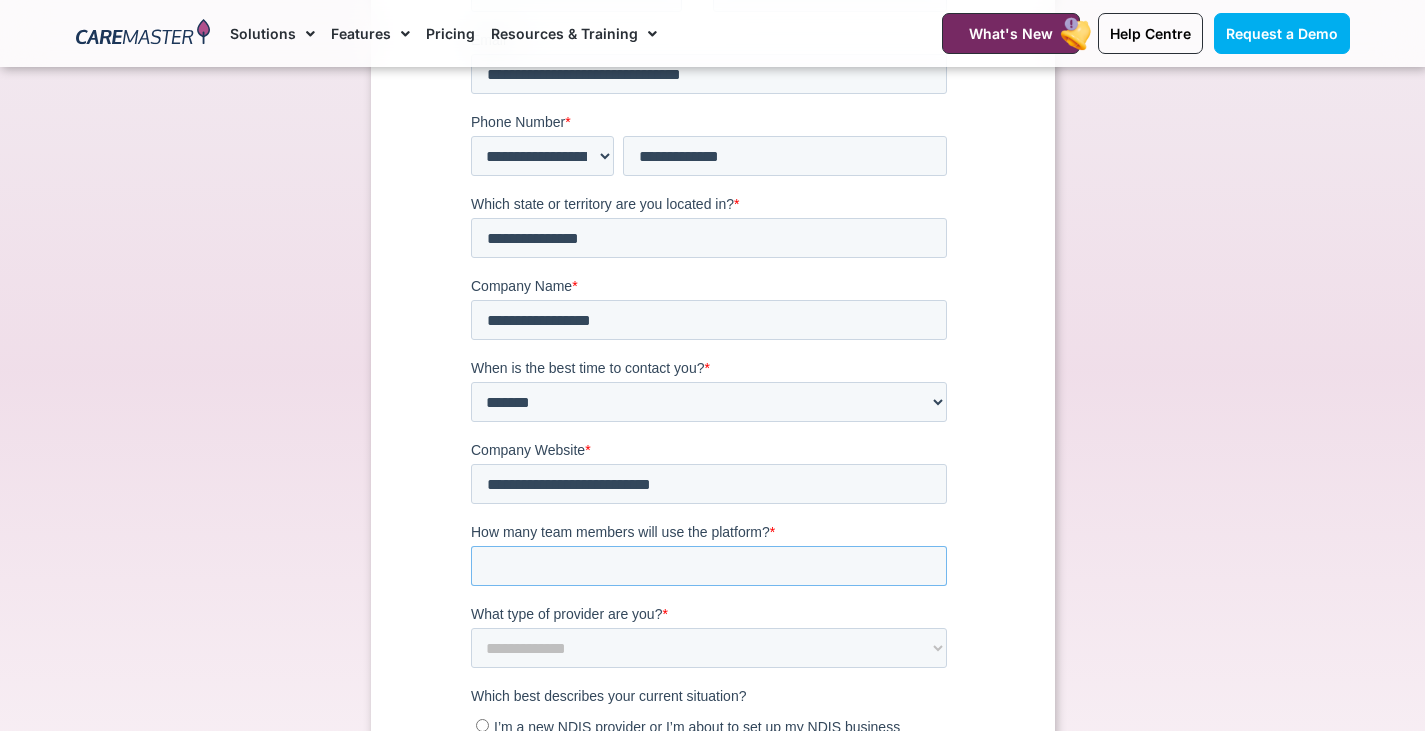 scroll, scrollTop: 483, scrollLeft: 0, axis: vertical 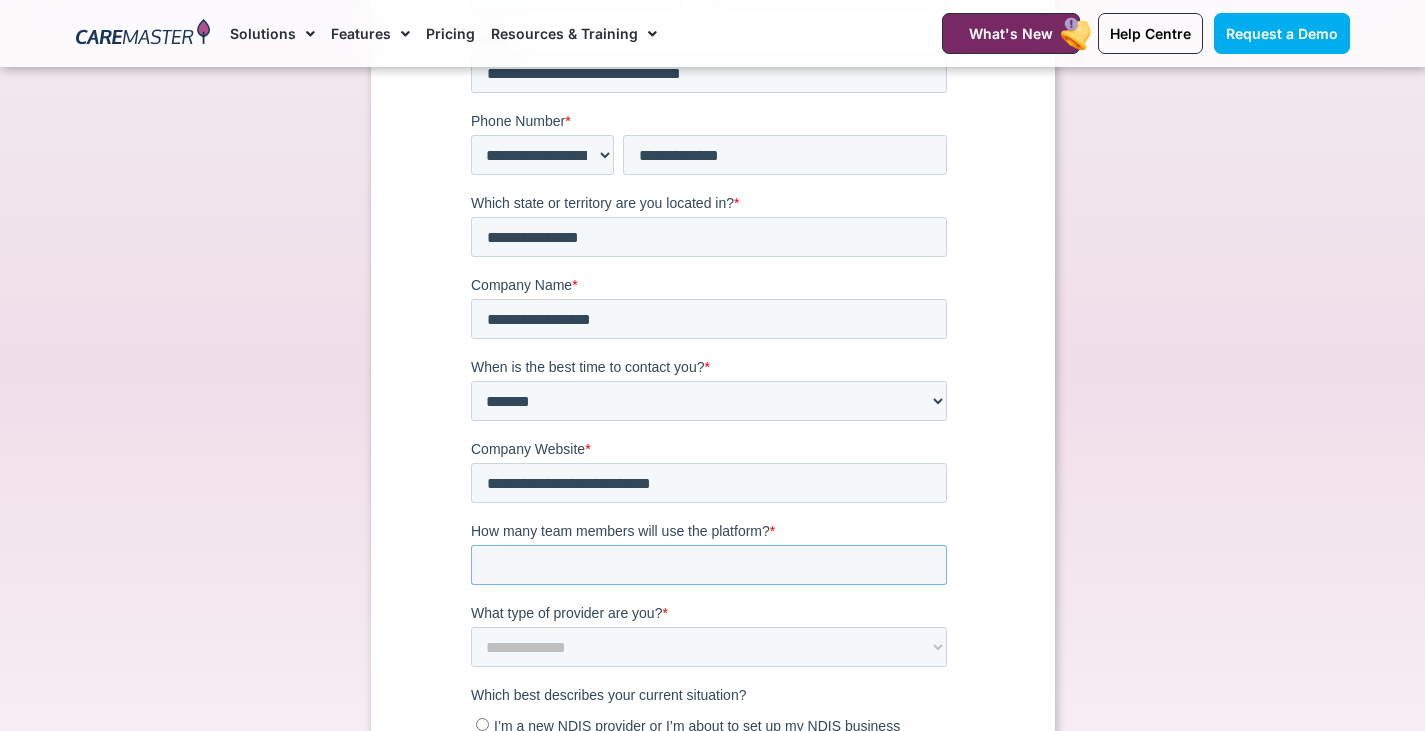type on "**" 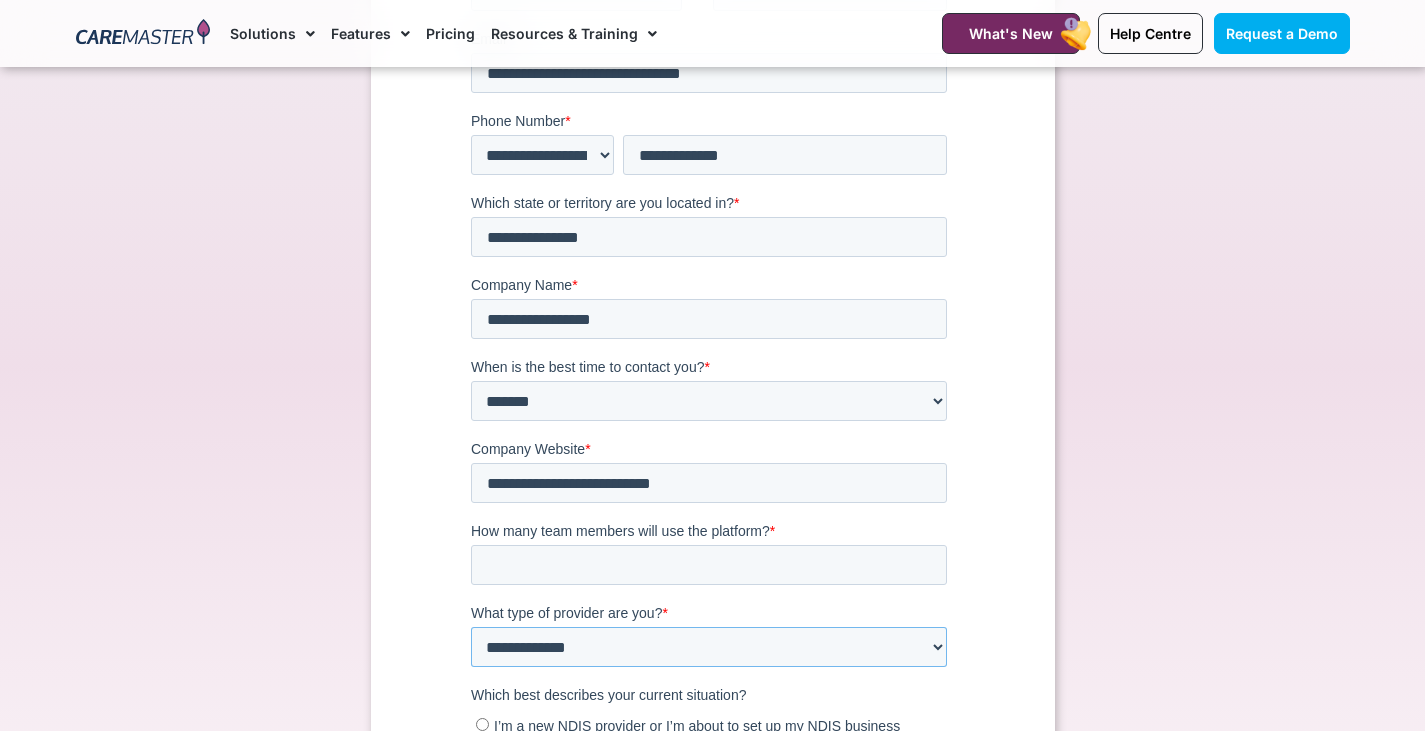 click on "**********" at bounding box center (708, 648) 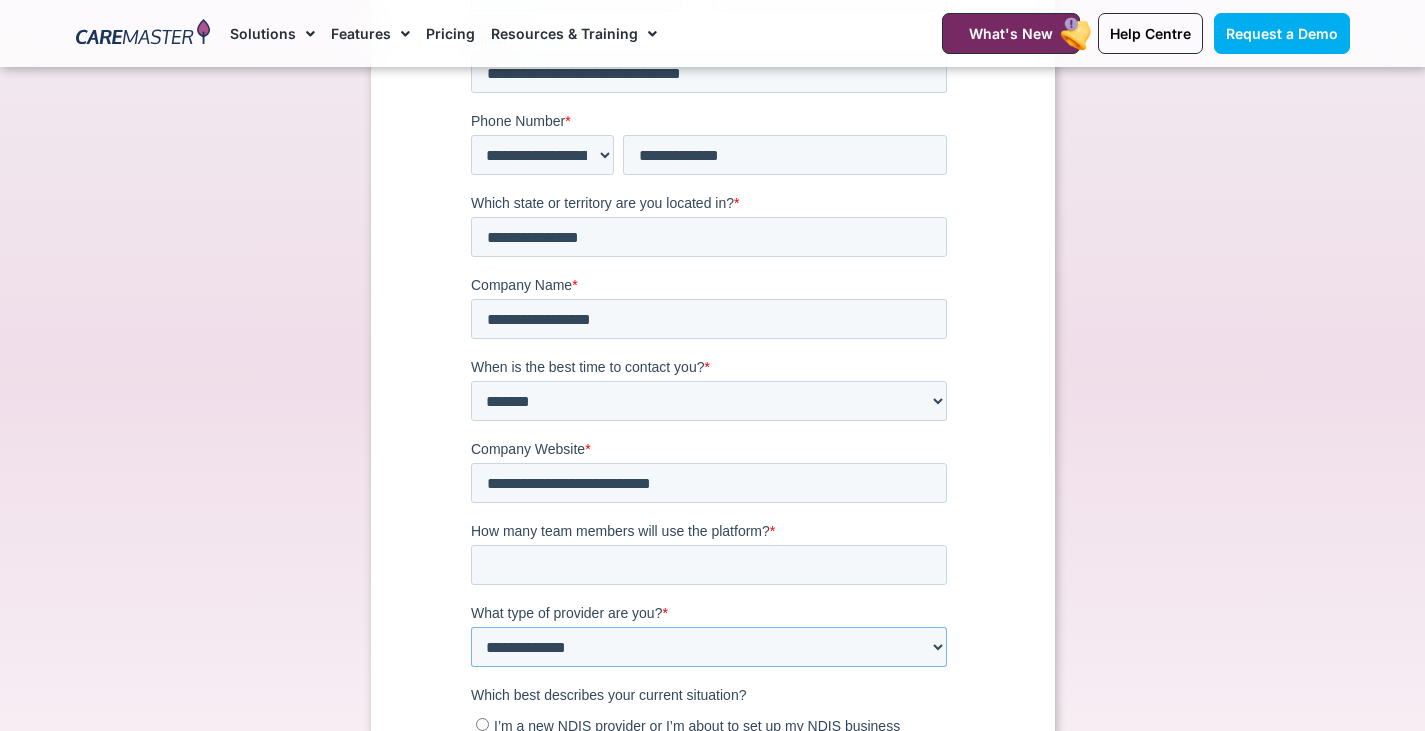 select on "**********" 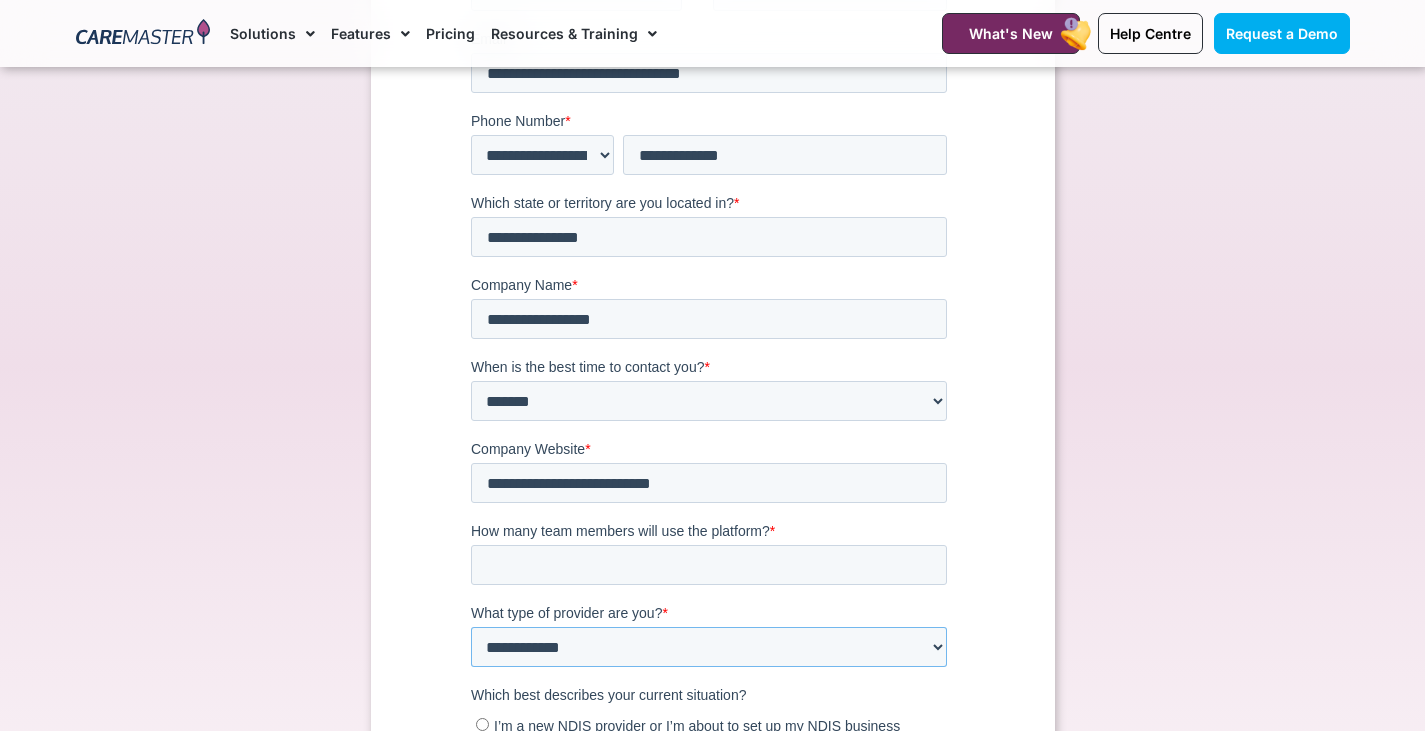 click on "**********" at bounding box center (708, 648) 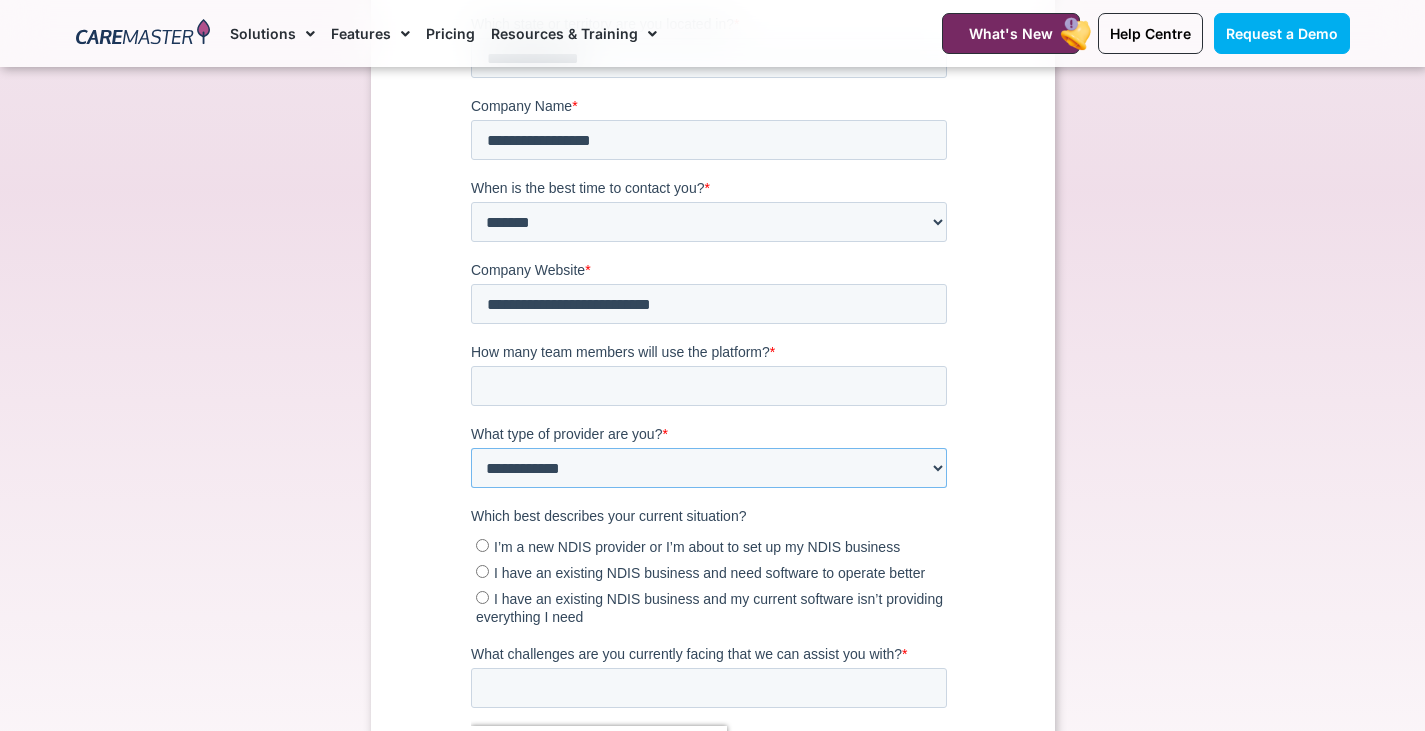 scroll, scrollTop: 663, scrollLeft: 0, axis: vertical 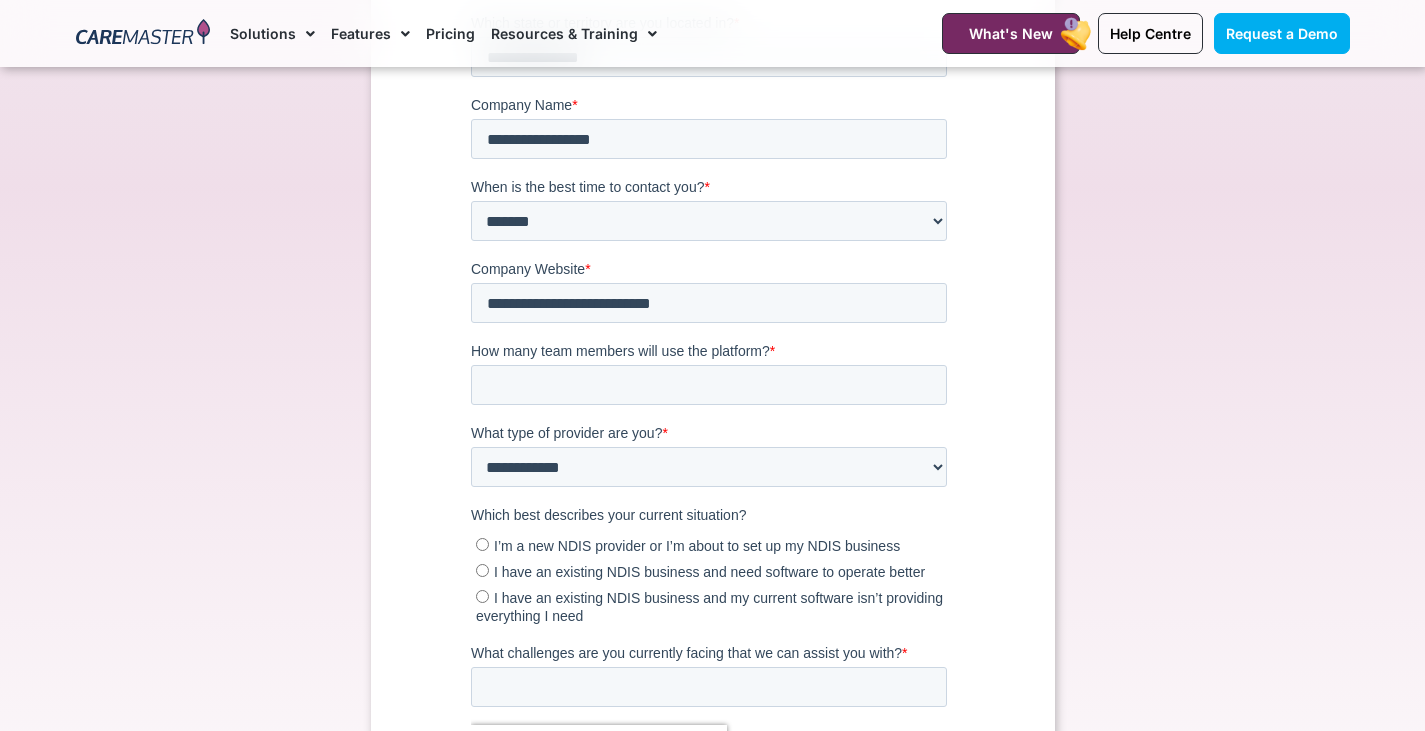 click on "I’m a new NDIS provider or I’m about to set up my NDIS business" at bounding box center [696, 547] 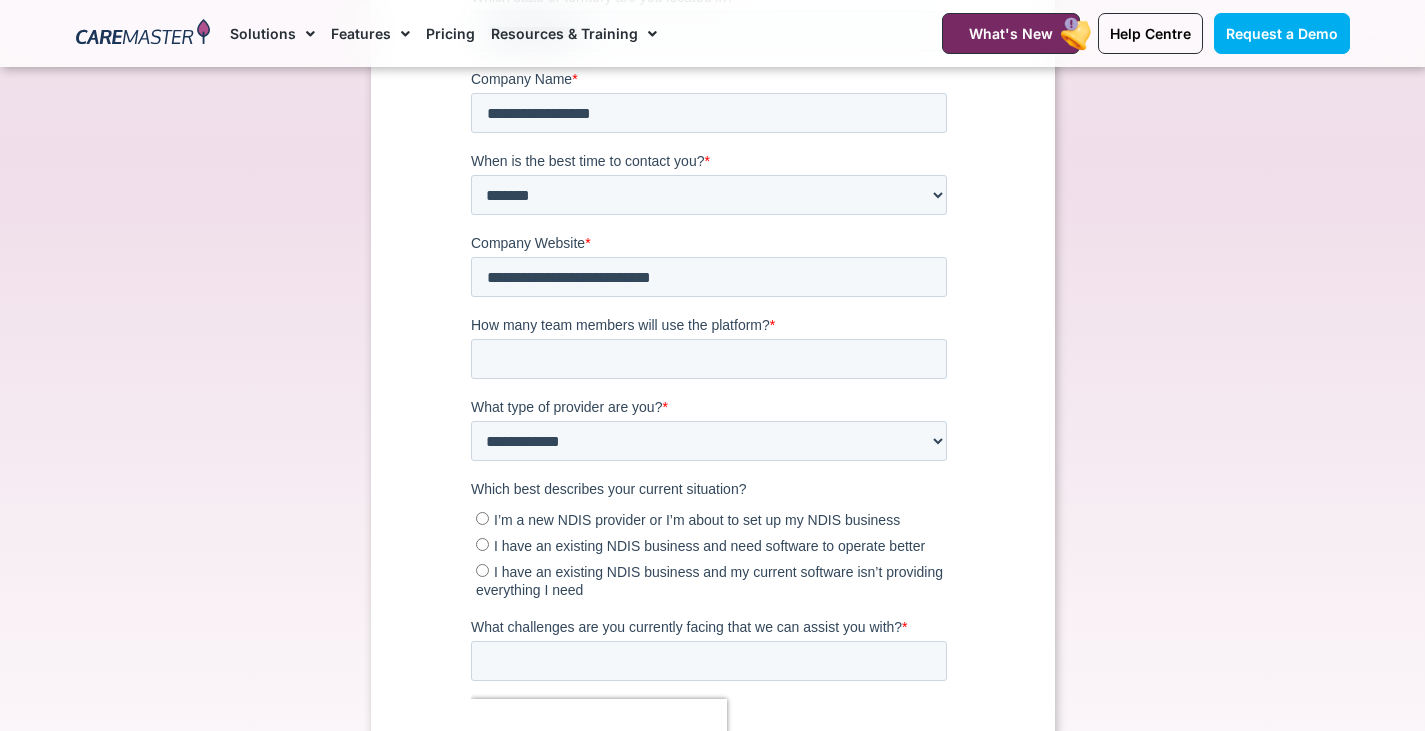 scroll, scrollTop: 693, scrollLeft: 0, axis: vertical 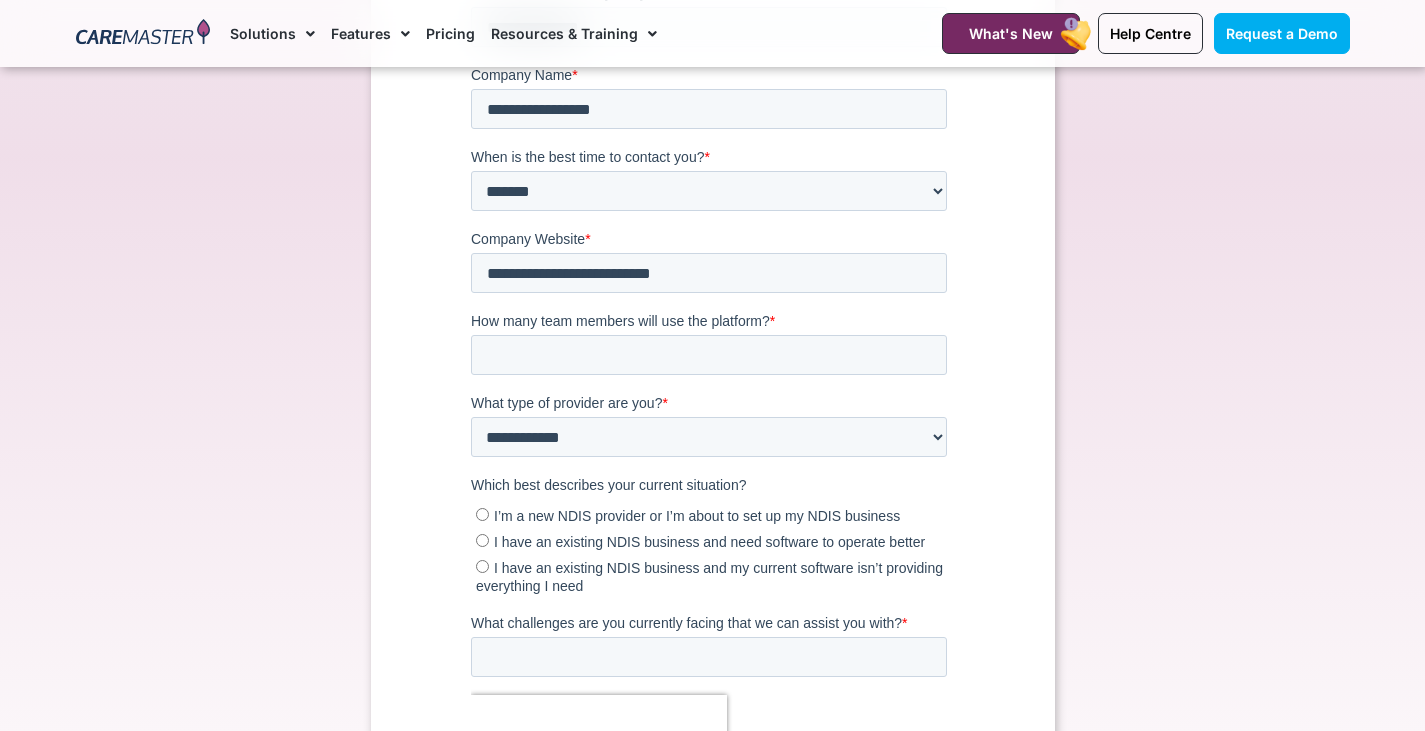 click on "I have an existing NDIS business and need software to operate better" at bounding box center (708, 543) 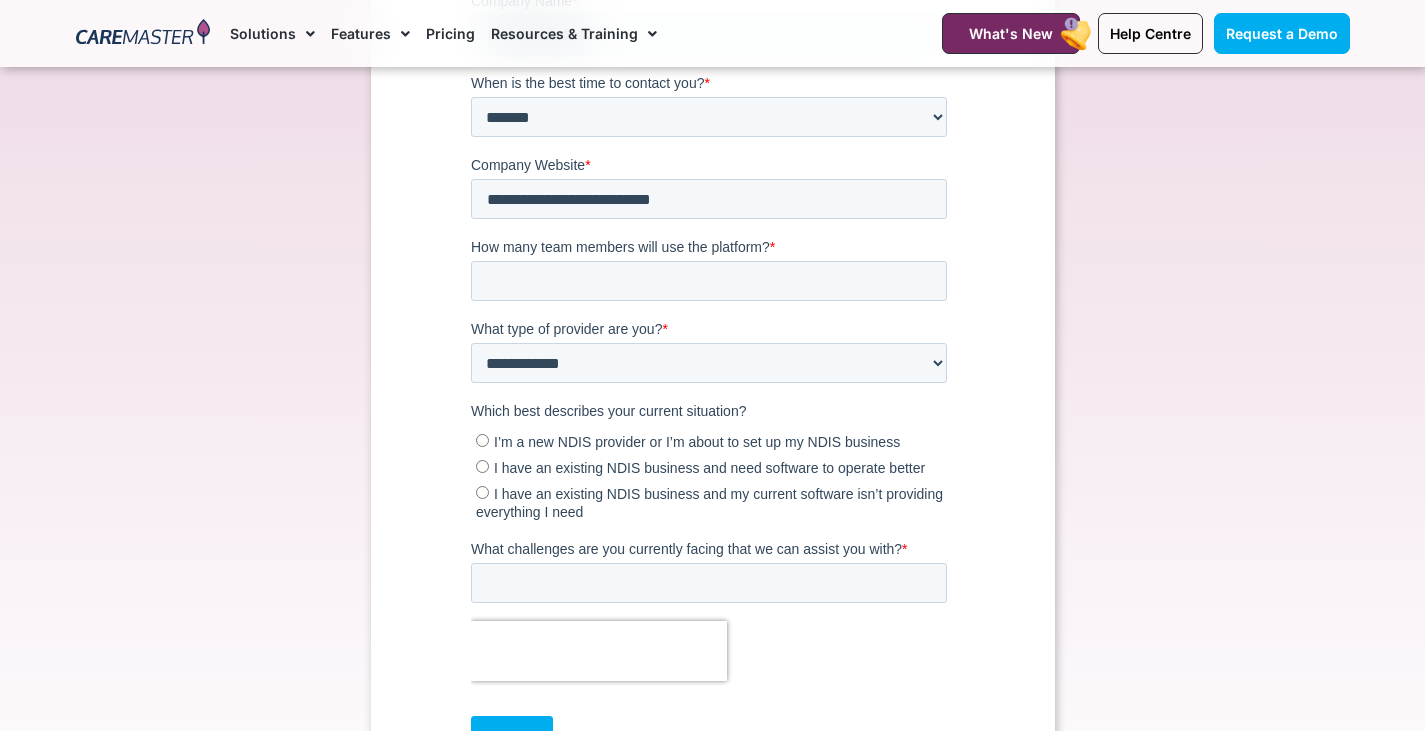 scroll, scrollTop: 768, scrollLeft: 0, axis: vertical 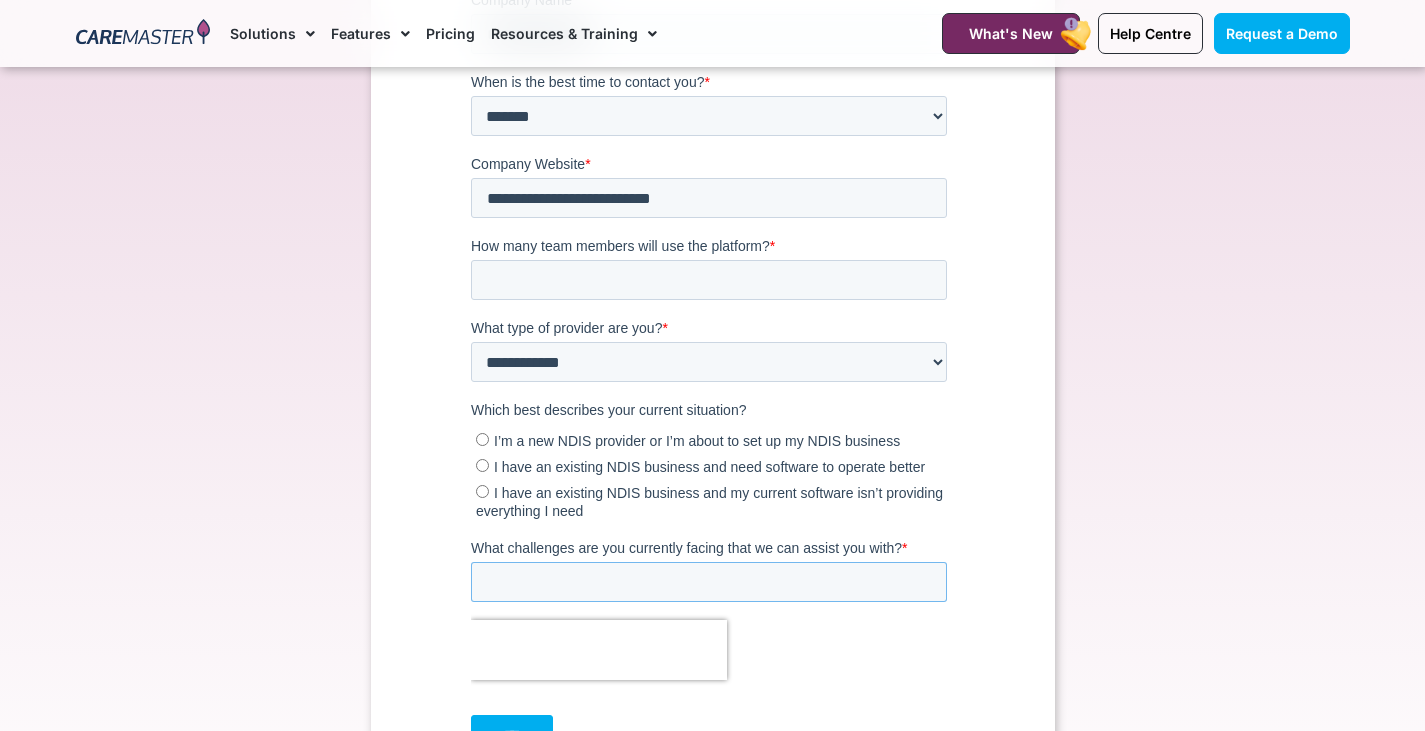 click on "What challenges are you currently facing that we can assist you with? *" at bounding box center (708, 583) 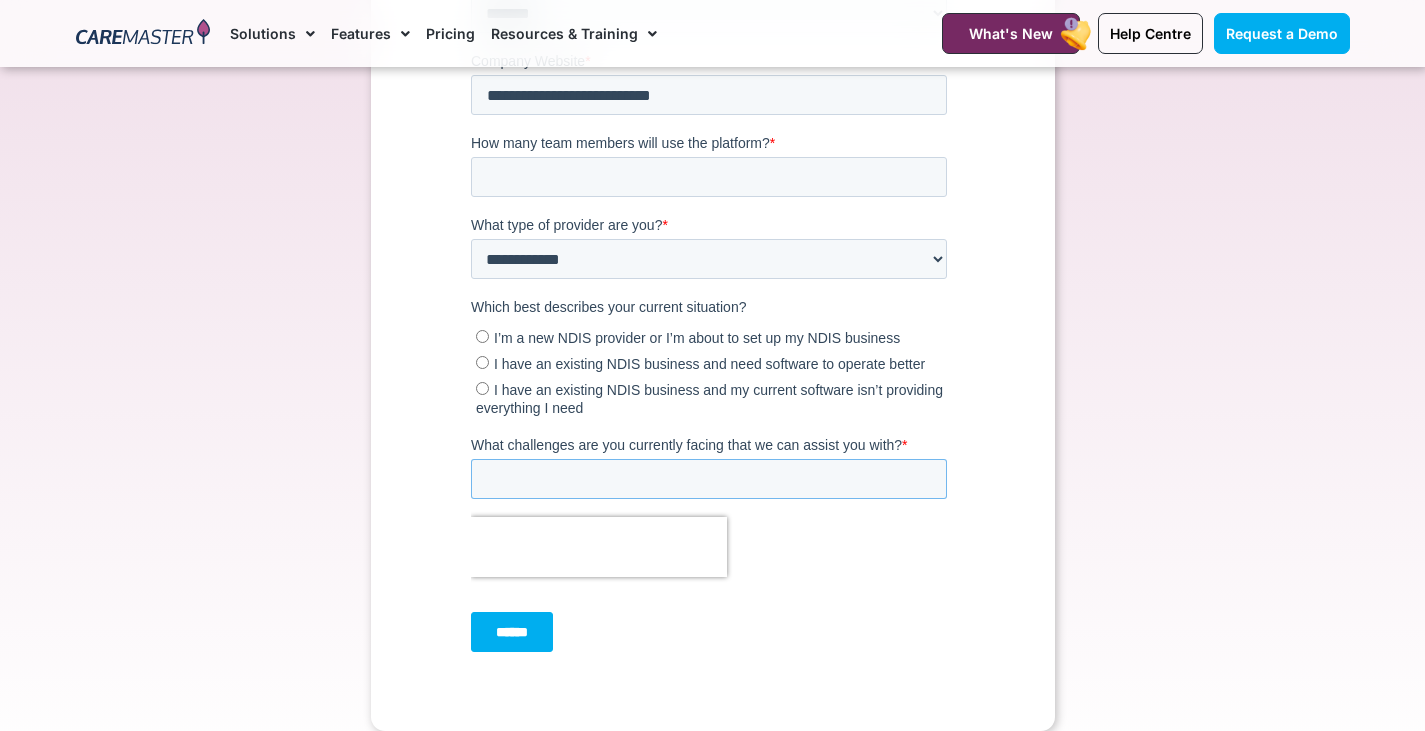 scroll, scrollTop: 883, scrollLeft: 0, axis: vertical 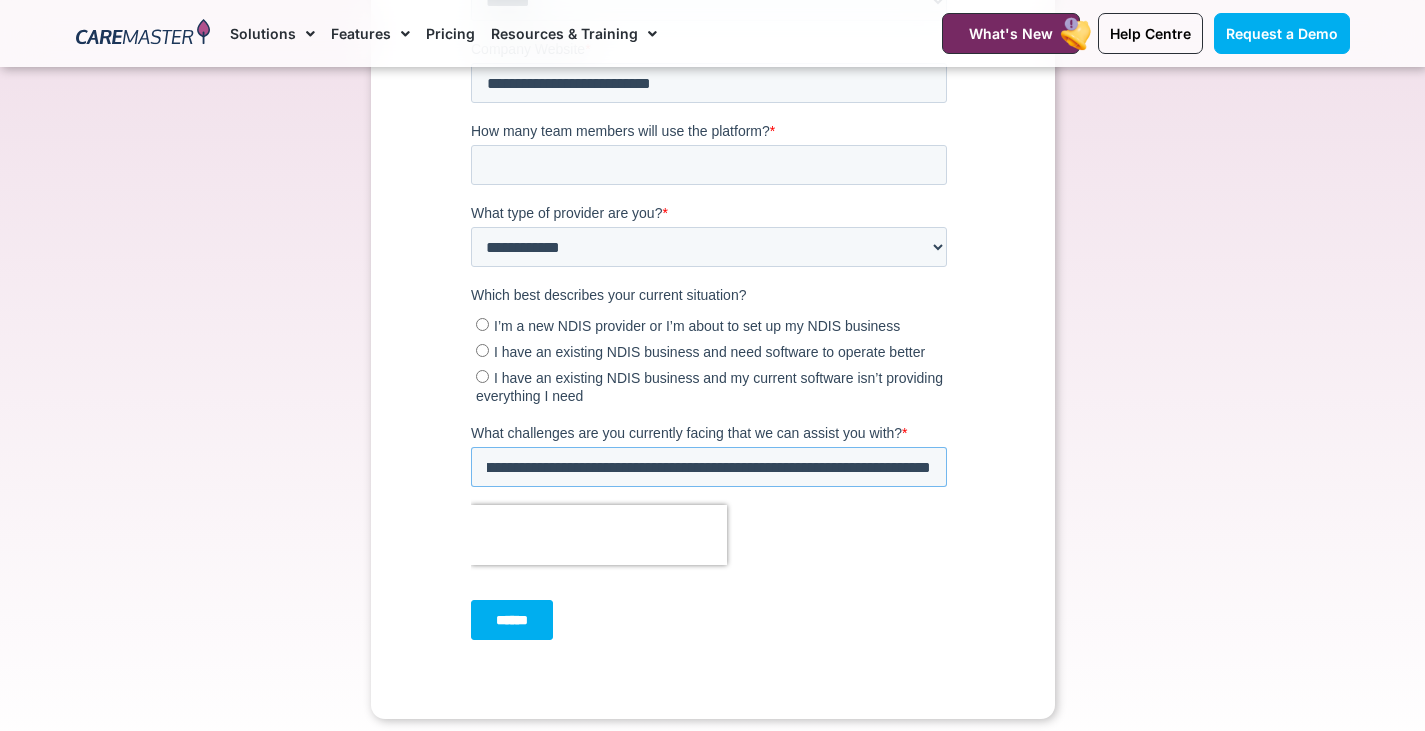 type on "**********" 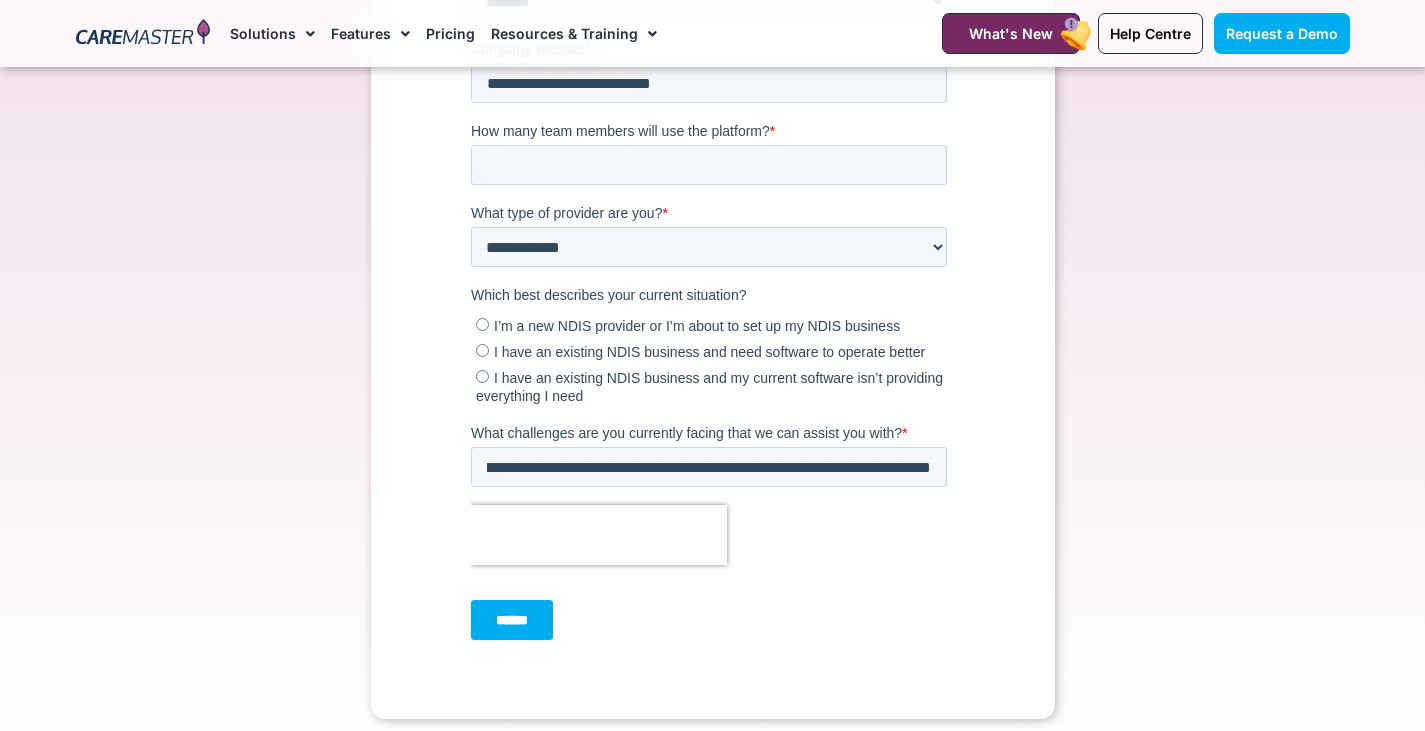 scroll, scrollTop: 0, scrollLeft: 0, axis: both 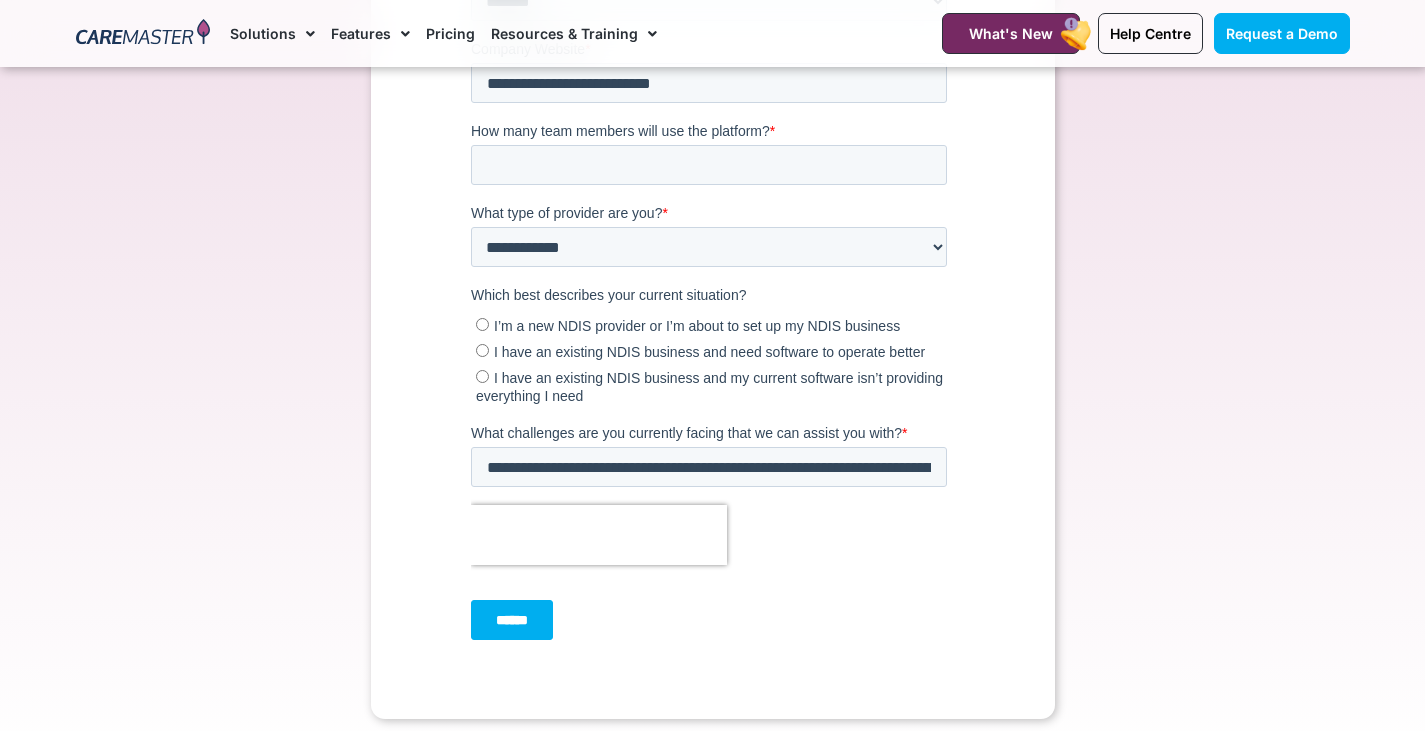 click on "******" at bounding box center (511, 621) 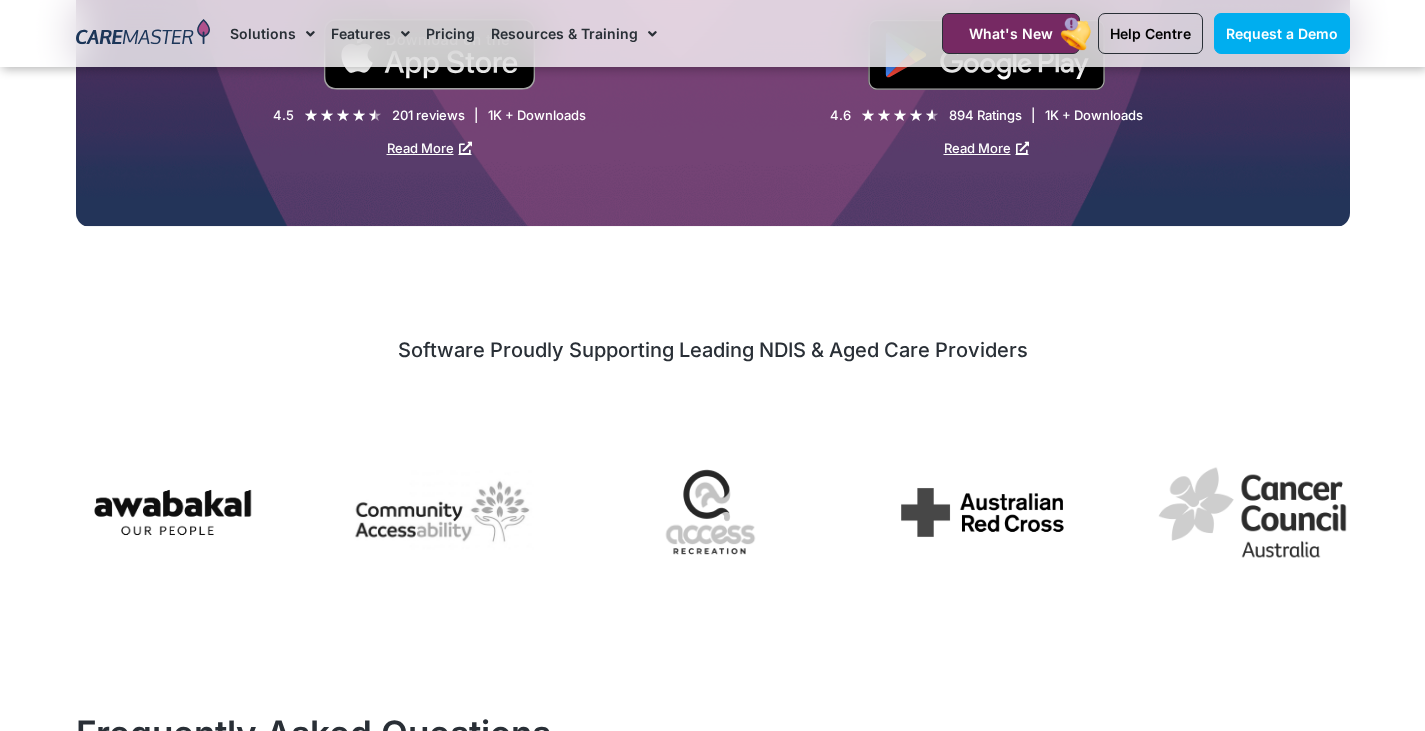scroll, scrollTop: 904, scrollLeft: 0, axis: vertical 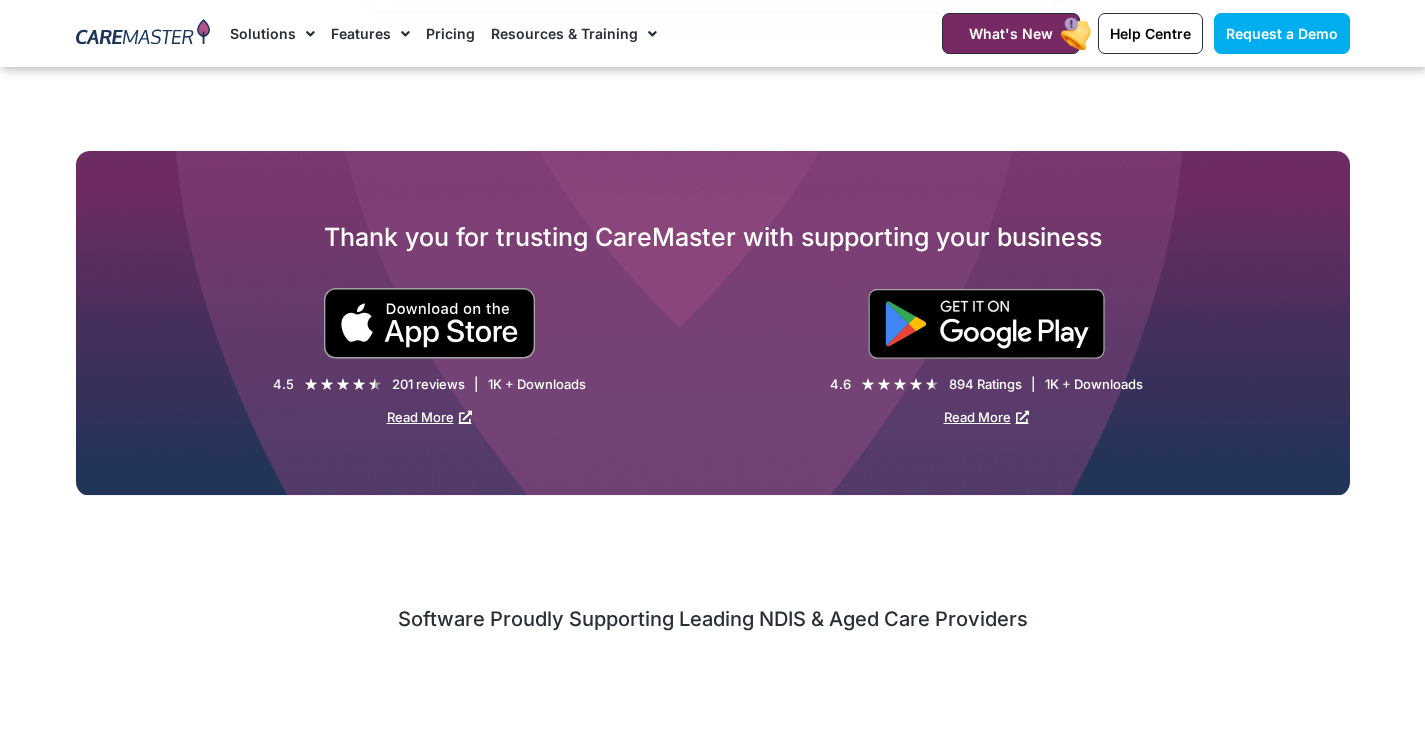 click on "Pricing" 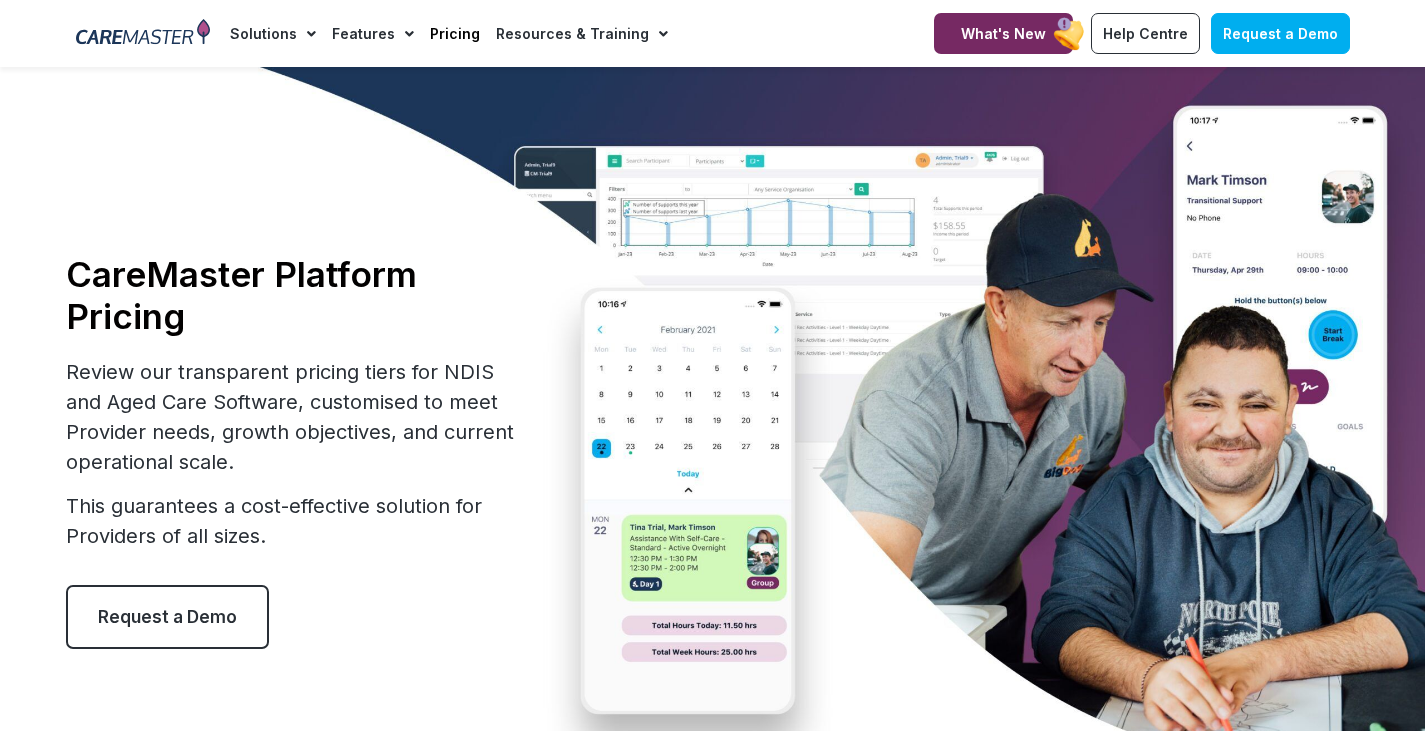scroll, scrollTop: 183, scrollLeft: 0, axis: vertical 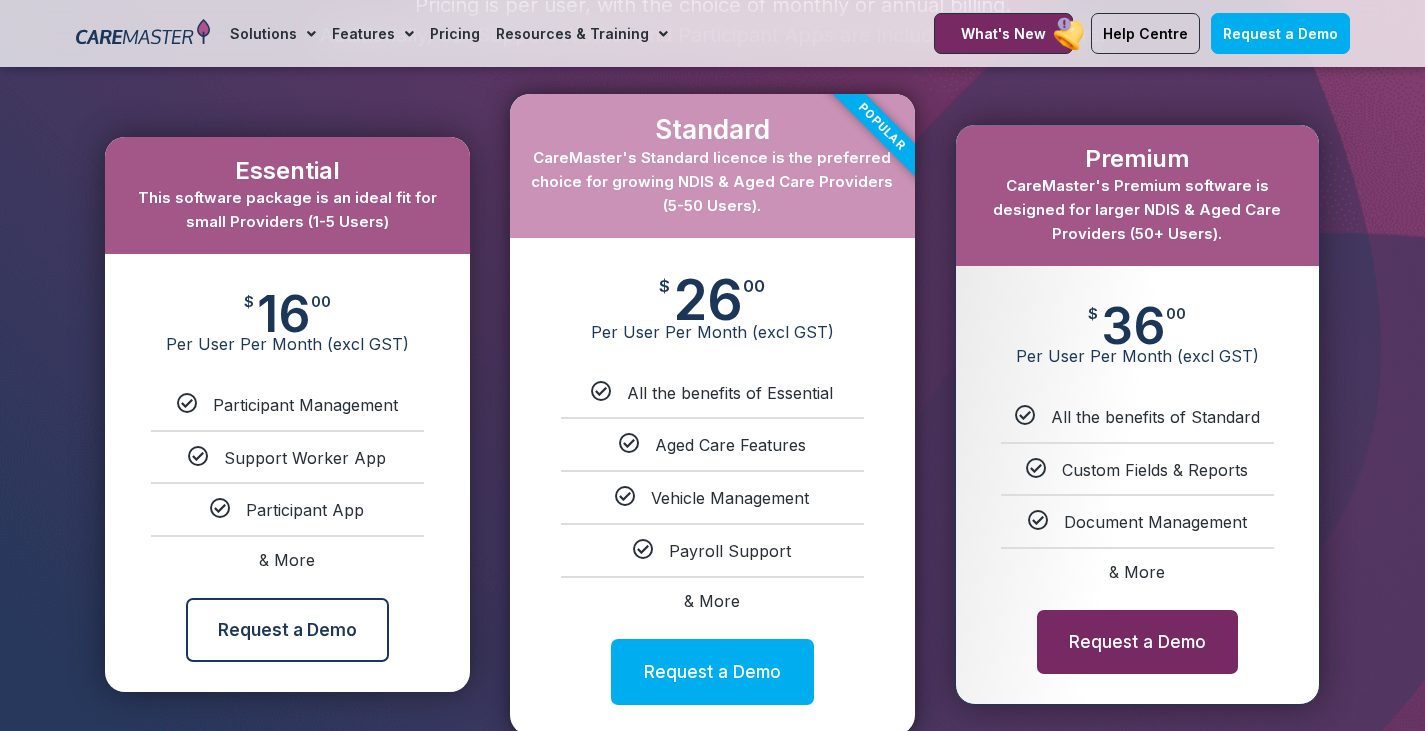 click on "Request a Demo" at bounding box center [1137, 642] 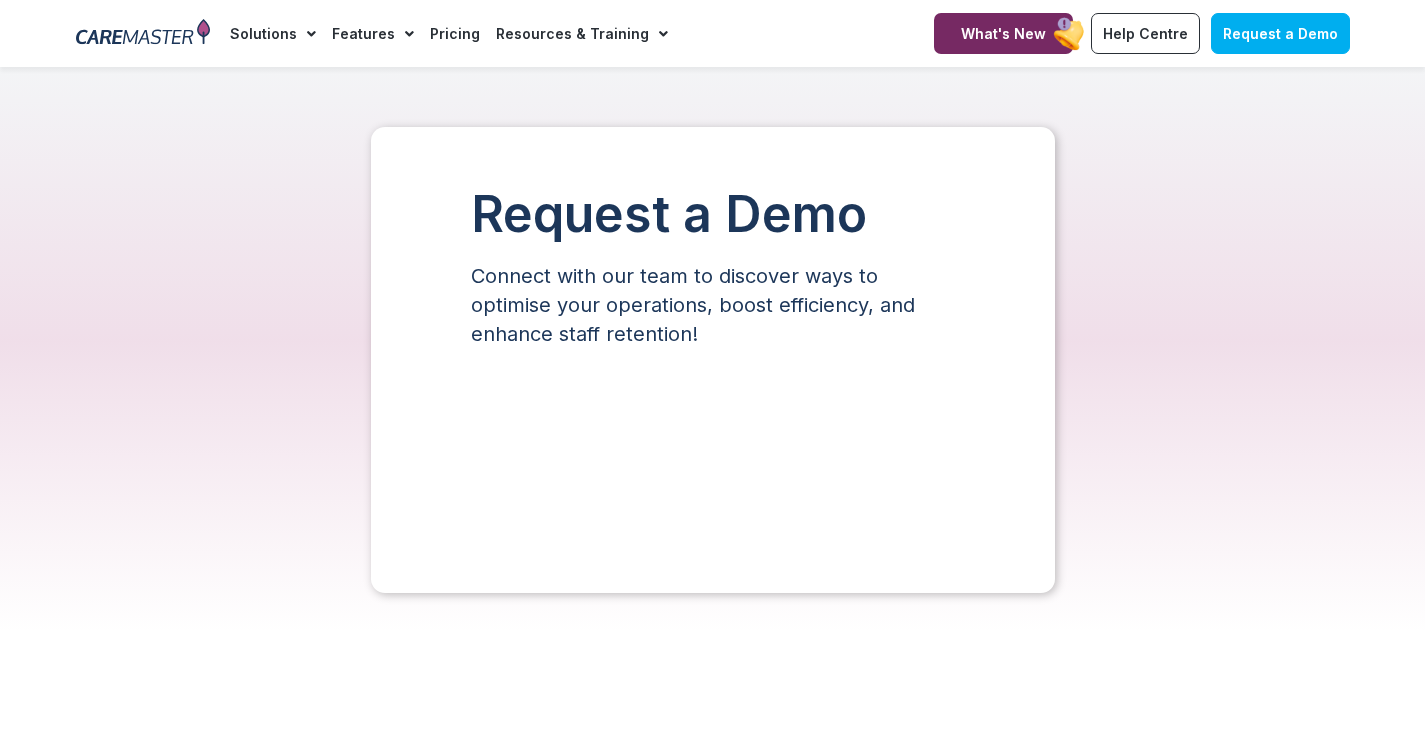 scroll, scrollTop: 0, scrollLeft: 0, axis: both 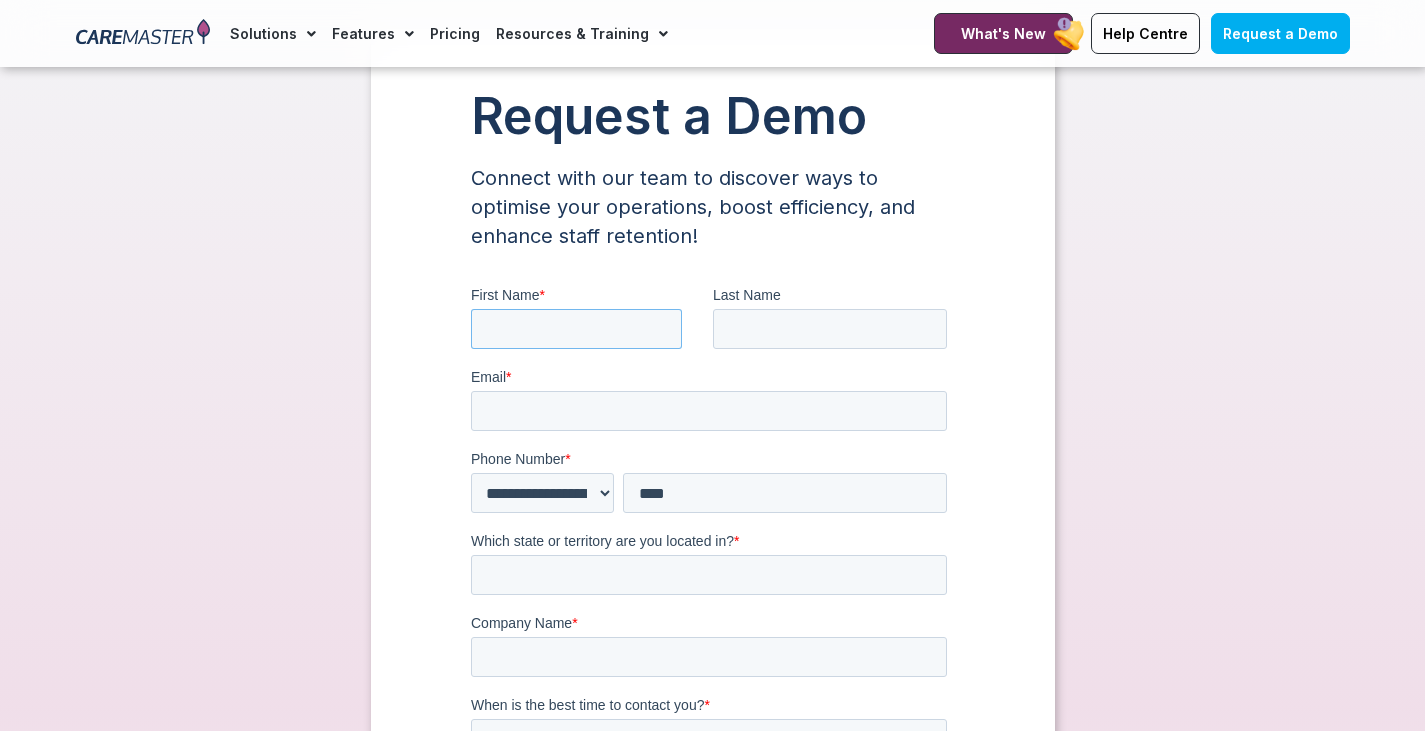 click on "First Name *" at bounding box center [575, 329] 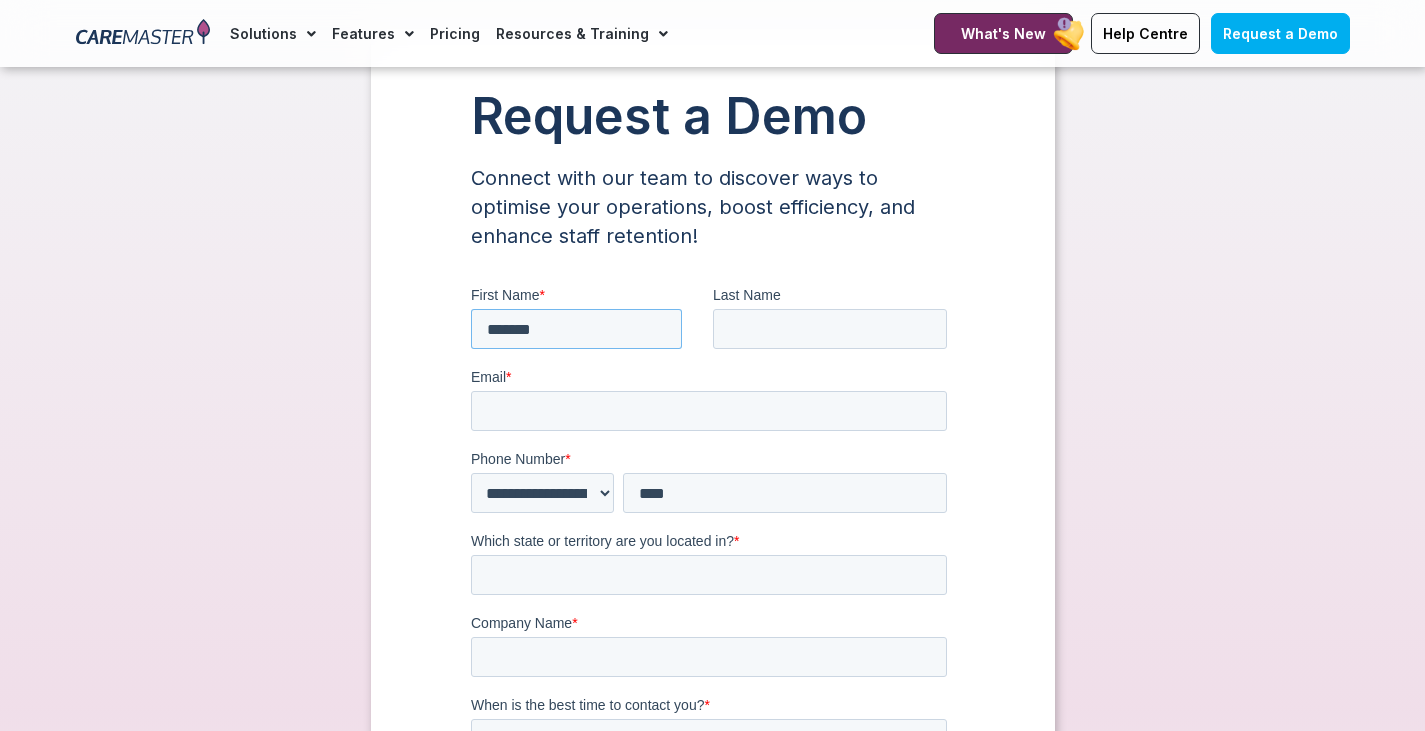 type on "******" 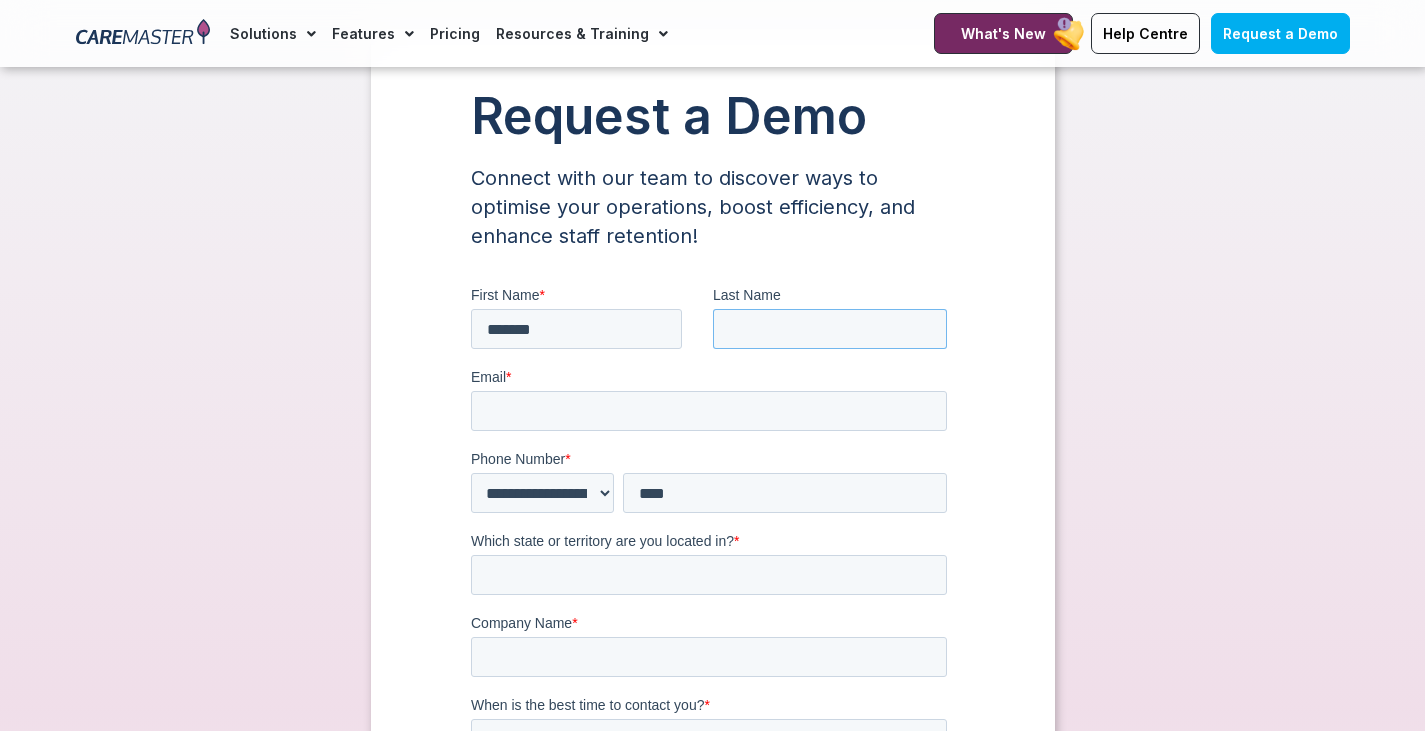 click on "Last Name" at bounding box center [829, 329] 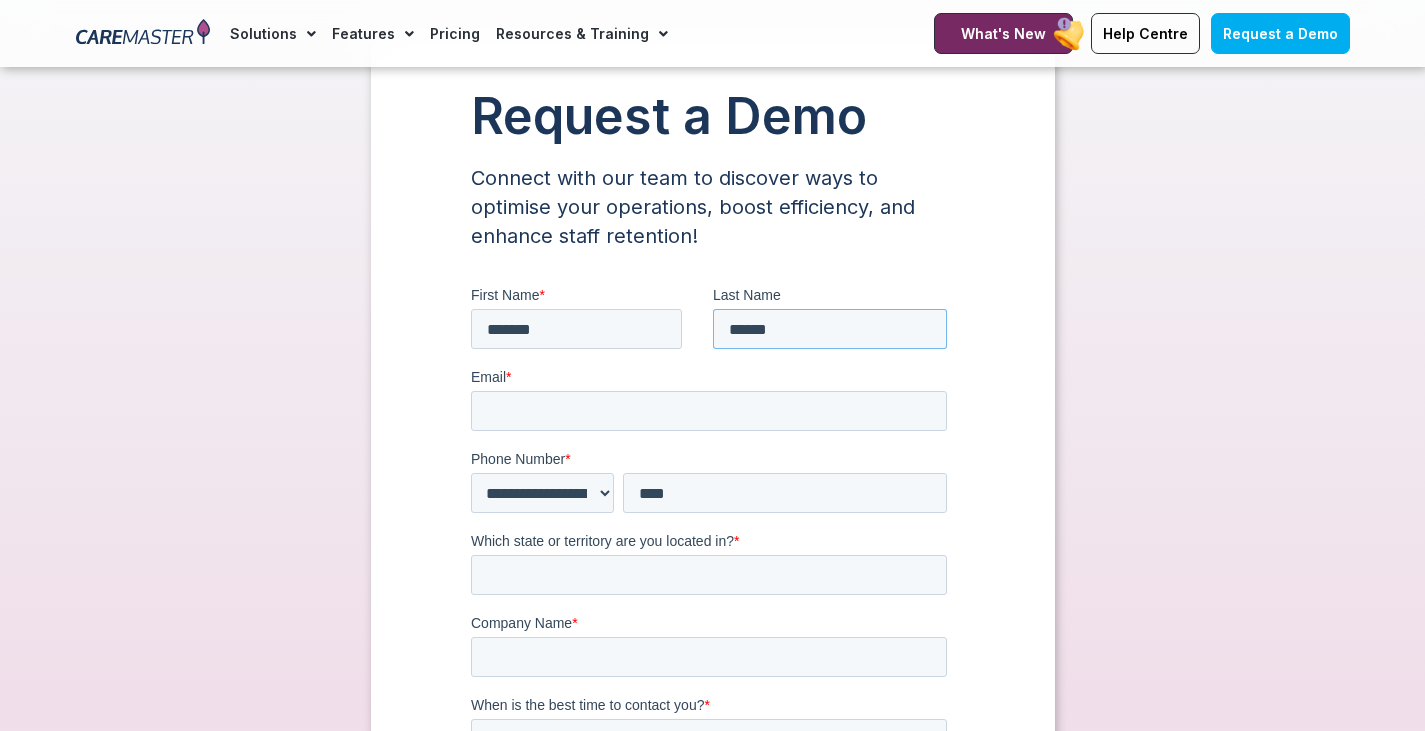 type on "******" 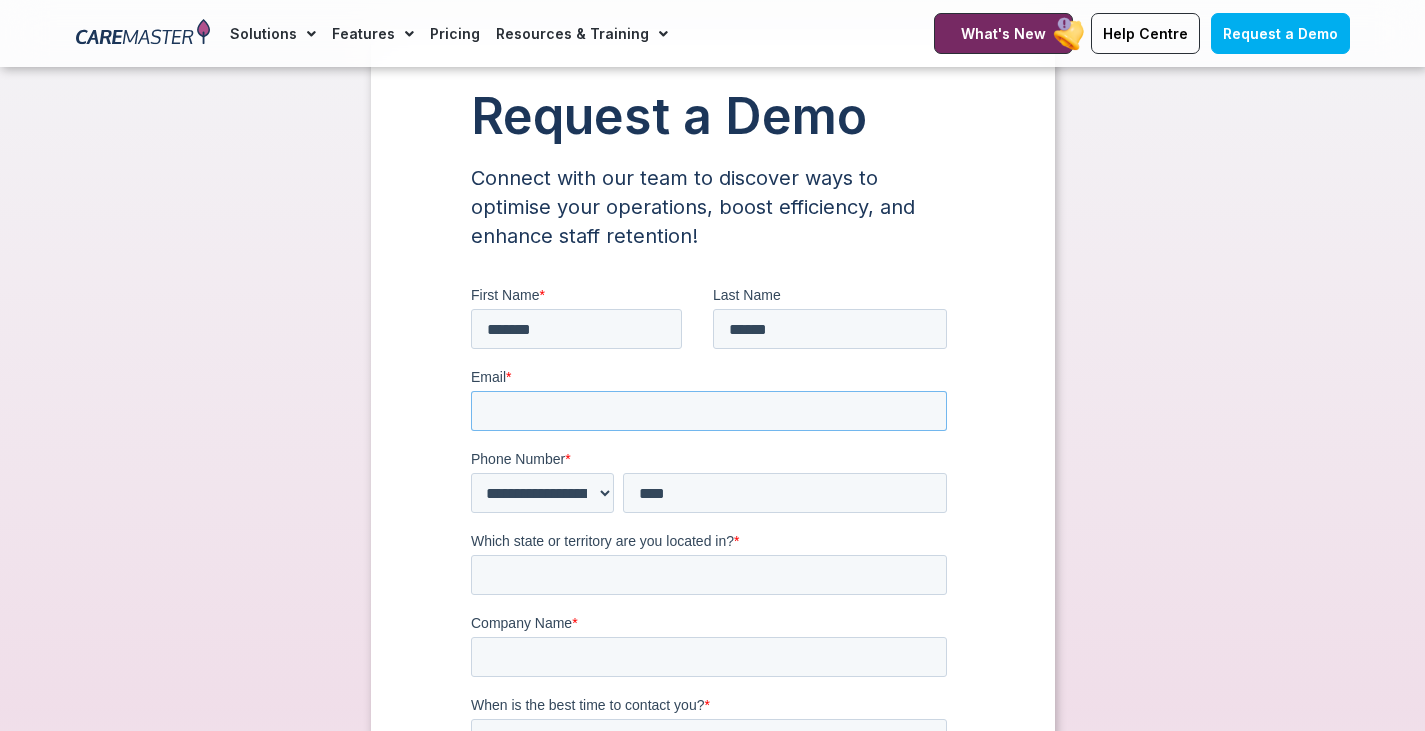 click on "Email *" at bounding box center [708, 411] 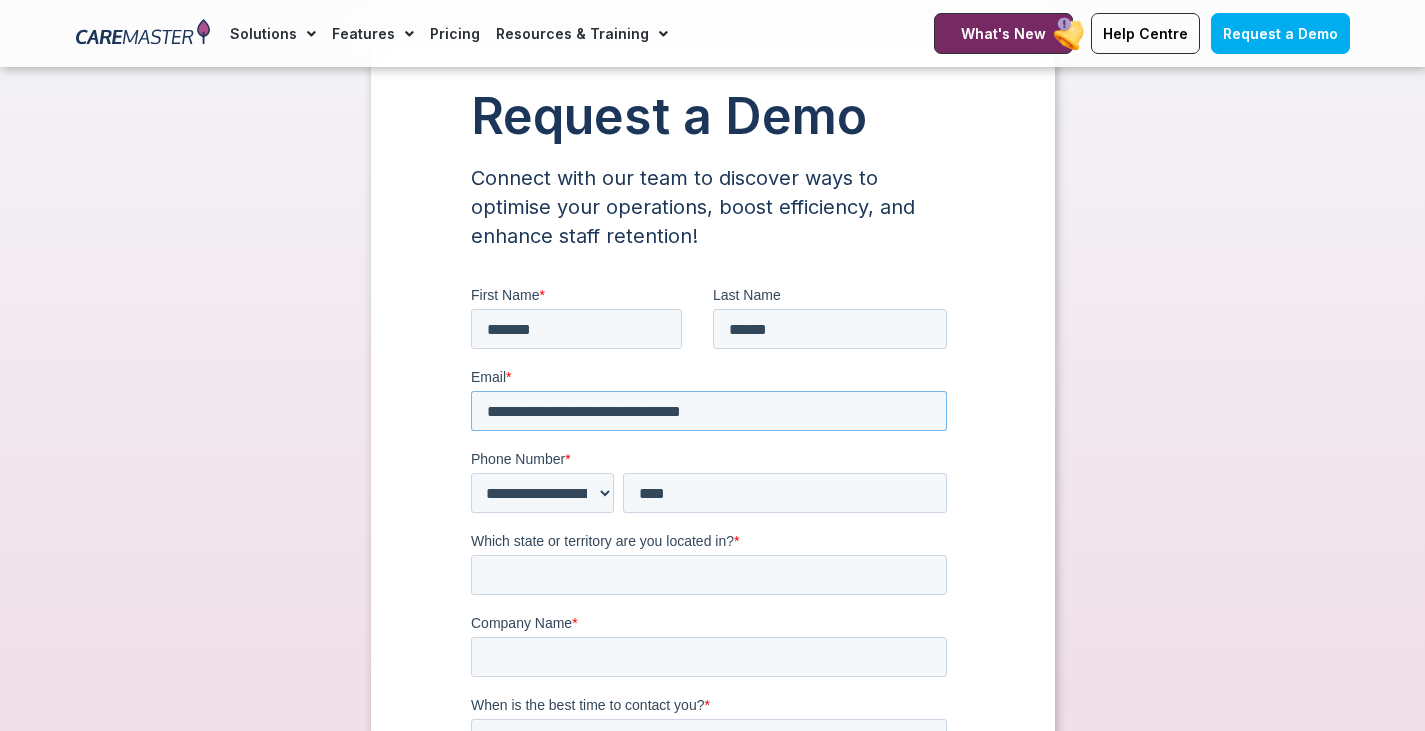 type on "**********" 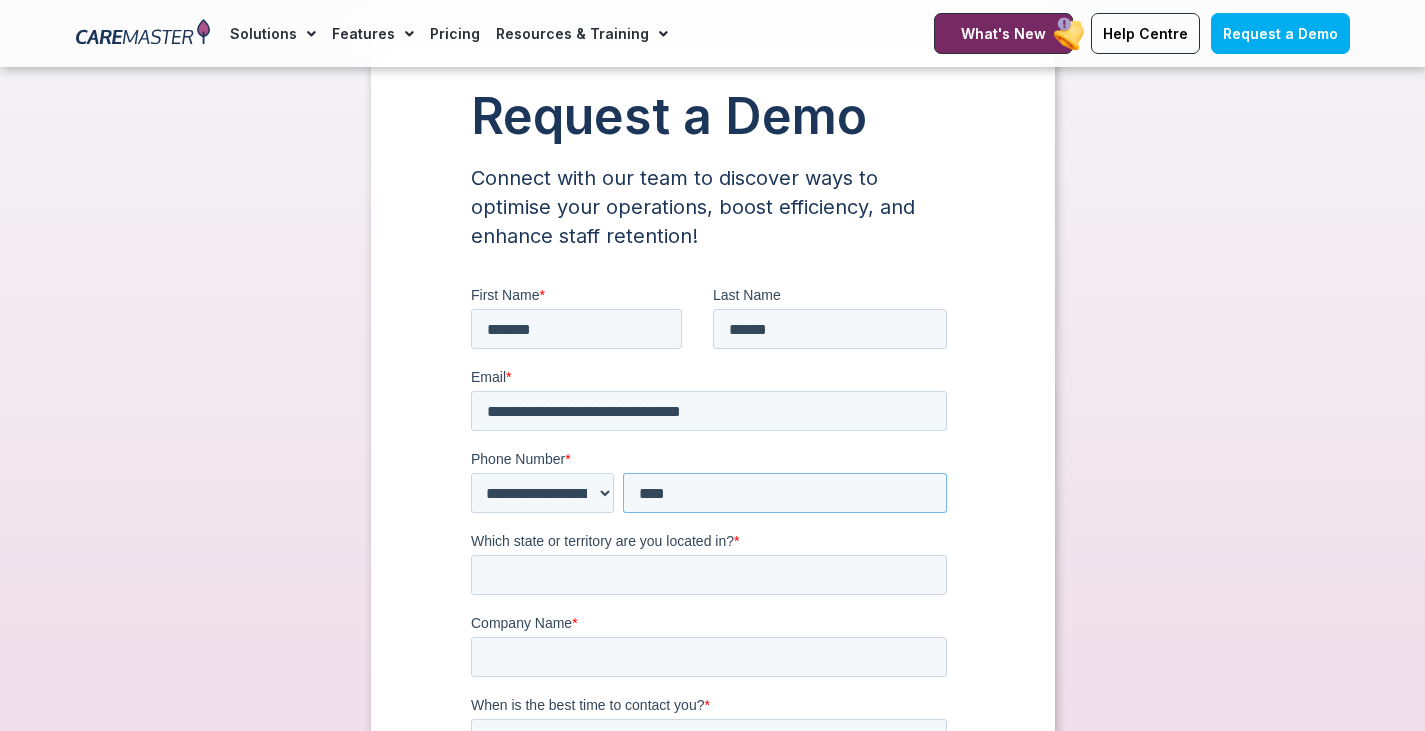 click on "***" at bounding box center [784, 493] 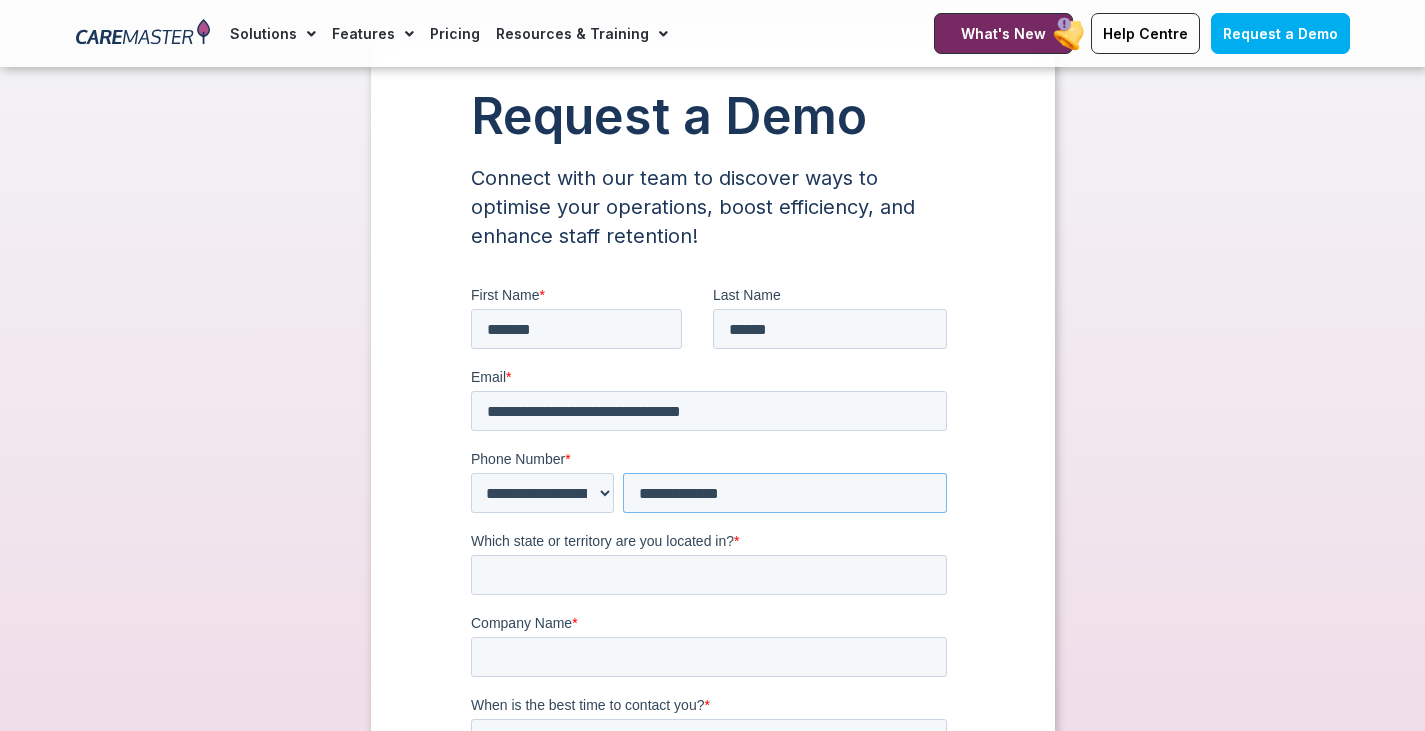type on "**********" 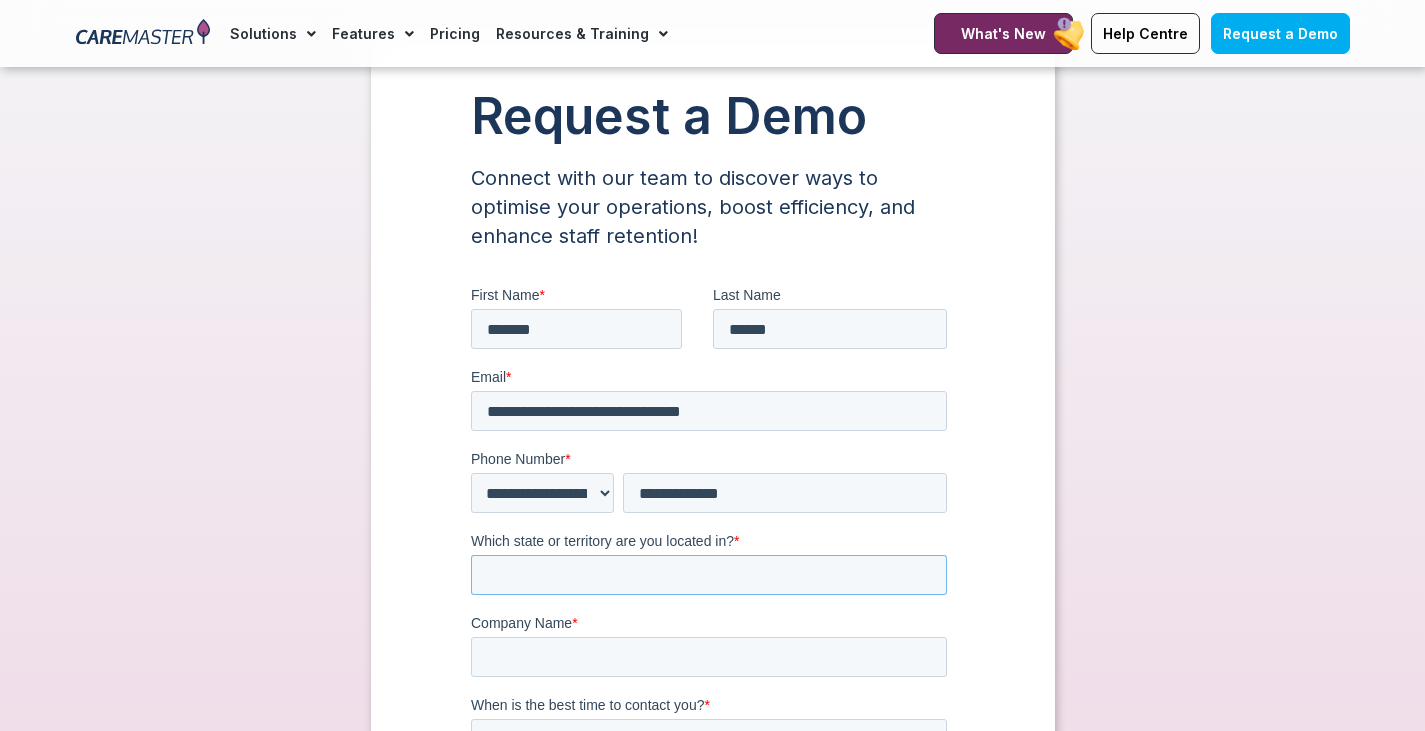 click on "Which state or territory are you located in? *" at bounding box center [708, 575] 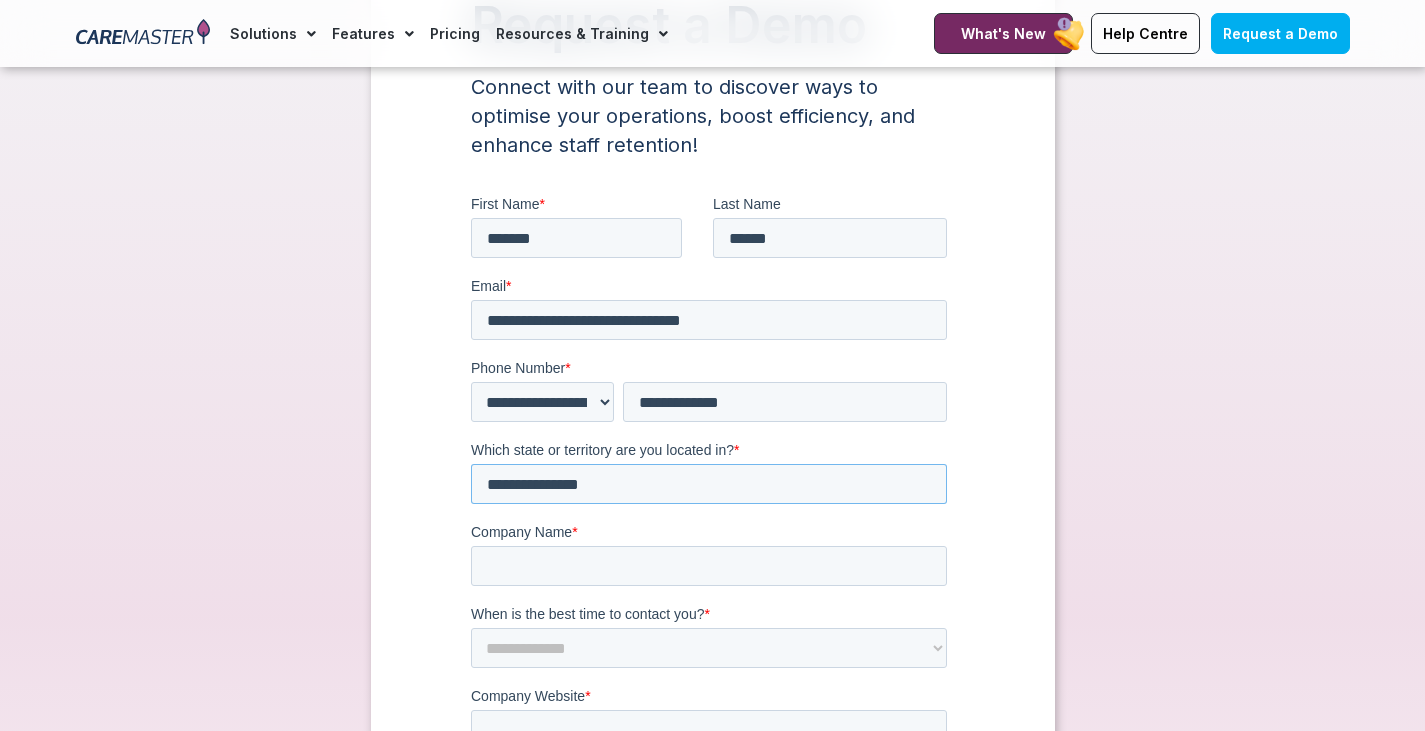 scroll, scrollTop: 239, scrollLeft: 0, axis: vertical 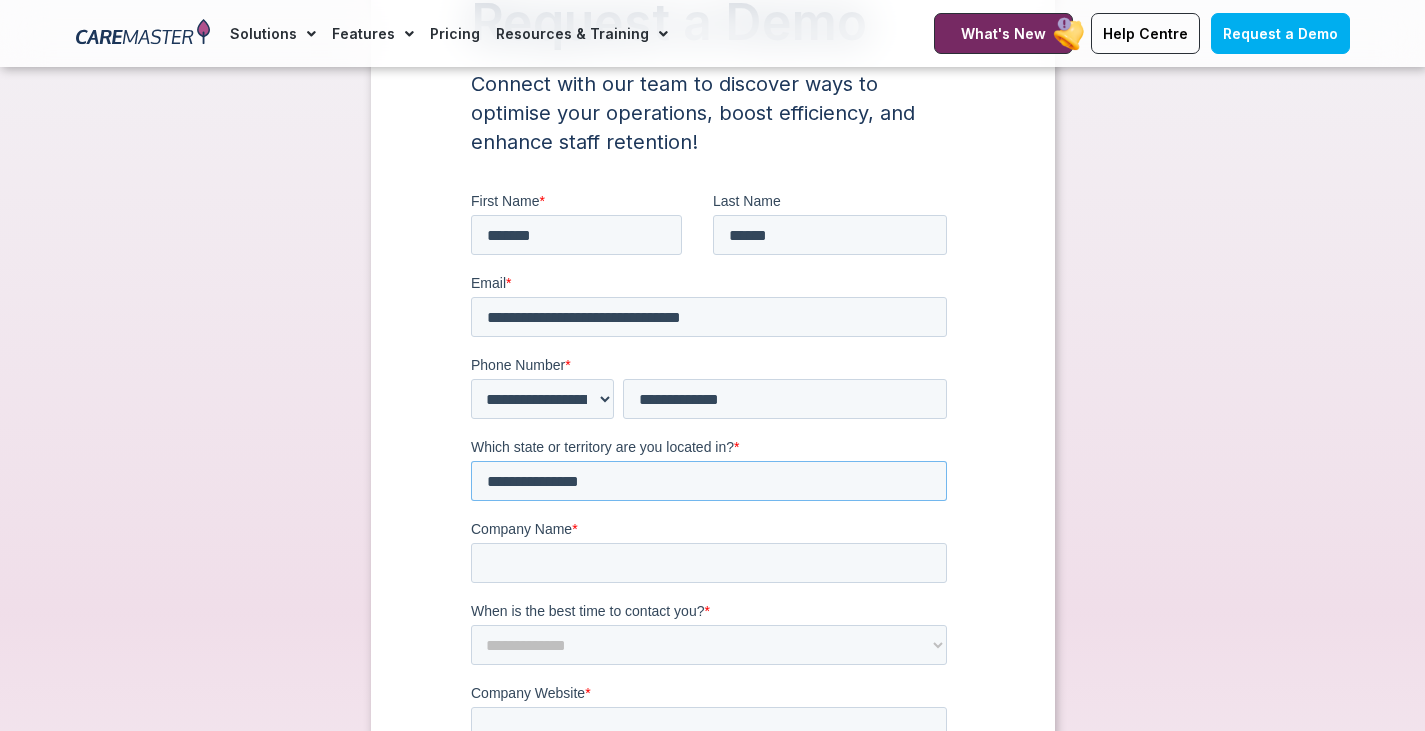 type on "**********" 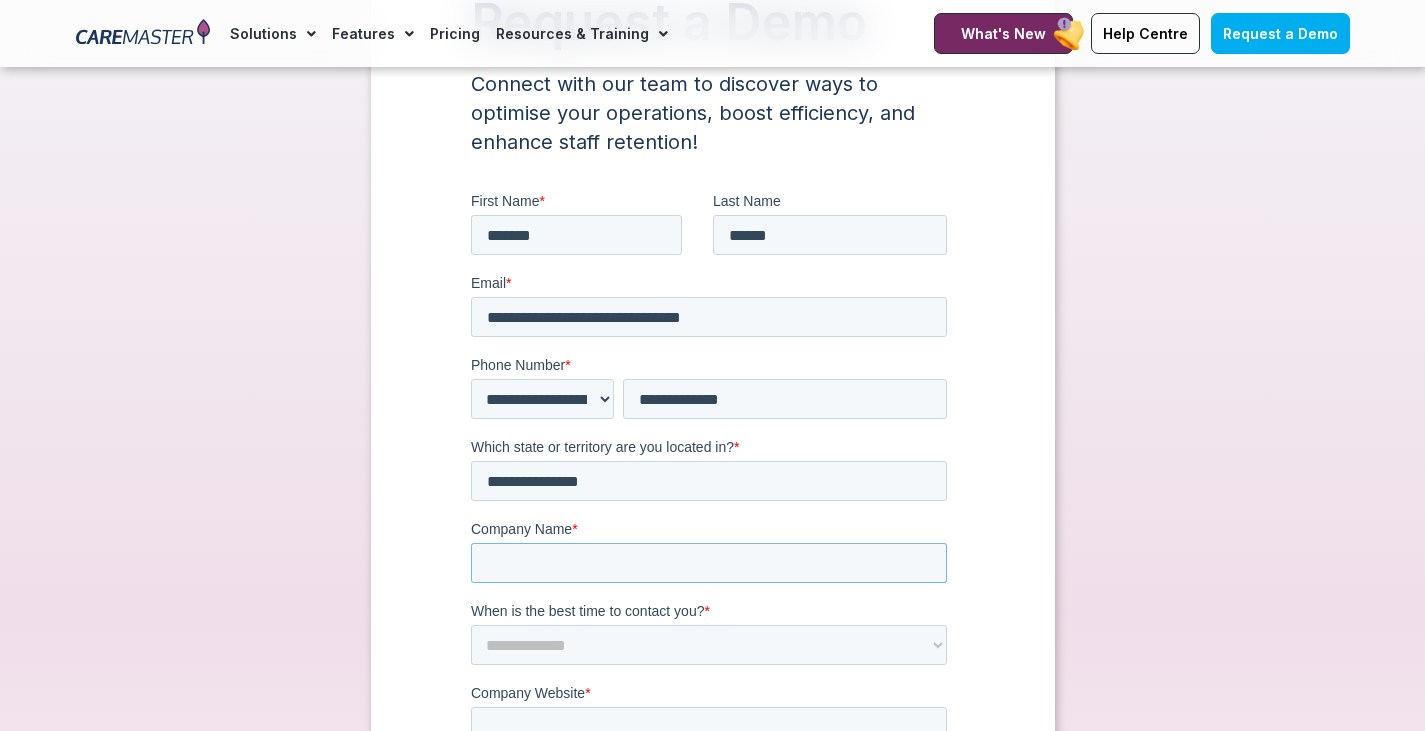 click on "Company Name *" at bounding box center [708, 563] 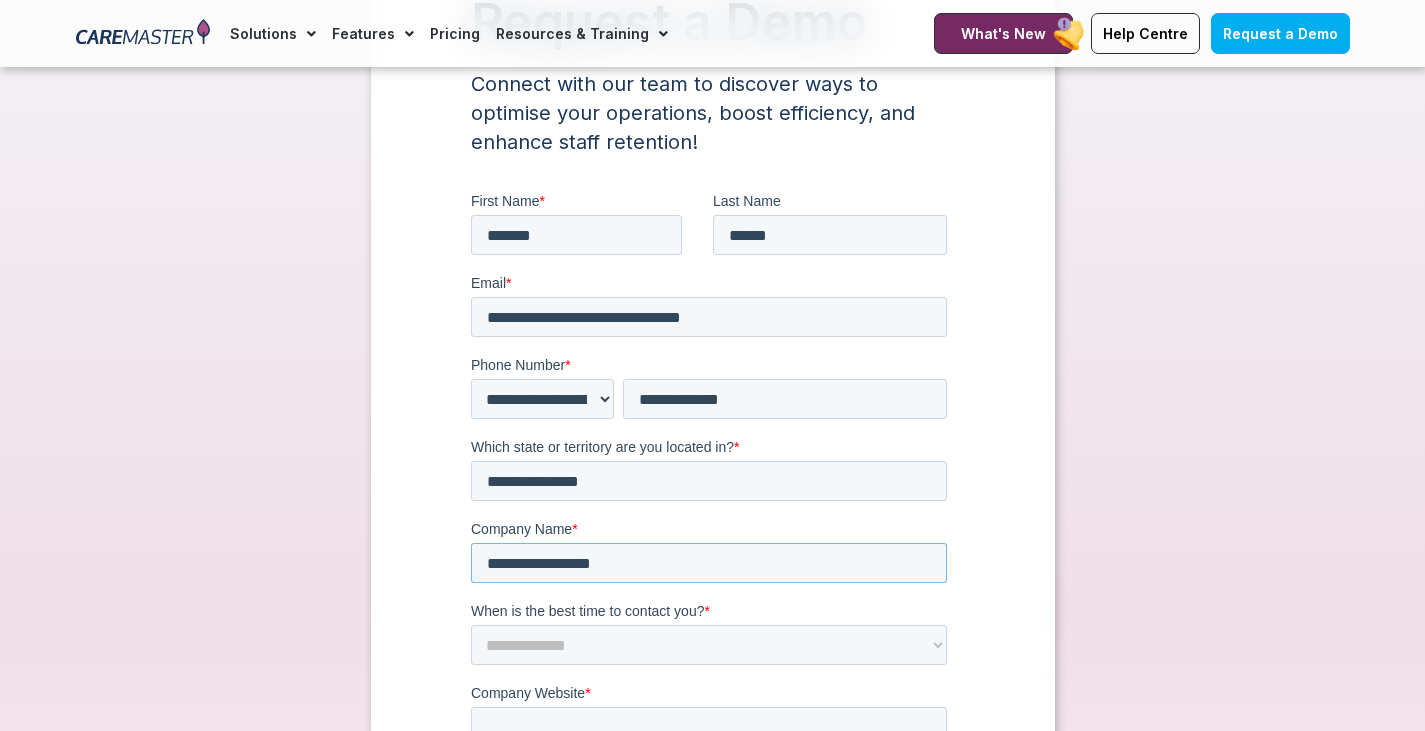 type on "**********" 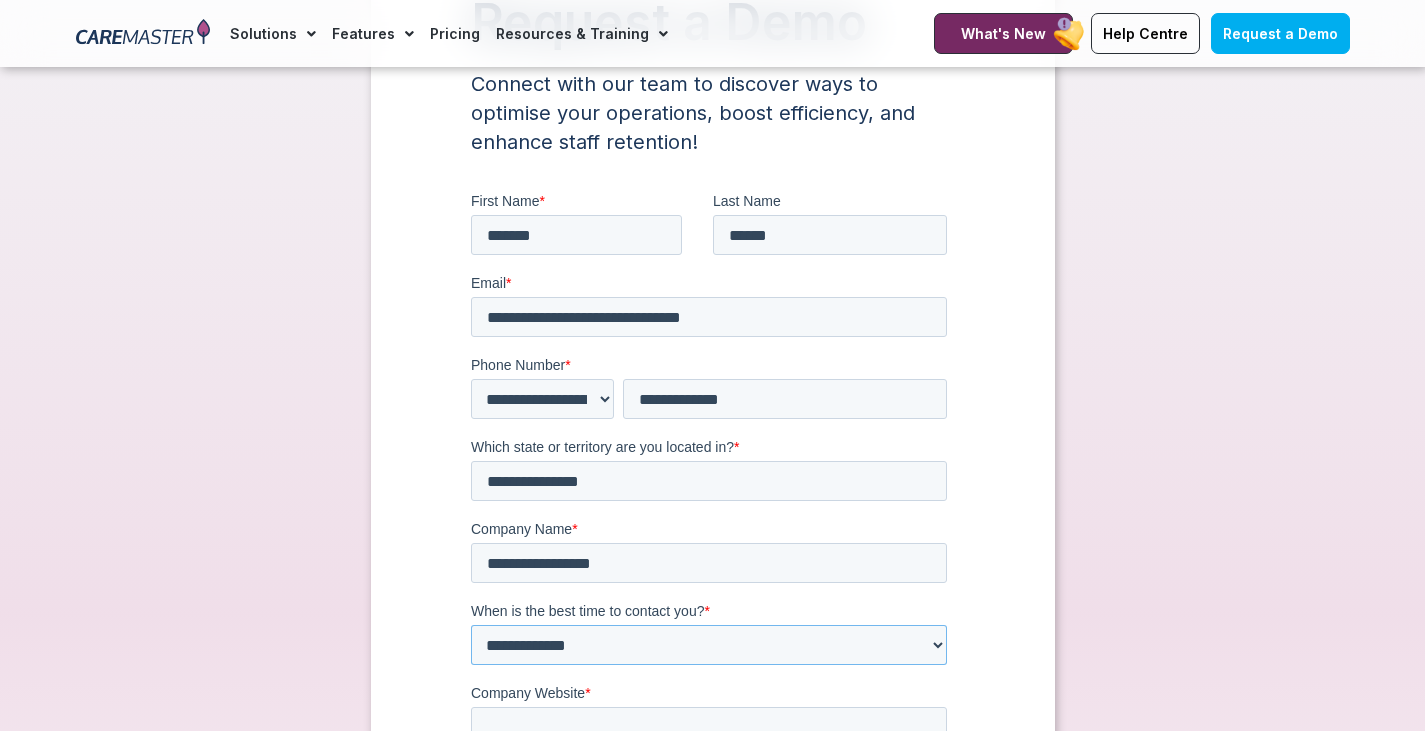 click on "**********" at bounding box center [708, 645] 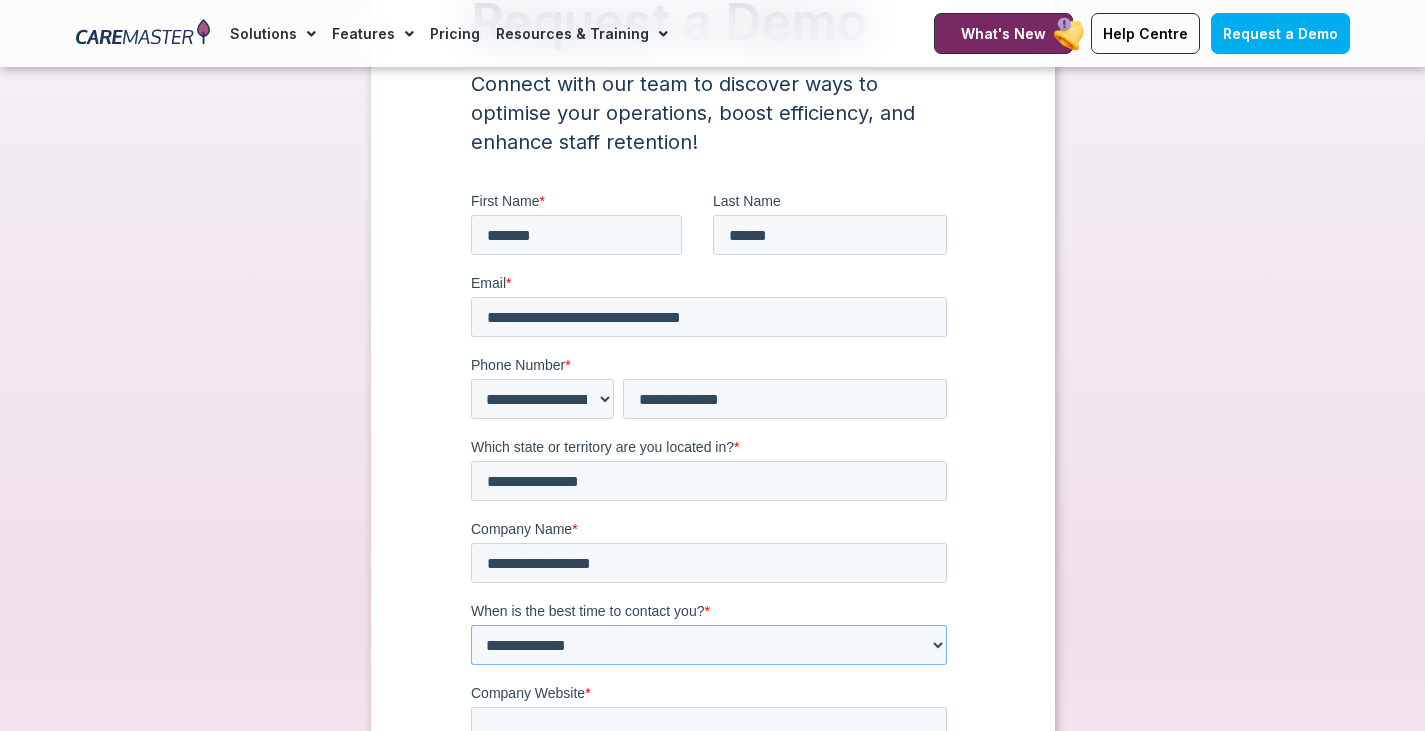 select on "*******" 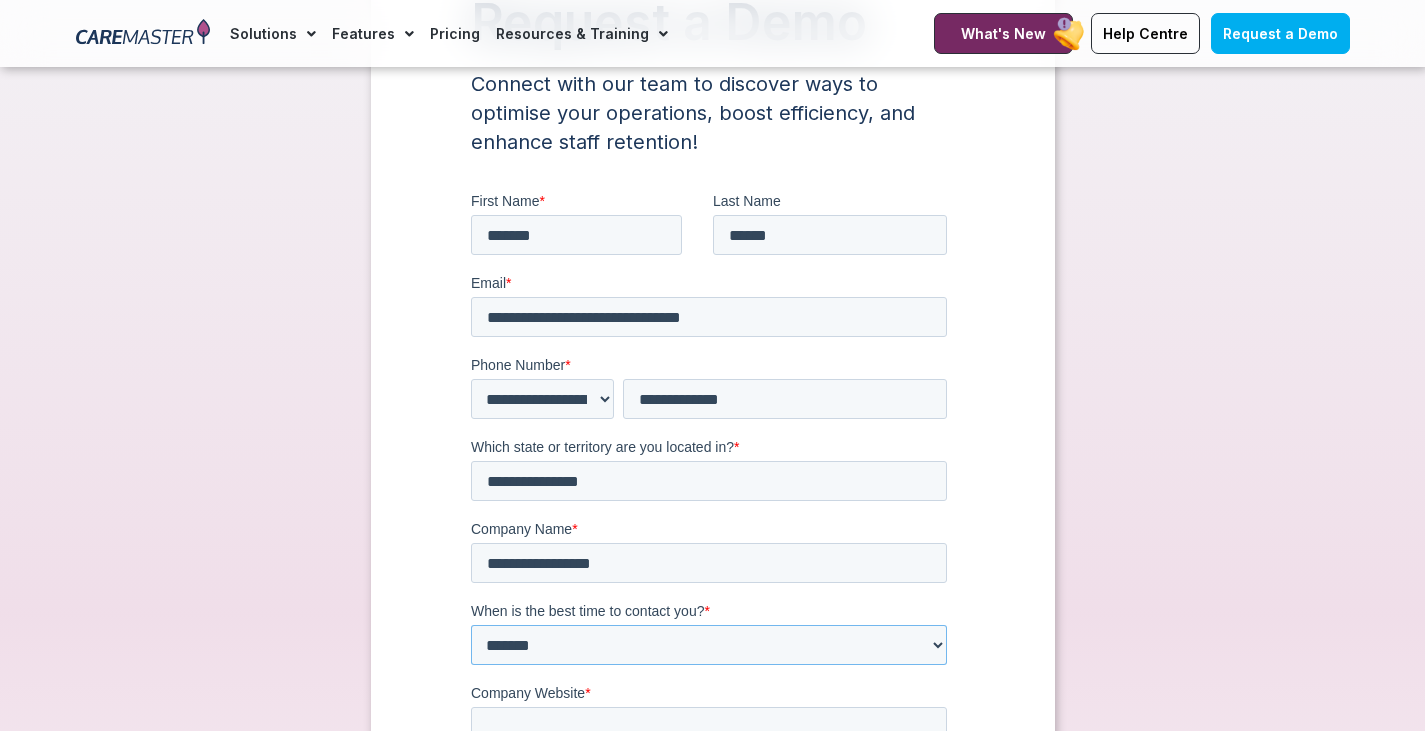 click on "**********" at bounding box center (708, 645) 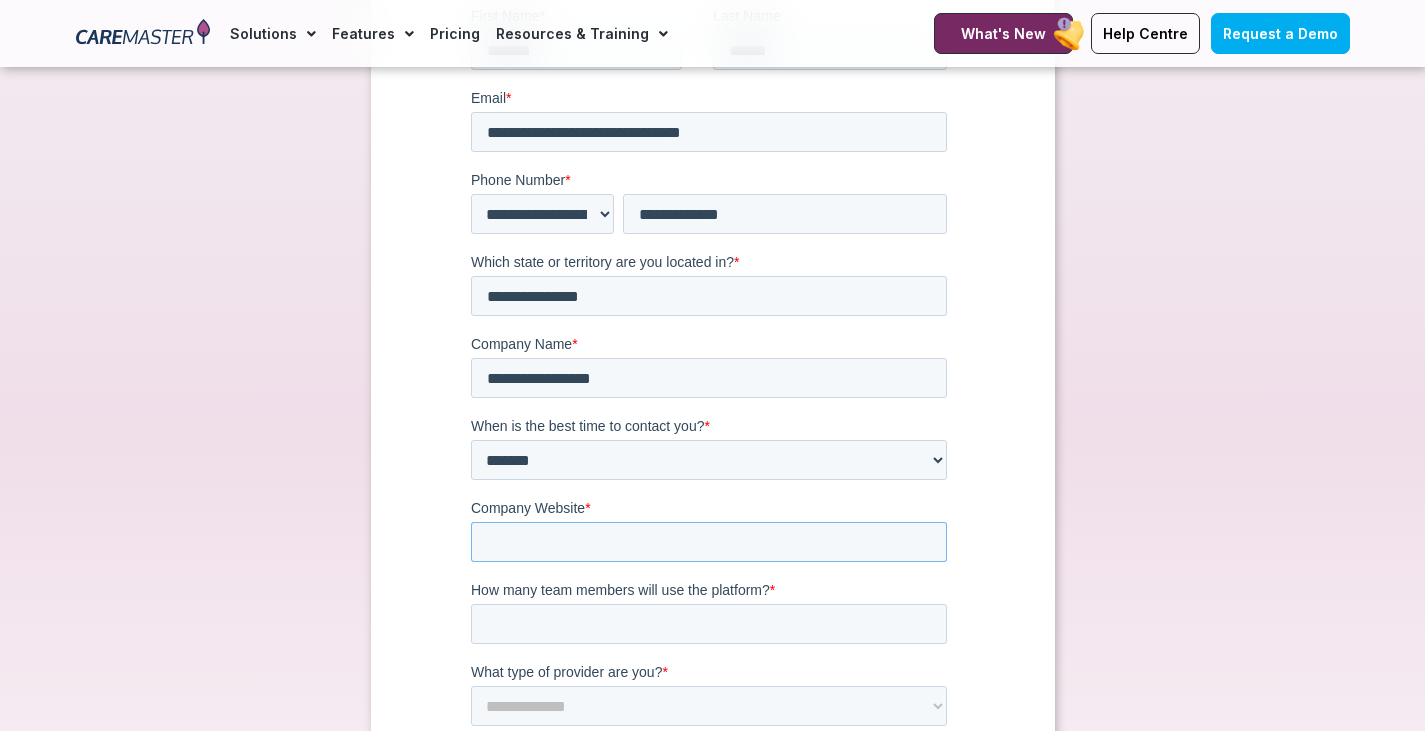 click on "Company Website *" at bounding box center [708, 542] 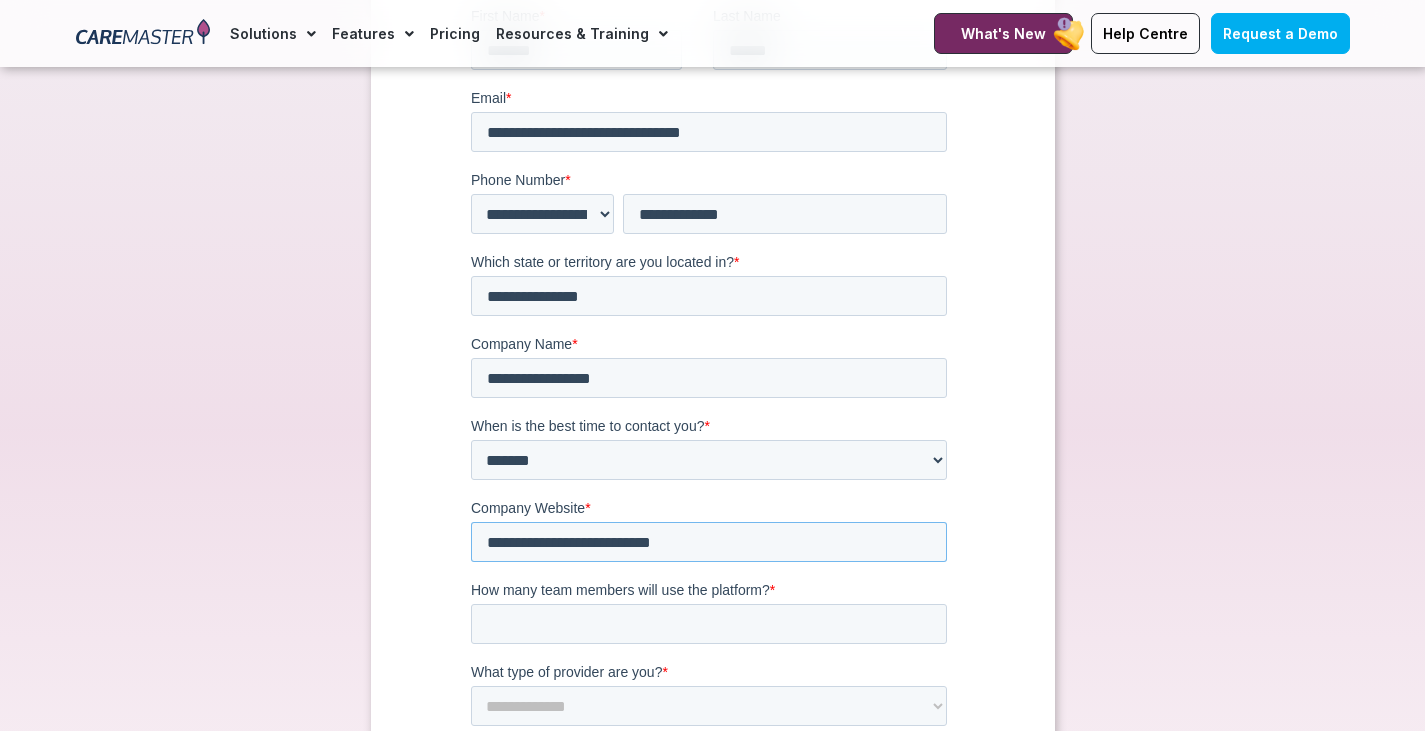type on "**********" 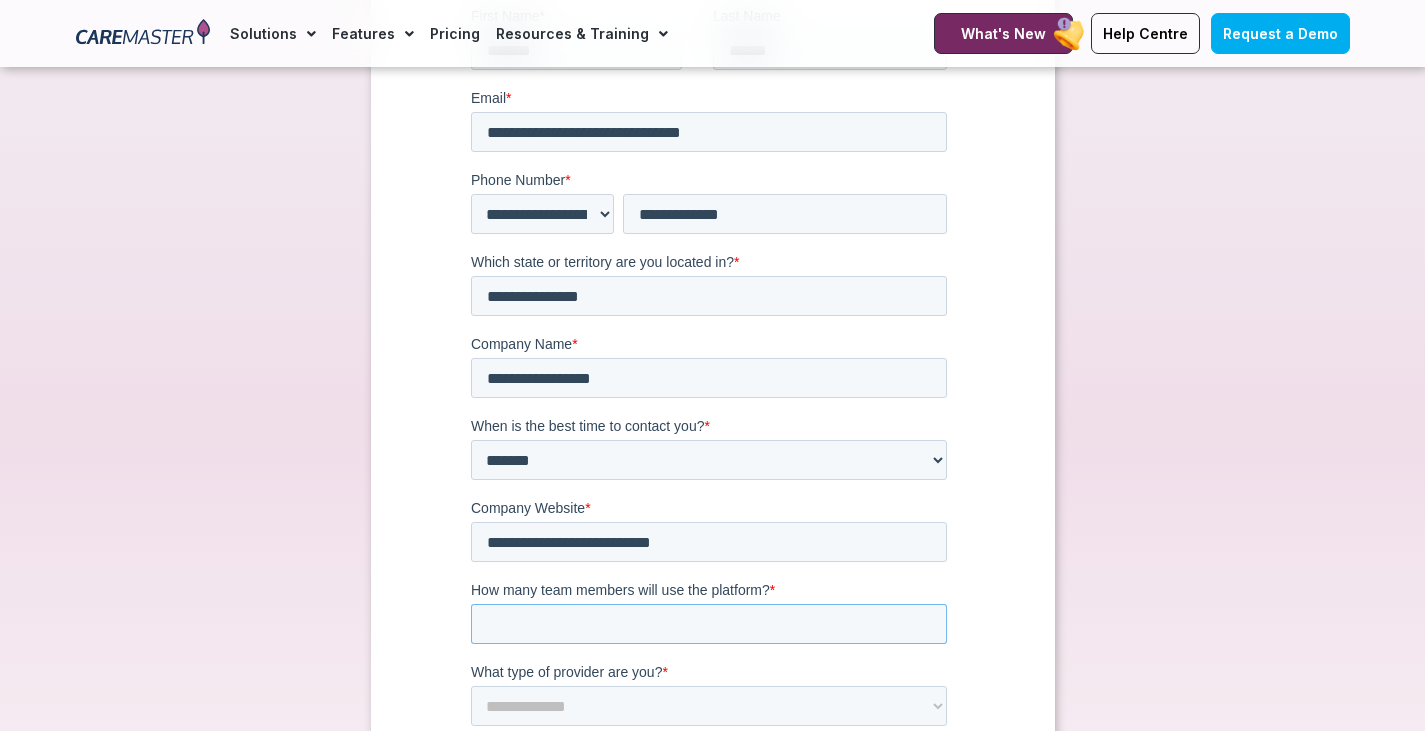 click on "How many team members will use the platform? *" at bounding box center [708, 624] 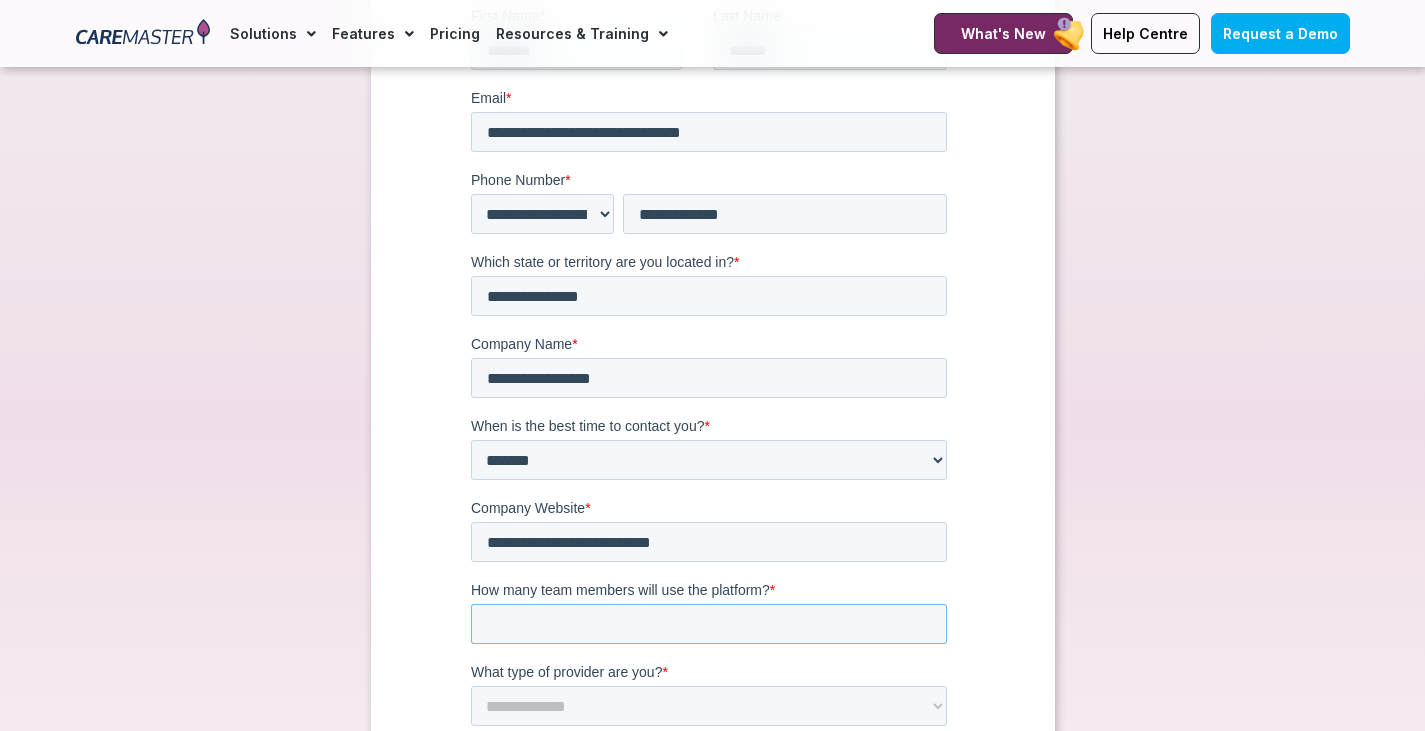 type on "**" 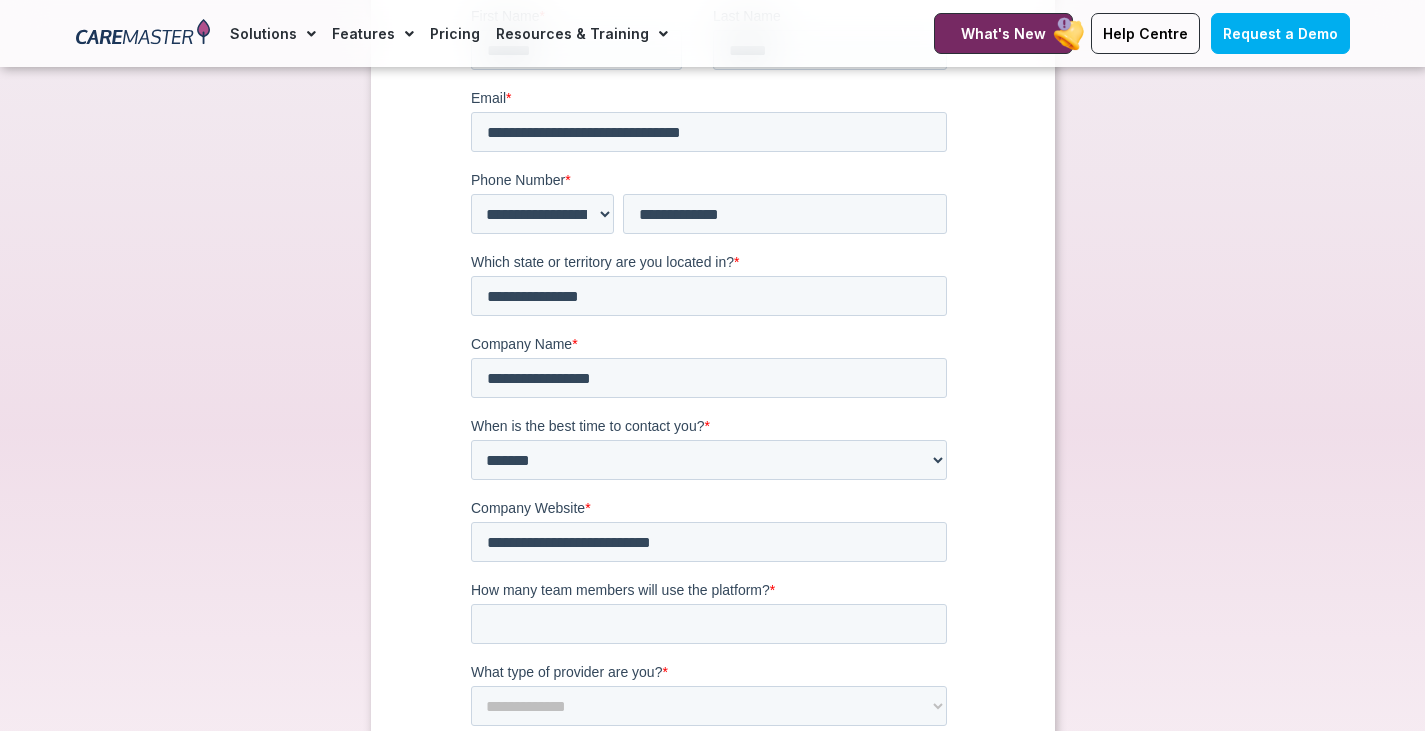 scroll, scrollTop: 514, scrollLeft: 0, axis: vertical 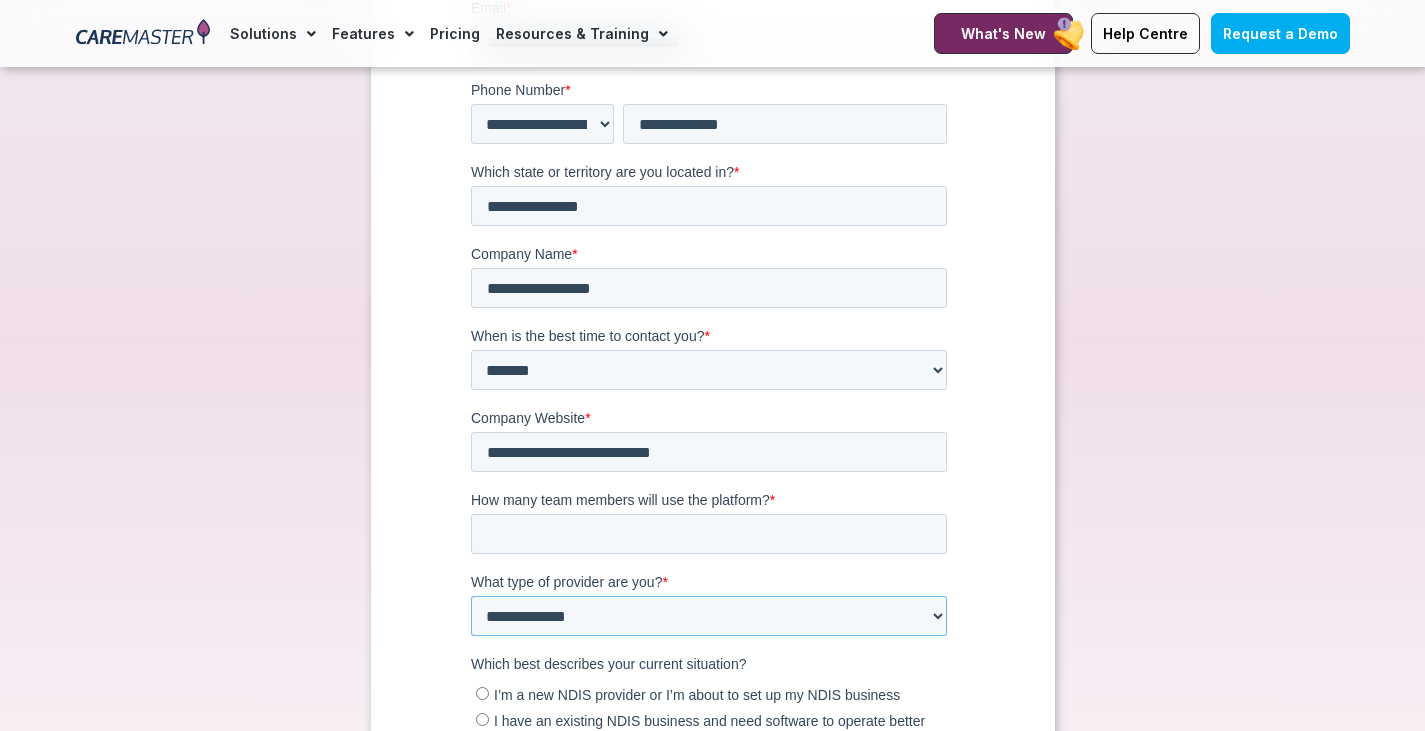 drag, startPoint x: 640, startPoint y: 530, endPoint x: 640, endPoint y: 620, distance: 90 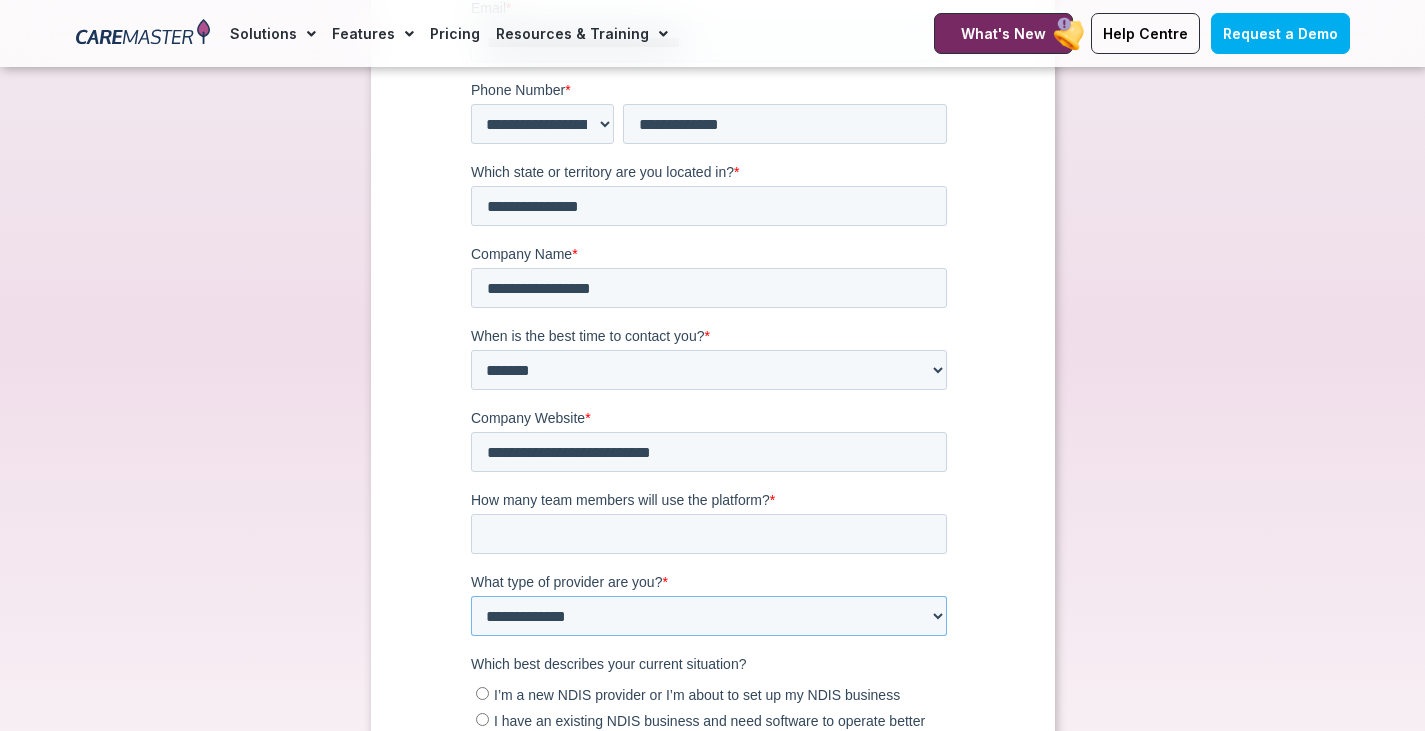 select on "**********" 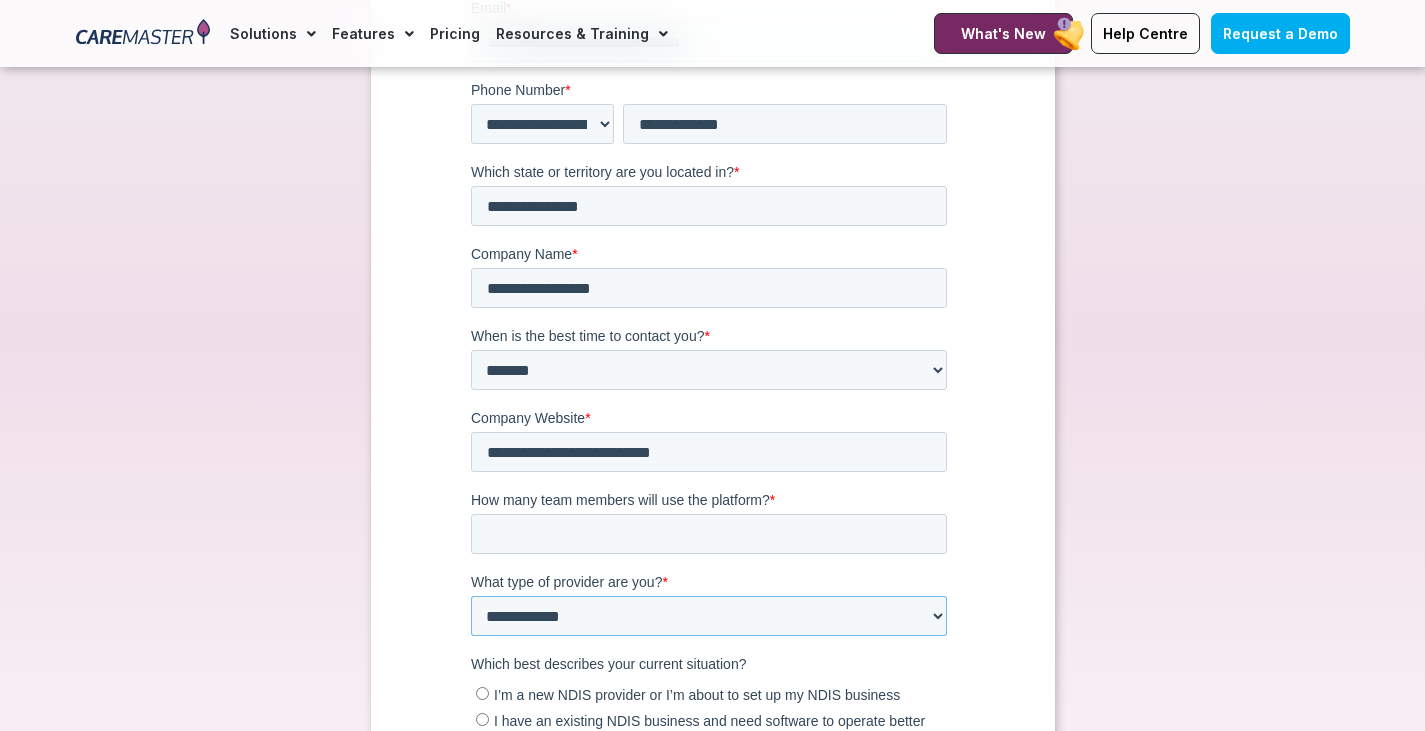 click on "**********" at bounding box center (708, 617) 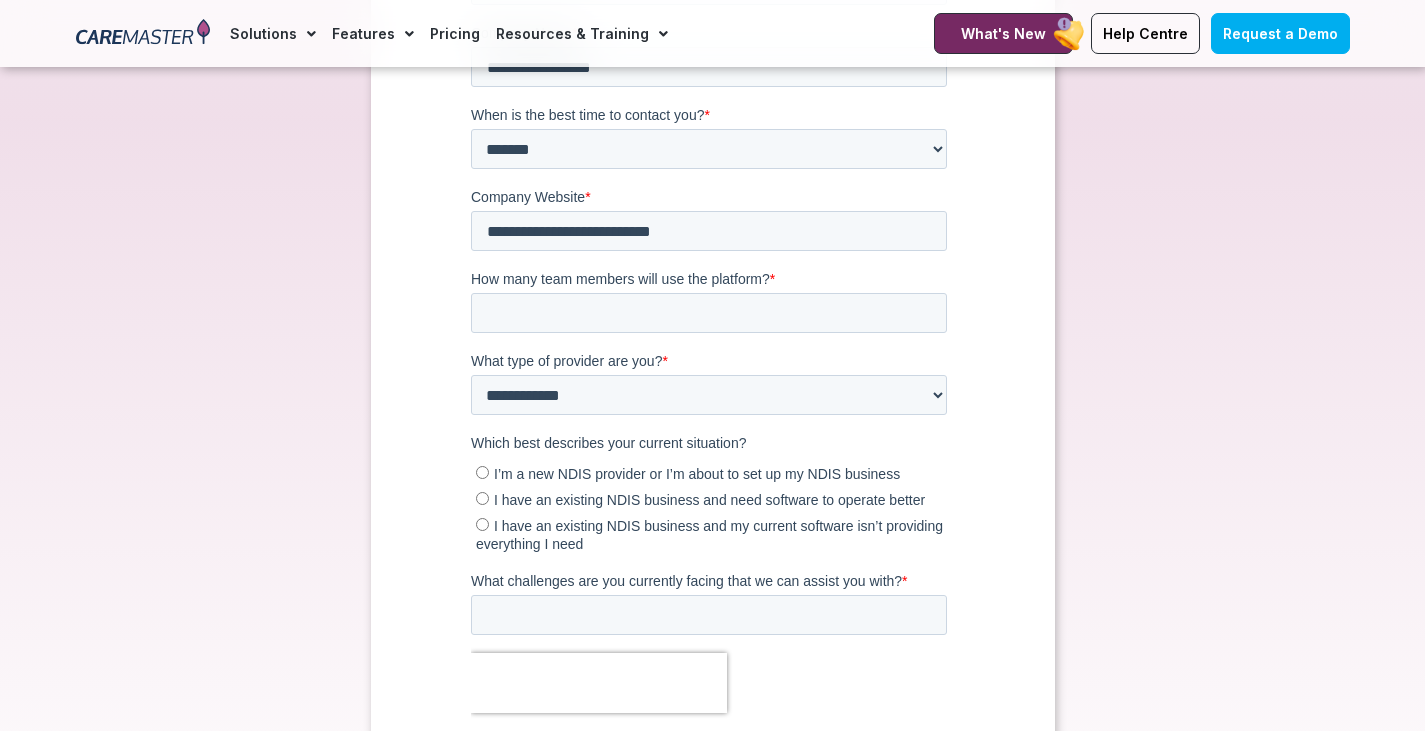 click on "I have an existing NDIS business and need software to operate better" at bounding box center [708, 501] 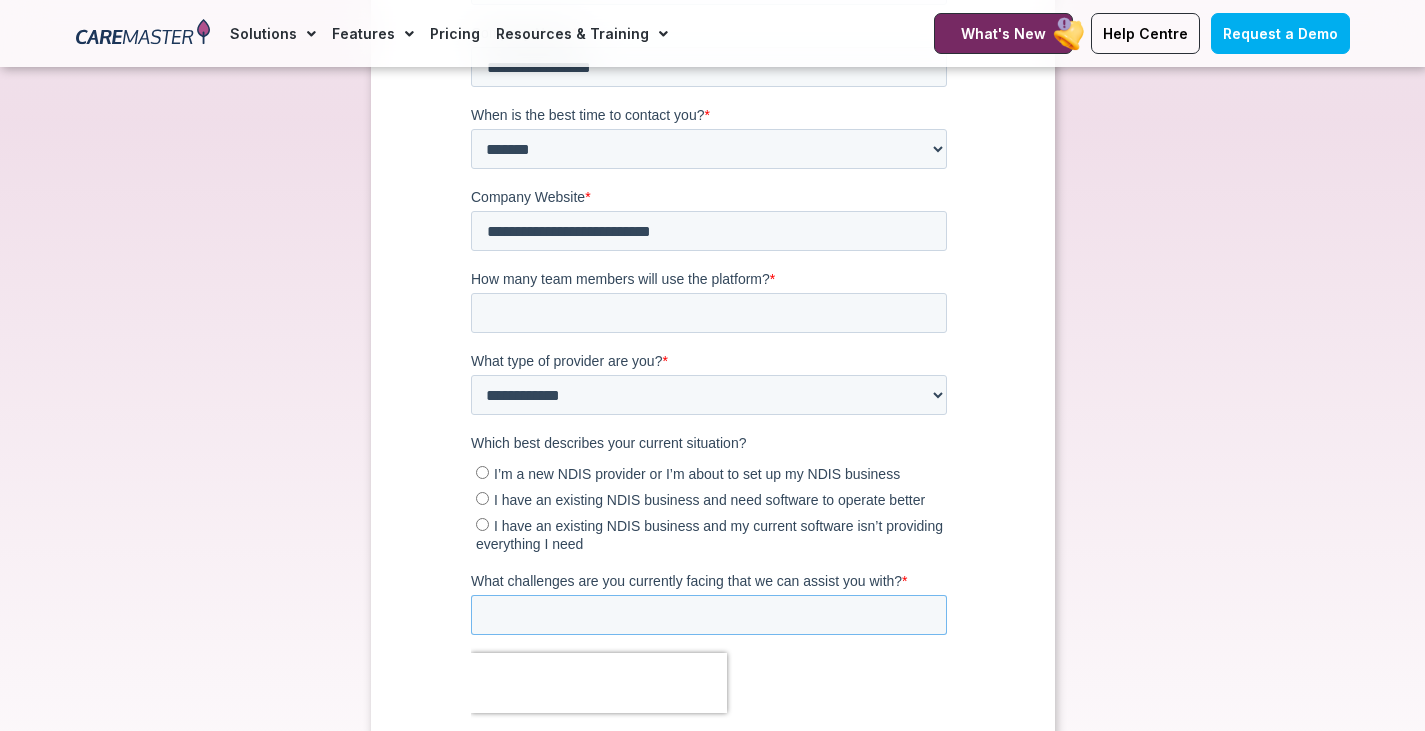 click on "What challenges are you currently facing that we can assist you with? *" at bounding box center (708, 616) 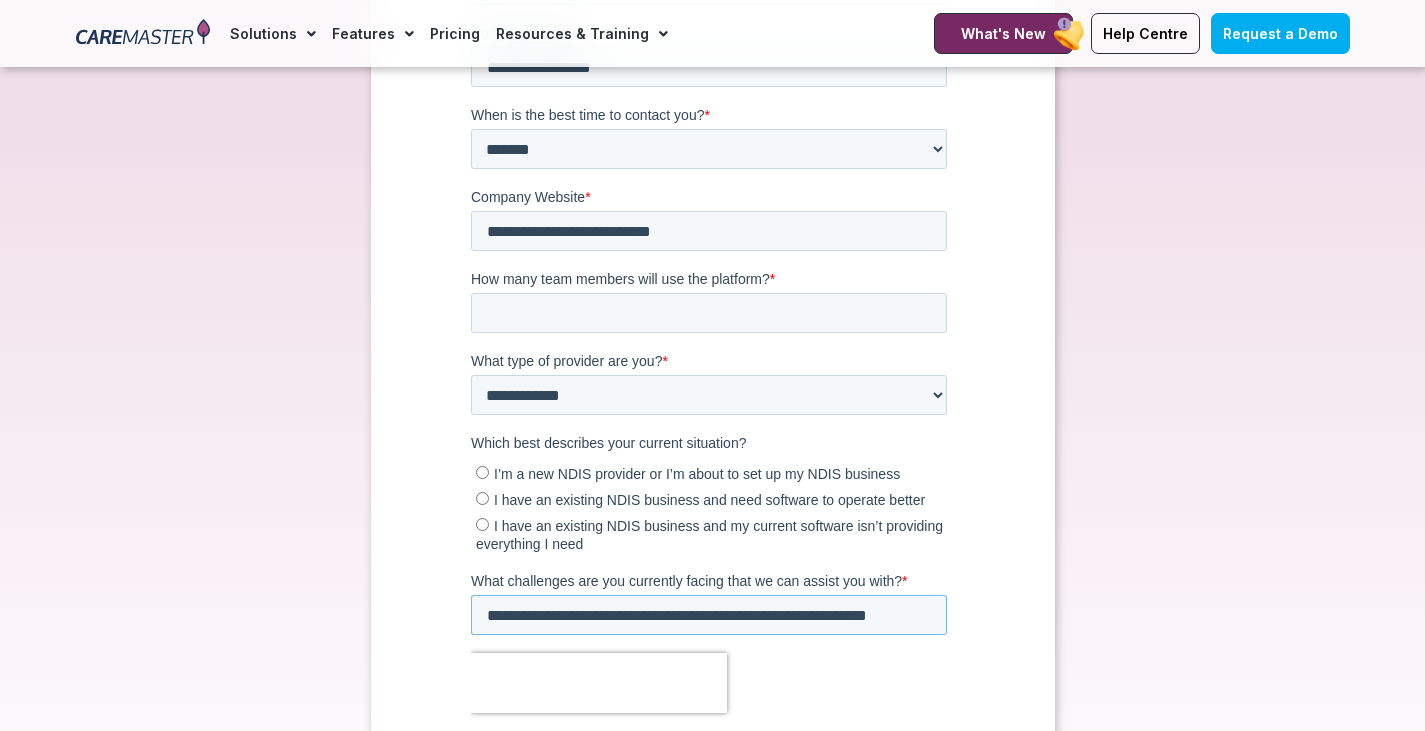 scroll, scrollTop: 0, scrollLeft: 0, axis: both 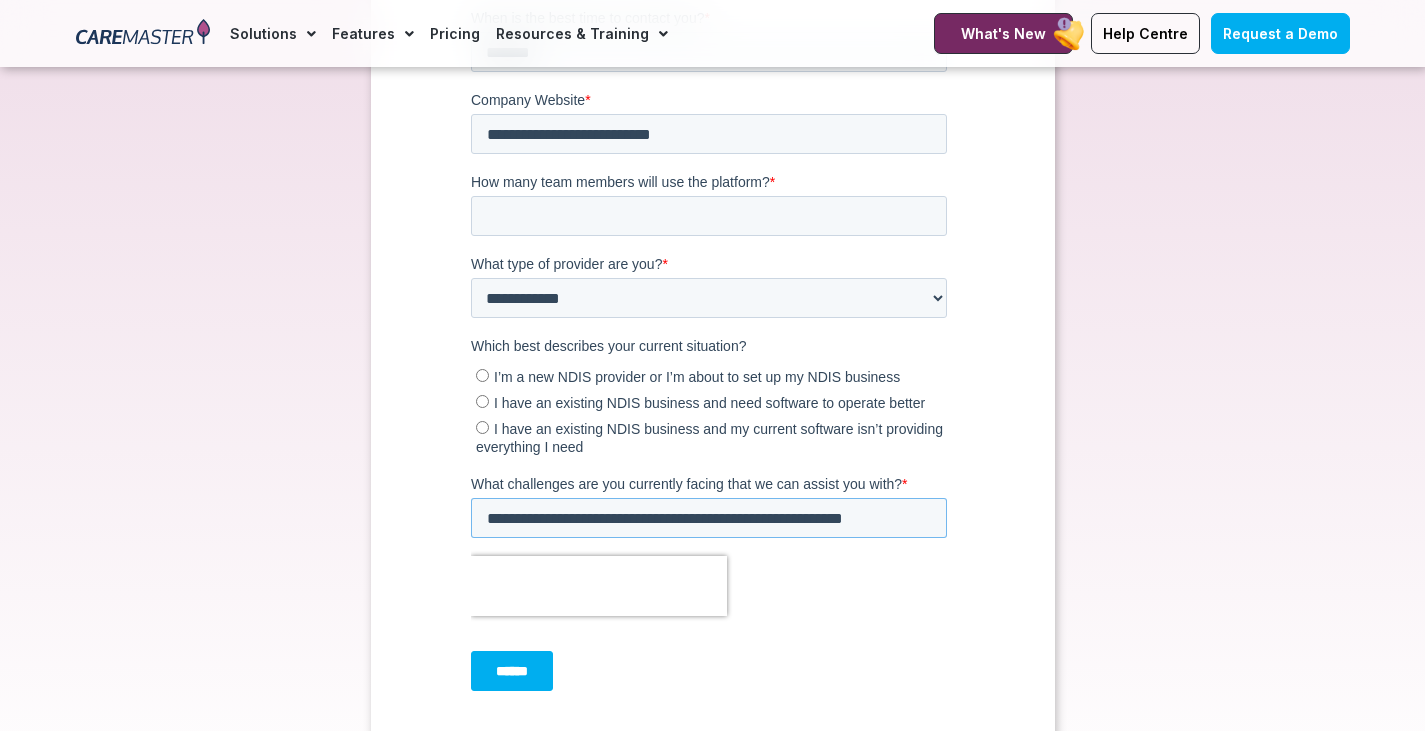 type on "**********" 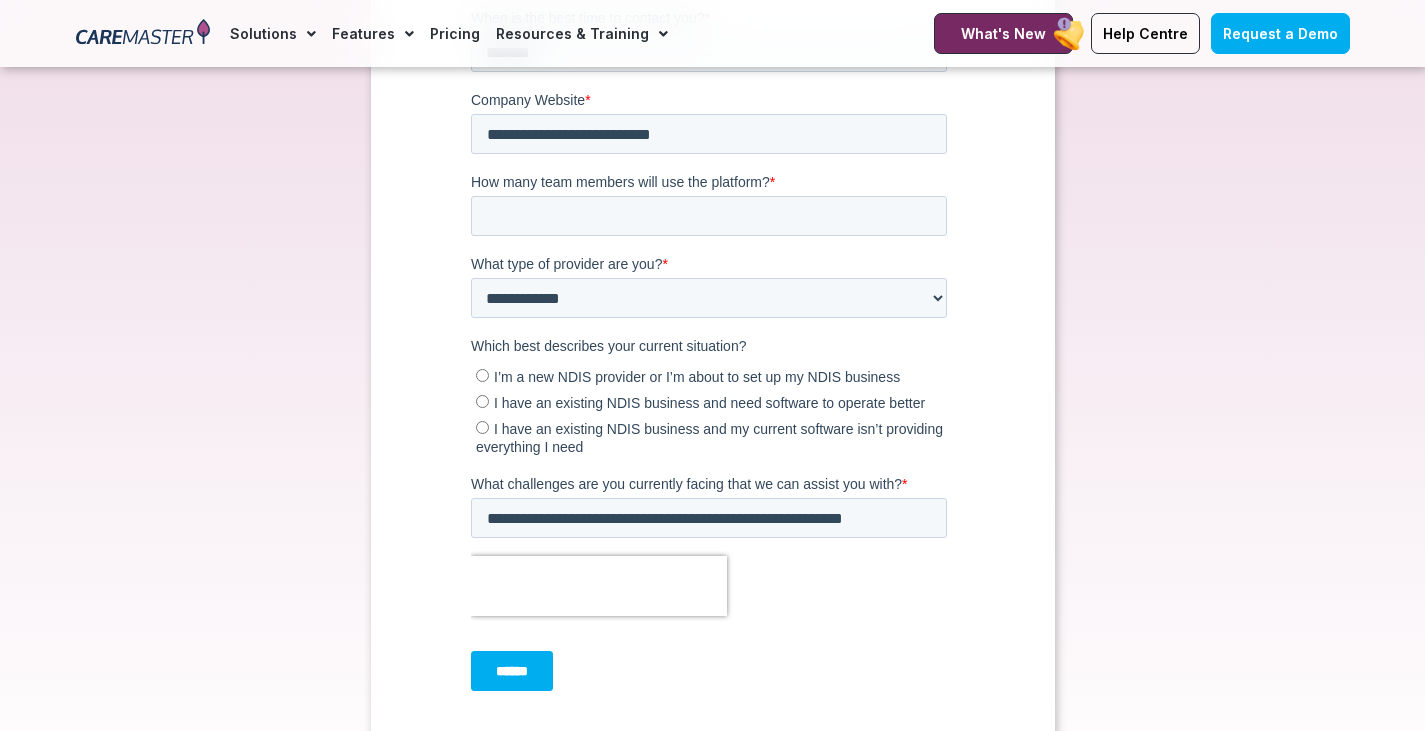 click on "******" at bounding box center [511, 672] 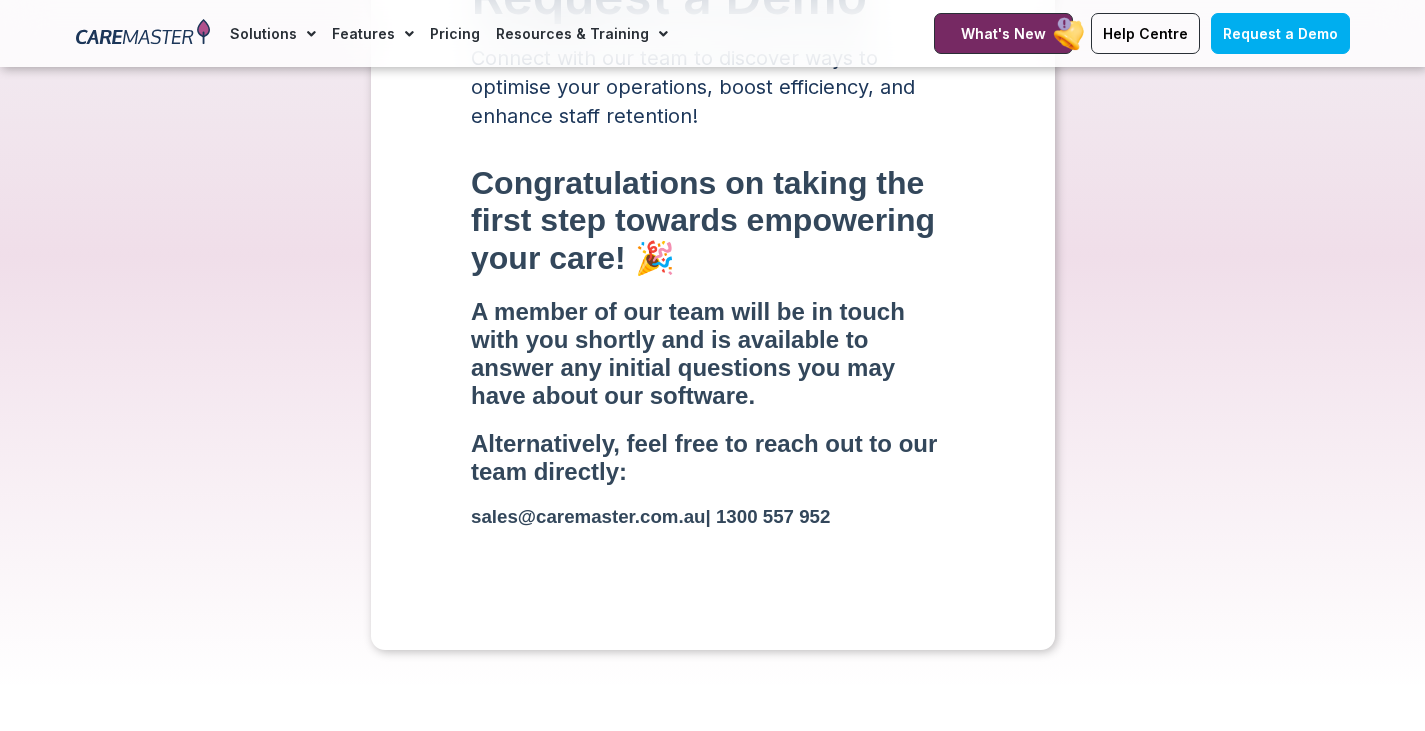 scroll, scrollTop: 0, scrollLeft: 0, axis: both 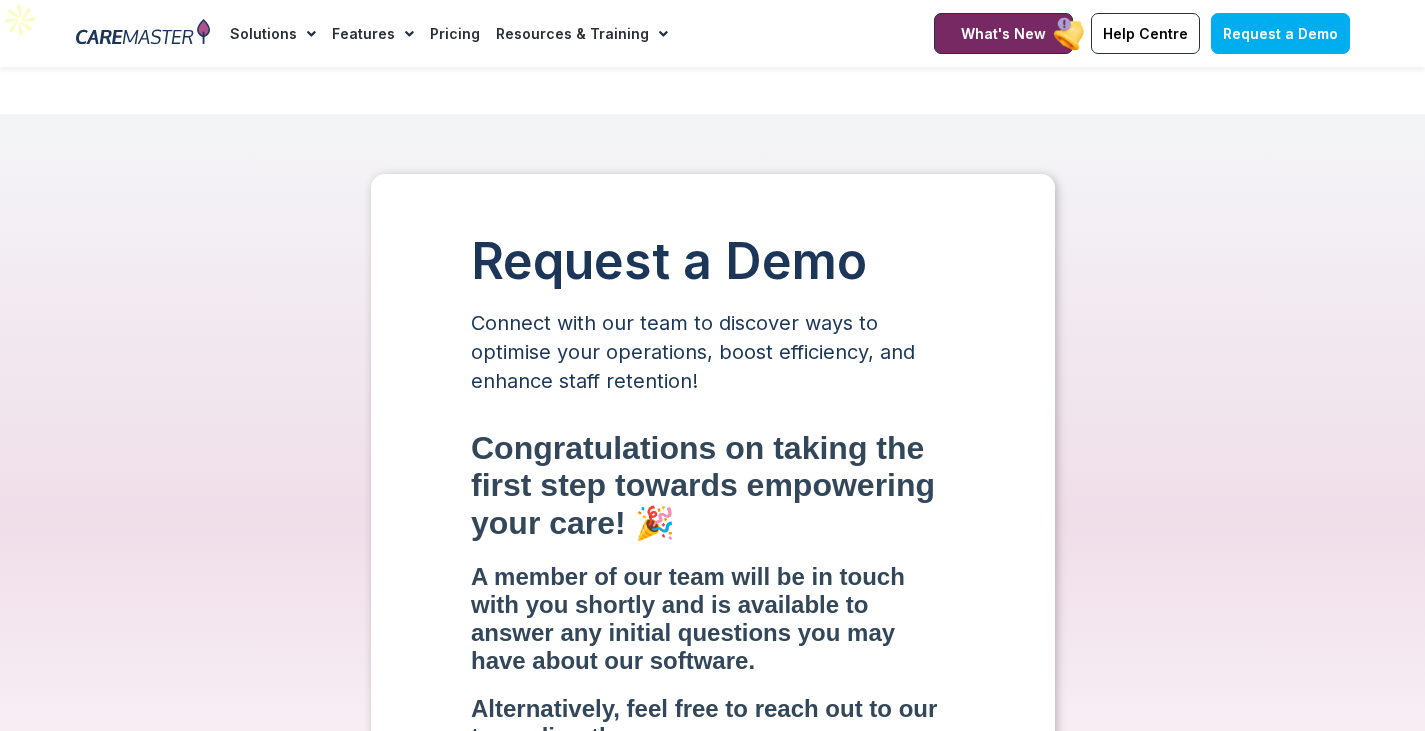 click on "Pricing" 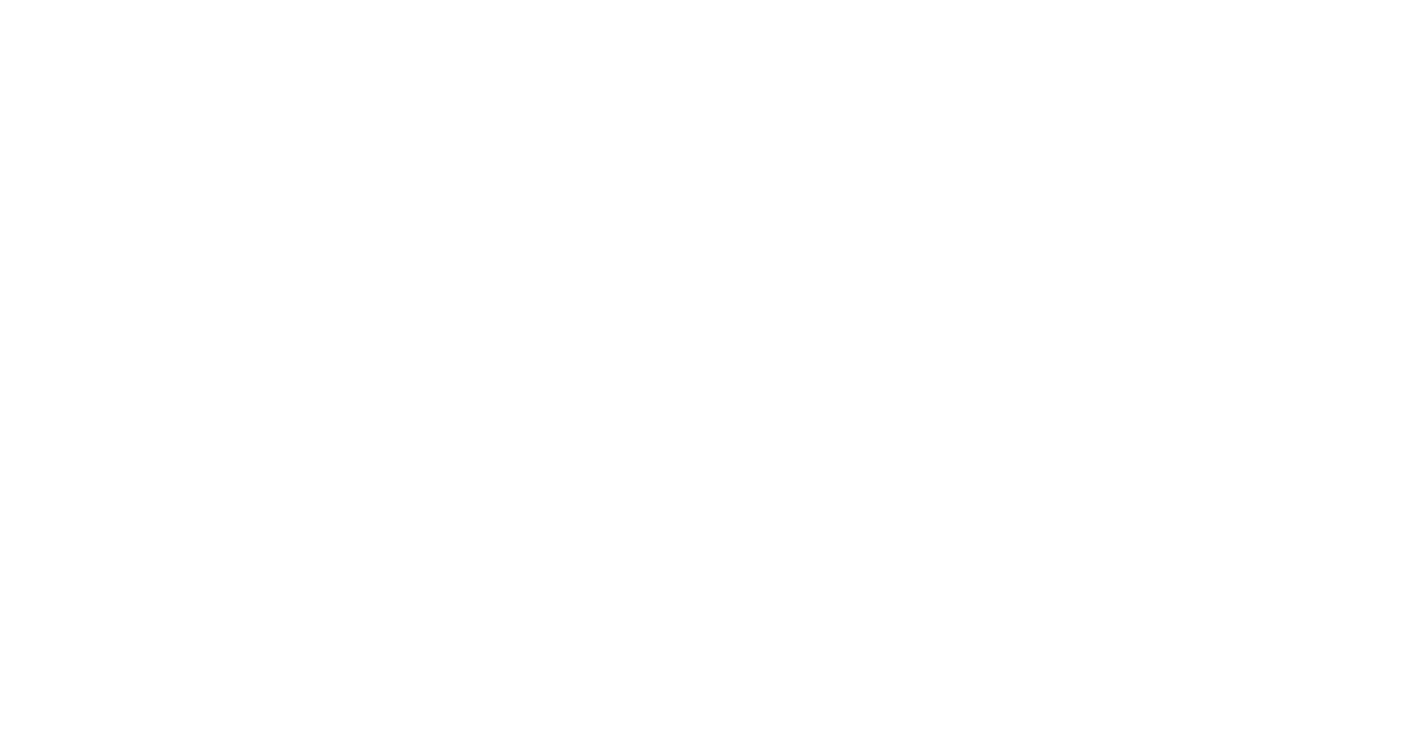 scroll, scrollTop: 0, scrollLeft: 0, axis: both 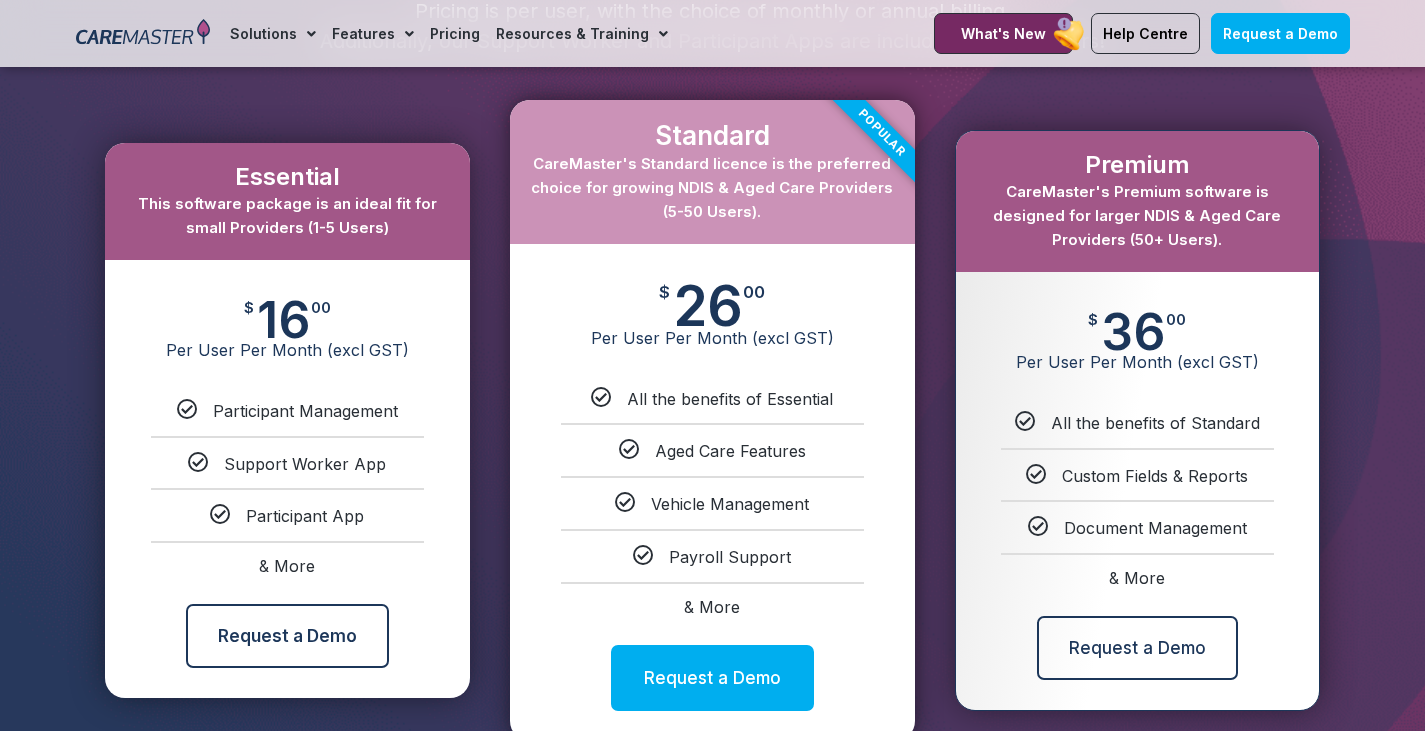 click on "& More" at bounding box center [712, 607] 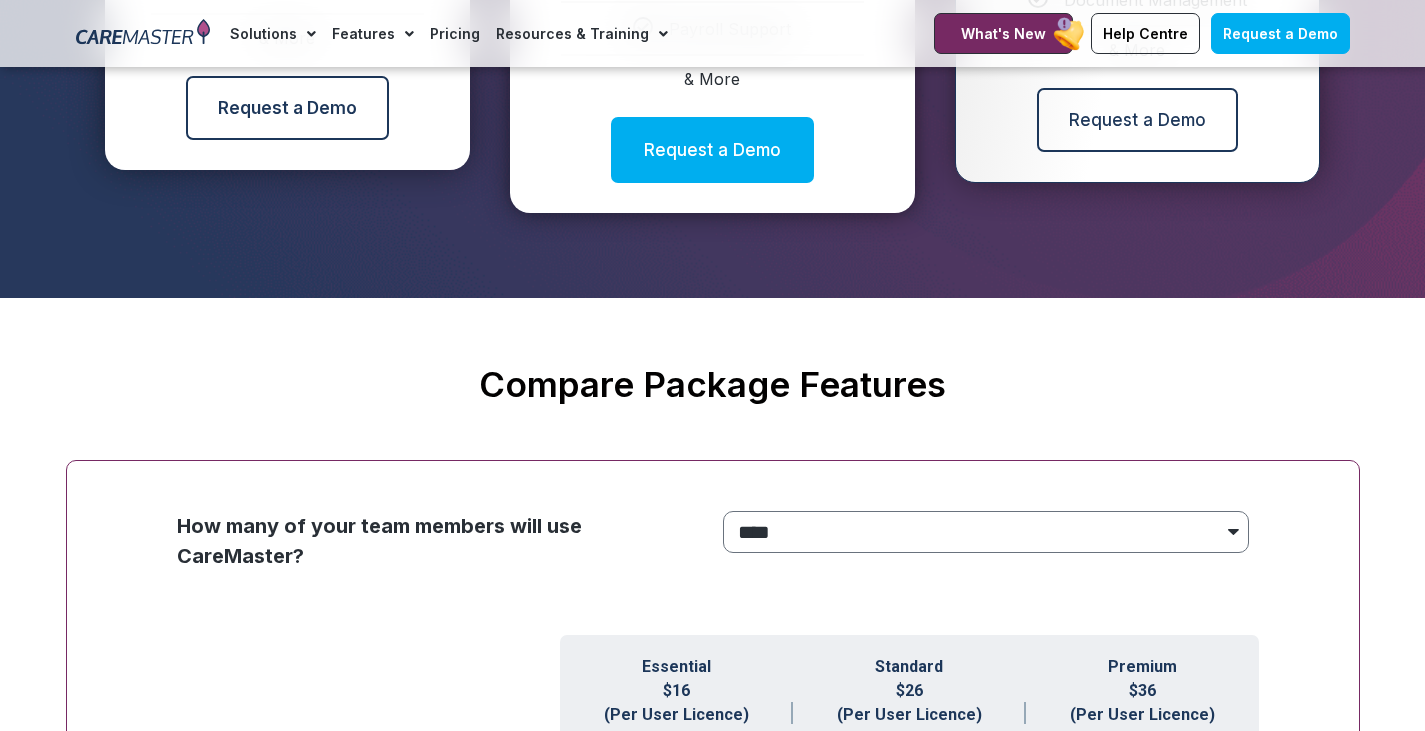 click on "CareMaster Platform Pricing           Review our transparent pricing tiers for NDIS and Aged Care Software, customised to meet Provider needs, growth objectives, and current operational scale. This guarantees a cost-effective solution for Providers of all sizes.                 Request a Demo                                                     Our Packages           Pricing is per user, with the choice of monthly or annual billing. Additionally, our Support Worker and Participant Apps are included across all tiers!                        Essential     This software package is an ideal fit for small Providers (1-5 Users)        $    16       00      Per User Per Month (excl GST)              Participant Management               Support Worker App               Participant App             & More             Request a Demo                             Standard     CareMaster's Standard licence is the preferred choice for growing NDIS & Aged Care Providers (5-50 Users).        $    26       00" at bounding box center [712, 3612] 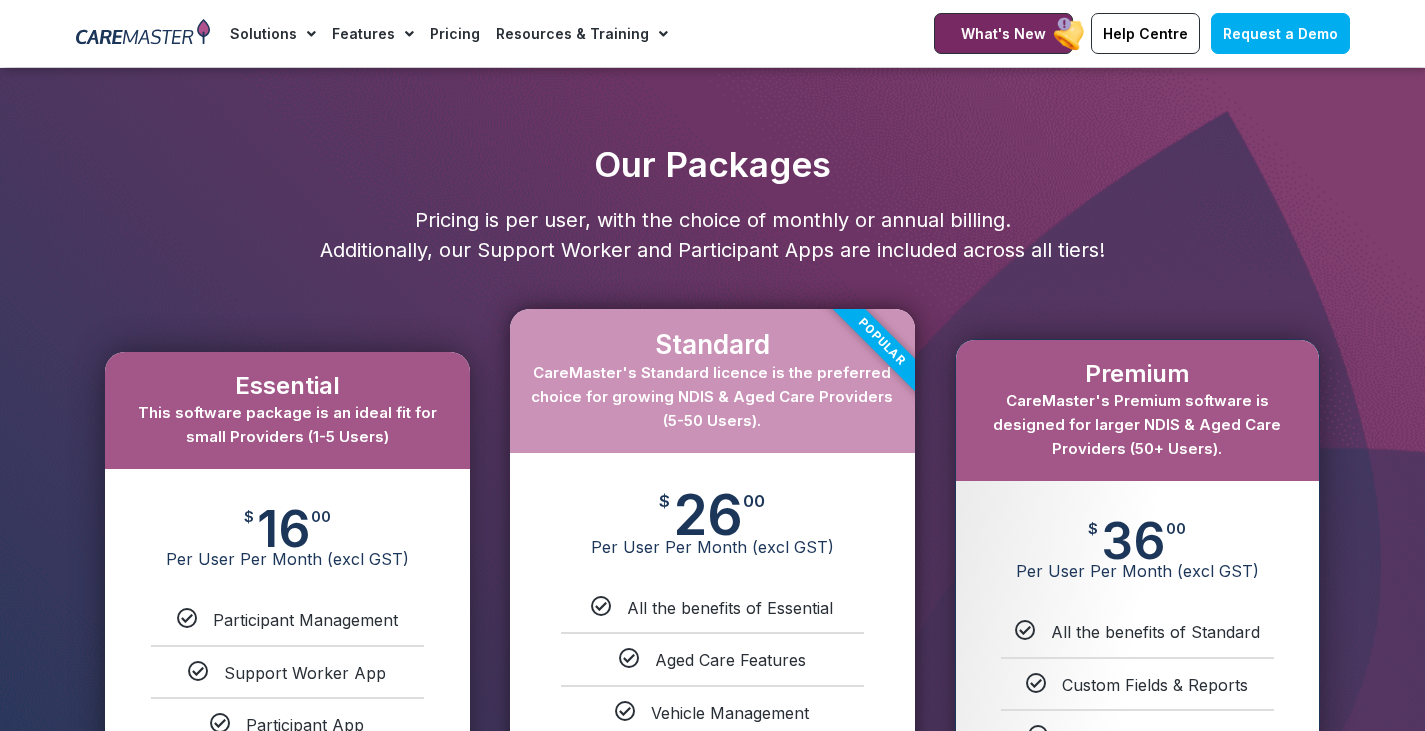 scroll, scrollTop: 903, scrollLeft: 0, axis: vertical 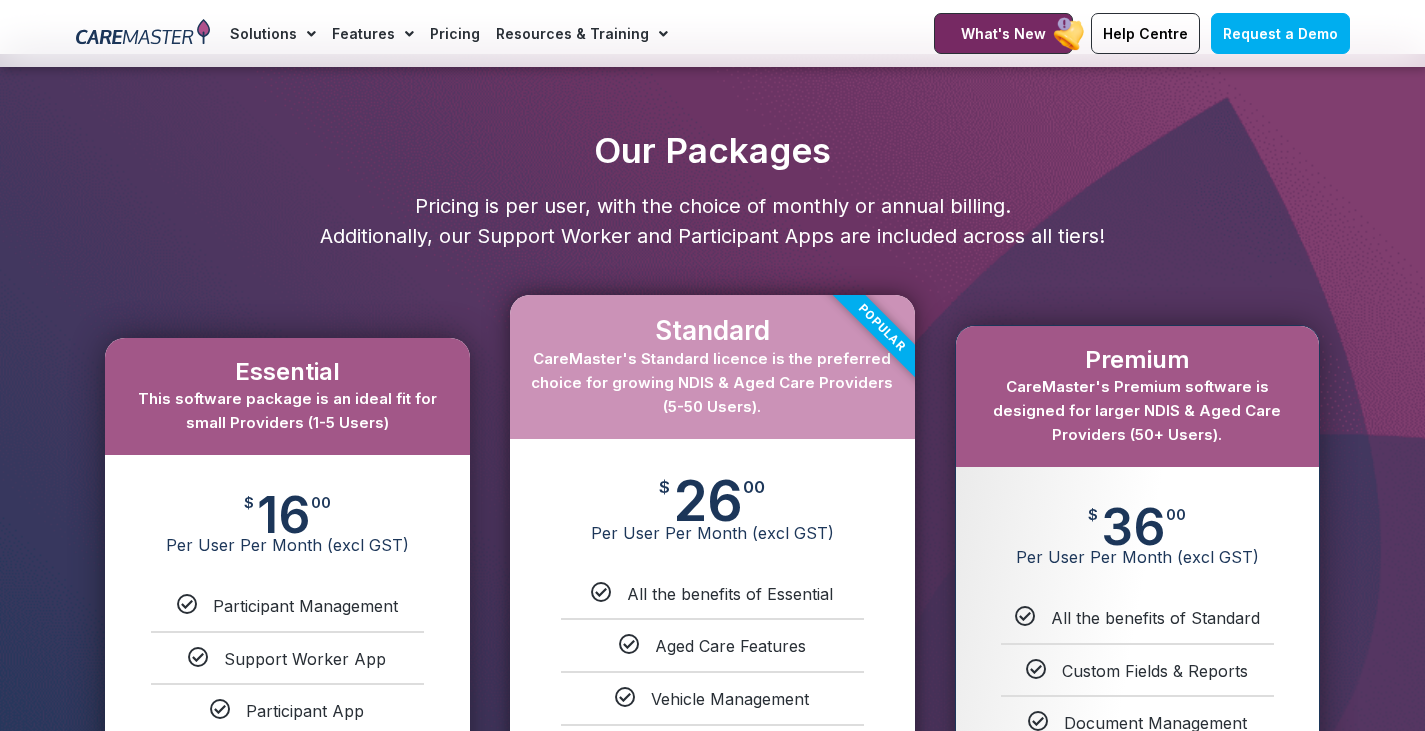 click on "Our Packages           Pricing is per user, with the choice of monthly or annual billing. Additionally, our Support Worker and Participant Apps are included across all tiers!                        Essential     This software package is an ideal fit for small Providers (1-5 Users)        $    16       00      Per User Per Month (excl GST)              Participant Management               Support Worker App               Participant App             & More             Request a Demo                             Standard     CareMaster's Standard licence is the preferred choice for growing NDIS & Aged Care Providers (5-50 Users).        $    26       00      Per User Per Month (excl GST)              All the benefits of Essential               Aged Care Features               Vehicle Management               Payroll Support             & More             Request a Demo           Popular                           Premium          $    36       00      Per User Per Month (excl GST)" at bounding box center [712, 537] 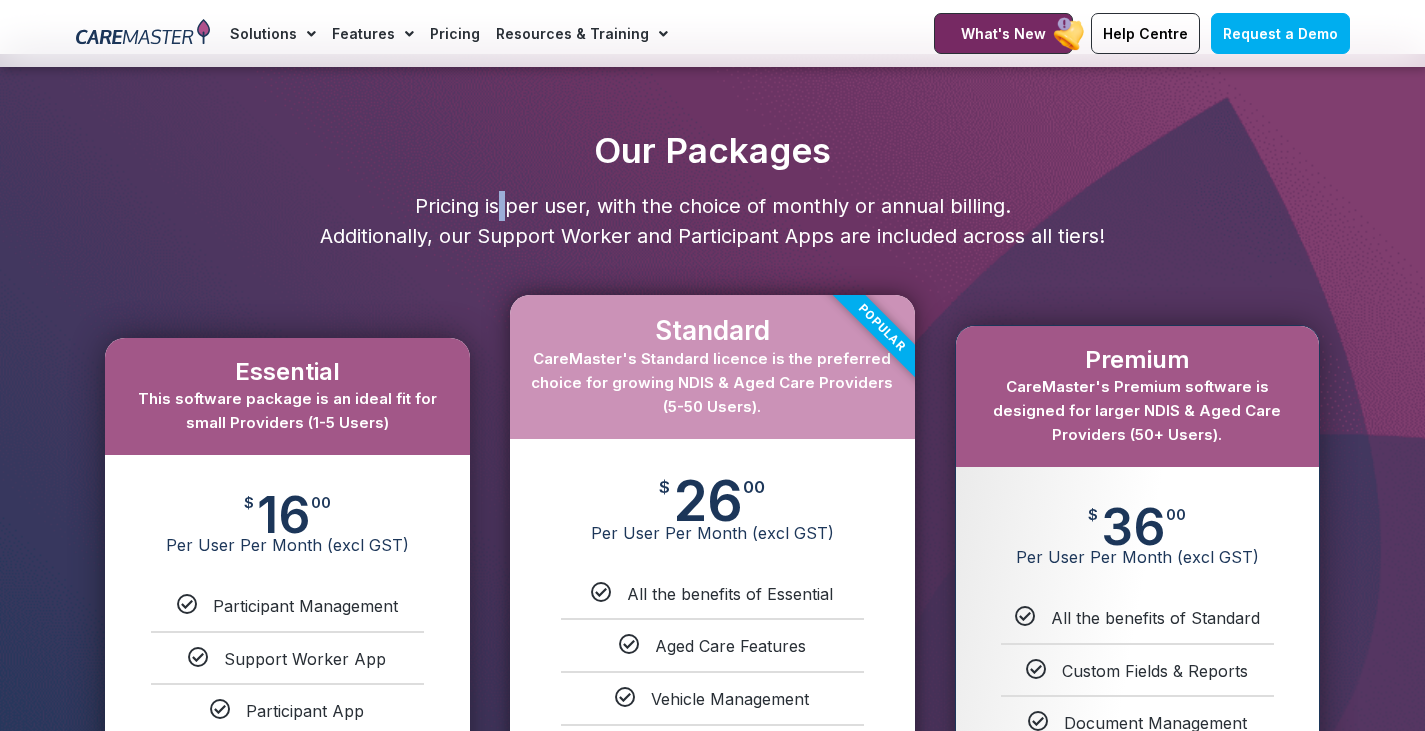 click on "Our Packages           Pricing is per user, with the choice of monthly or annual billing. Additionally, our Support Worker and Participant Apps are included across all tiers!                        Essential     This software package is an ideal fit for small Providers (1-5 Users)        $    16       00      Per User Per Month (excl GST)              Participant Management               Support Worker App               Participant App             & More             Request a Demo                             Standard     CareMaster's Standard licence is the preferred choice for growing NDIS & Aged Care Providers (5-50 Users).        $    26       00      Per User Per Month (excl GST)              All the benefits of Essential               Aged Care Features               Vehicle Management               Payroll Support             & More             Request a Demo           Popular                           Premium          $    36       00      Per User Per Month (excl GST)" at bounding box center [712, 537] 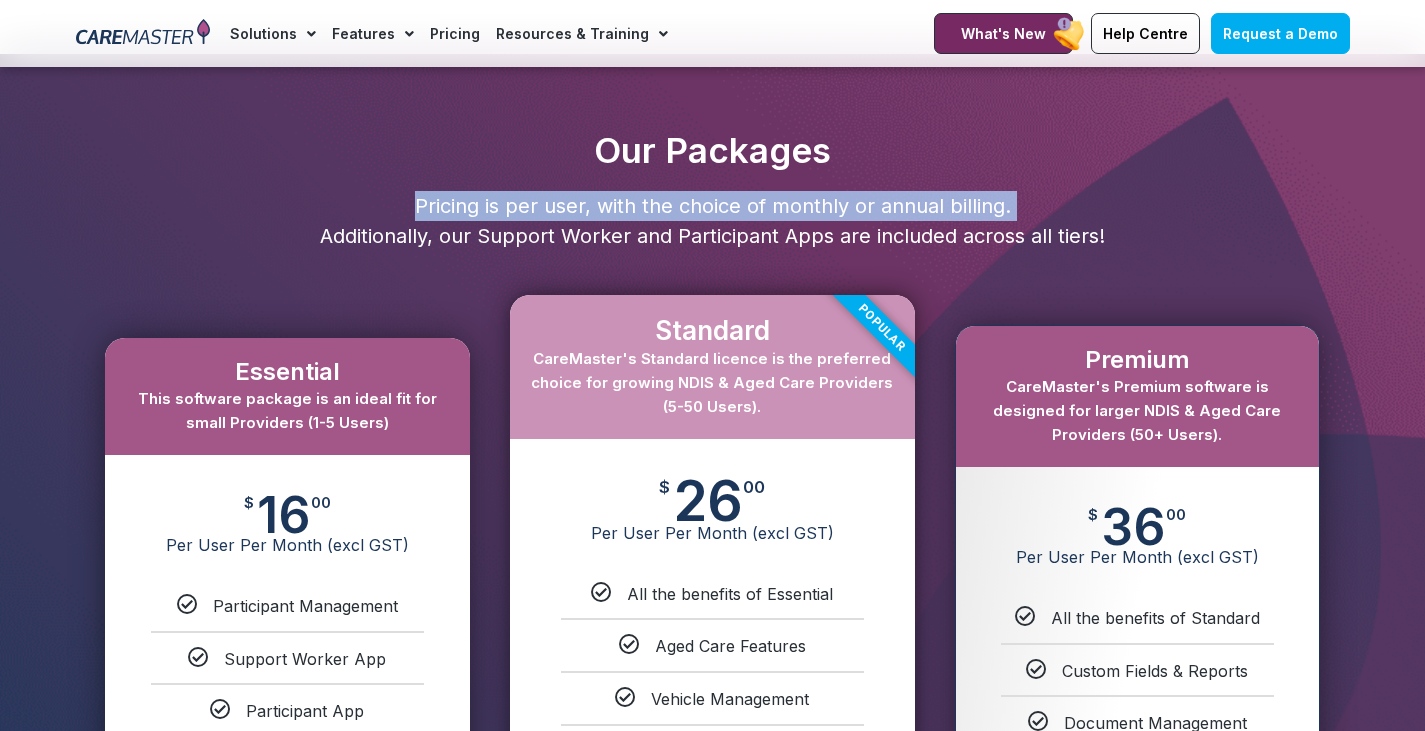 click on "Our Packages           Pricing is per user, with the choice of monthly or annual billing. Additionally, our Support Worker and Participant Apps are included across all tiers!                        Essential     This software package is an ideal fit for small Providers (1-5 Users)        $    16       00      Per User Per Month (excl GST)              Participant Management               Support Worker App               Participant App             & More             Request a Demo                             Standard     CareMaster's Standard licence is the preferred choice for growing NDIS & Aged Care Providers (5-50 Users).        $    26       00      Per User Per Month (excl GST)              All the benefits of Essential               Aged Care Features               Vehicle Management               Payroll Support             & More             Request a Demo           Popular                           Premium          $    36       00      Per User Per Month (excl GST)" at bounding box center [712, 537] 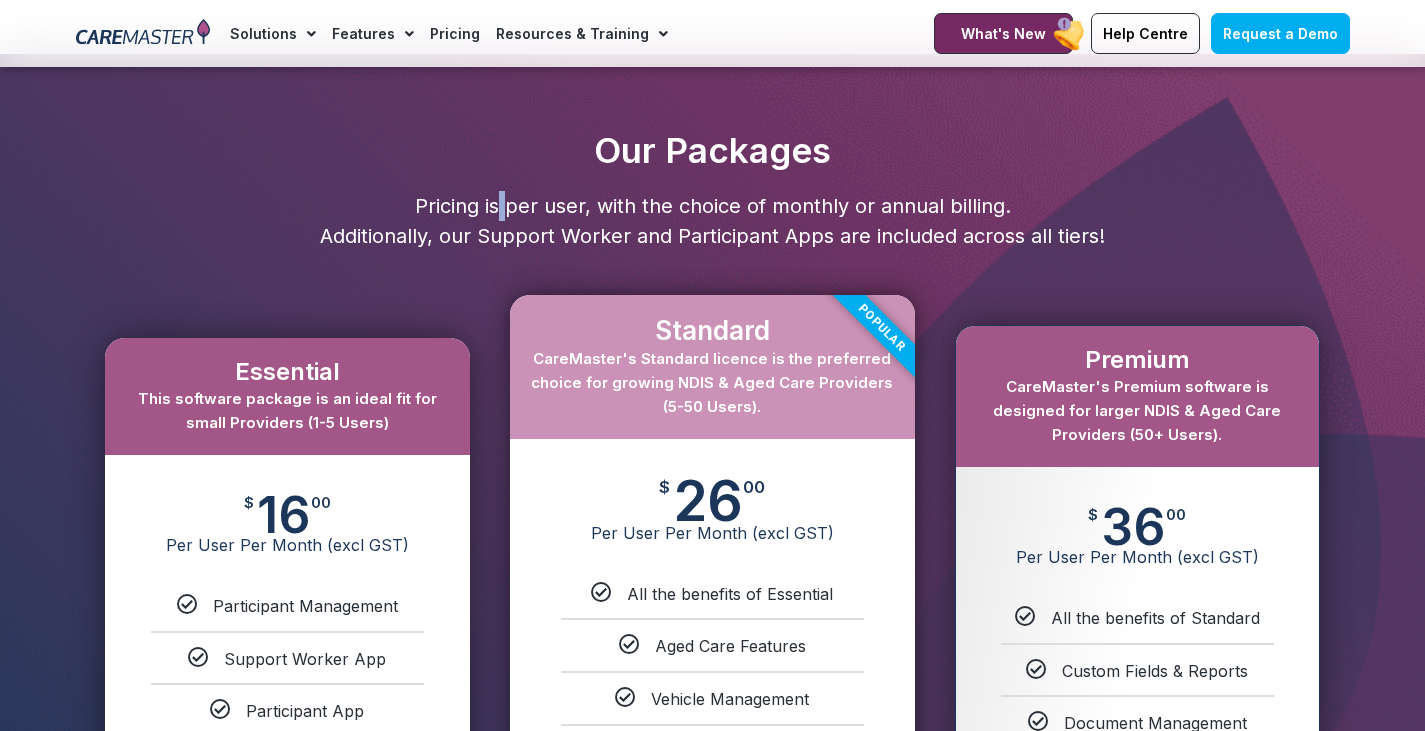 click on "Our Packages           Pricing is per user, with the choice of monthly or annual billing. Additionally, our Support Worker and Participant Apps are included across all tiers!                        Essential     This software package is an ideal fit for small Providers (1-5 Users)        $    16       00      Per User Per Month (excl GST)              Participant Management               Support Worker App               Participant App             & More             Request a Demo                             Standard     CareMaster's Standard licence is the preferred choice for growing NDIS & Aged Care Providers (5-50 Users).        $    26       00      Per User Per Month (excl GST)              All the benefits of Essential               Aged Care Features               Vehicle Management               Payroll Support             & More             Request a Demo           Popular                           Premium          $    36       00      Per User Per Month (excl GST)" at bounding box center (712, 537) 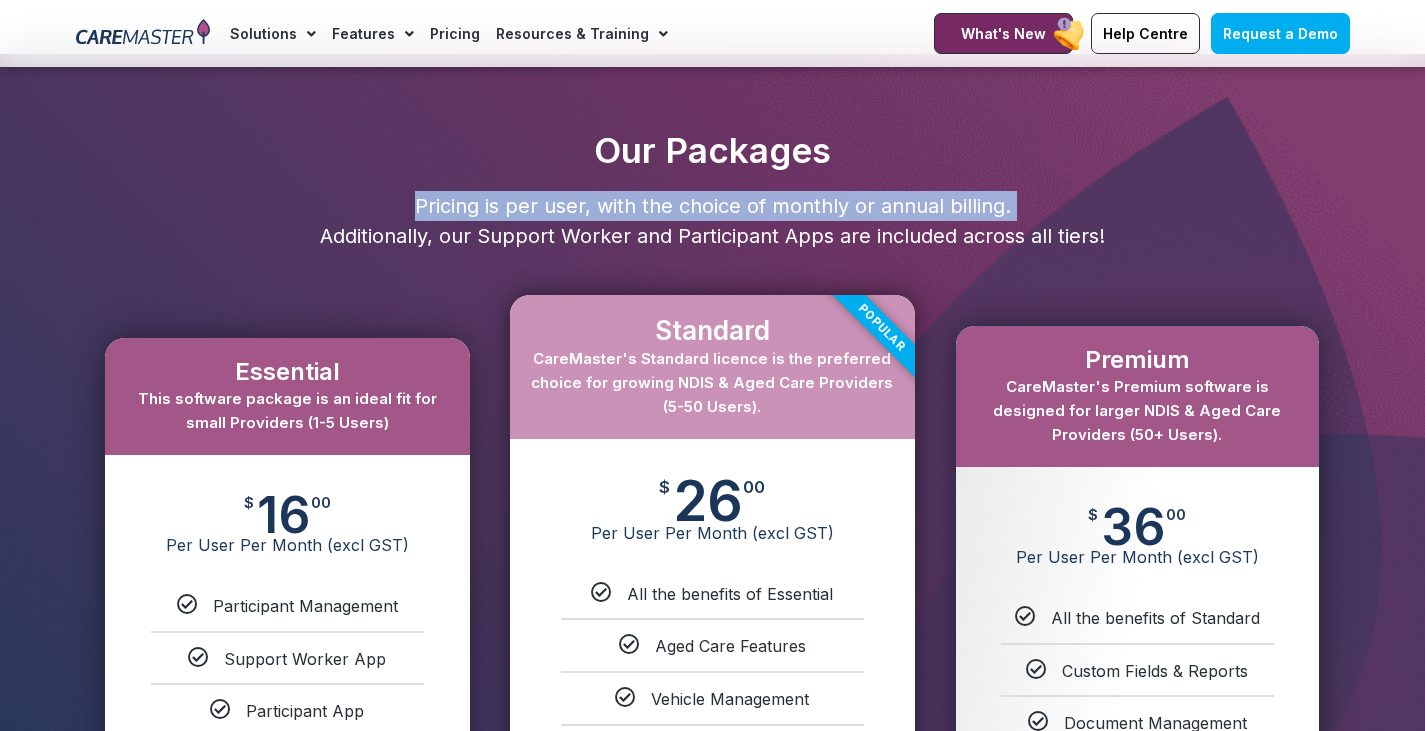 click on "Our Packages           Pricing is per user, with the choice of monthly or annual billing. Additionally, our Support Worker and Participant Apps are included across all tiers!                        Essential     This software package is an ideal fit for small Providers (1-5 Users)        $    16       00      Per User Per Month (excl GST)              Participant Management               Support Worker App               Participant App             & More             Request a Demo                             Standard     CareMaster's Standard licence is the preferred choice for growing NDIS & Aged Care Providers (5-50 Users).        $    26       00      Per User Per Month (excl GST)              All the benefits of Essential               Aged Care Features               Vehicle Management               Payroll Support             & More             Request a Demo           Popular                           Premium          $    36       00      Per User Per Month (excl GST)" at bounding box center [712, 537] 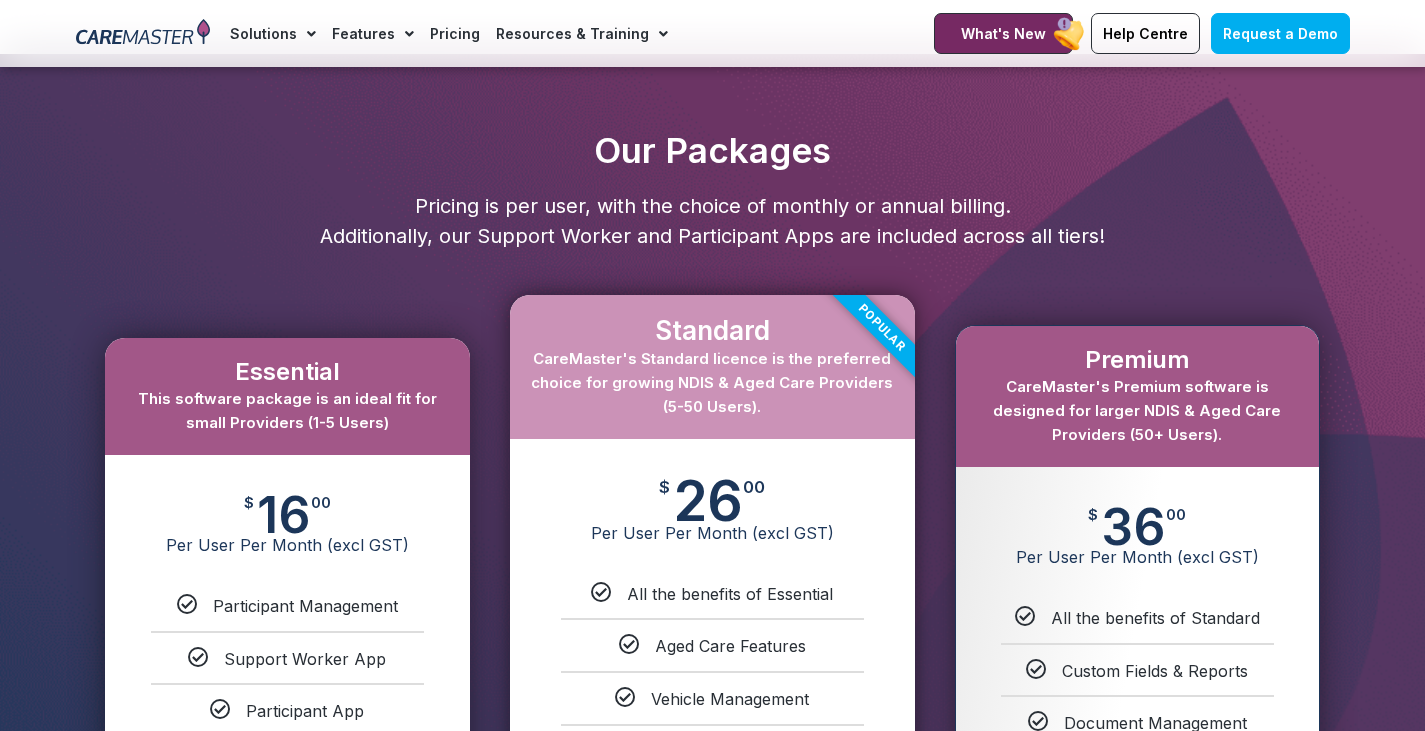 click on "Standard     CareMaster's Standard licence is the preferred choice for growing NDIS & Aged Care Providers (5-50 Users)." at bounding box center (712, 366) 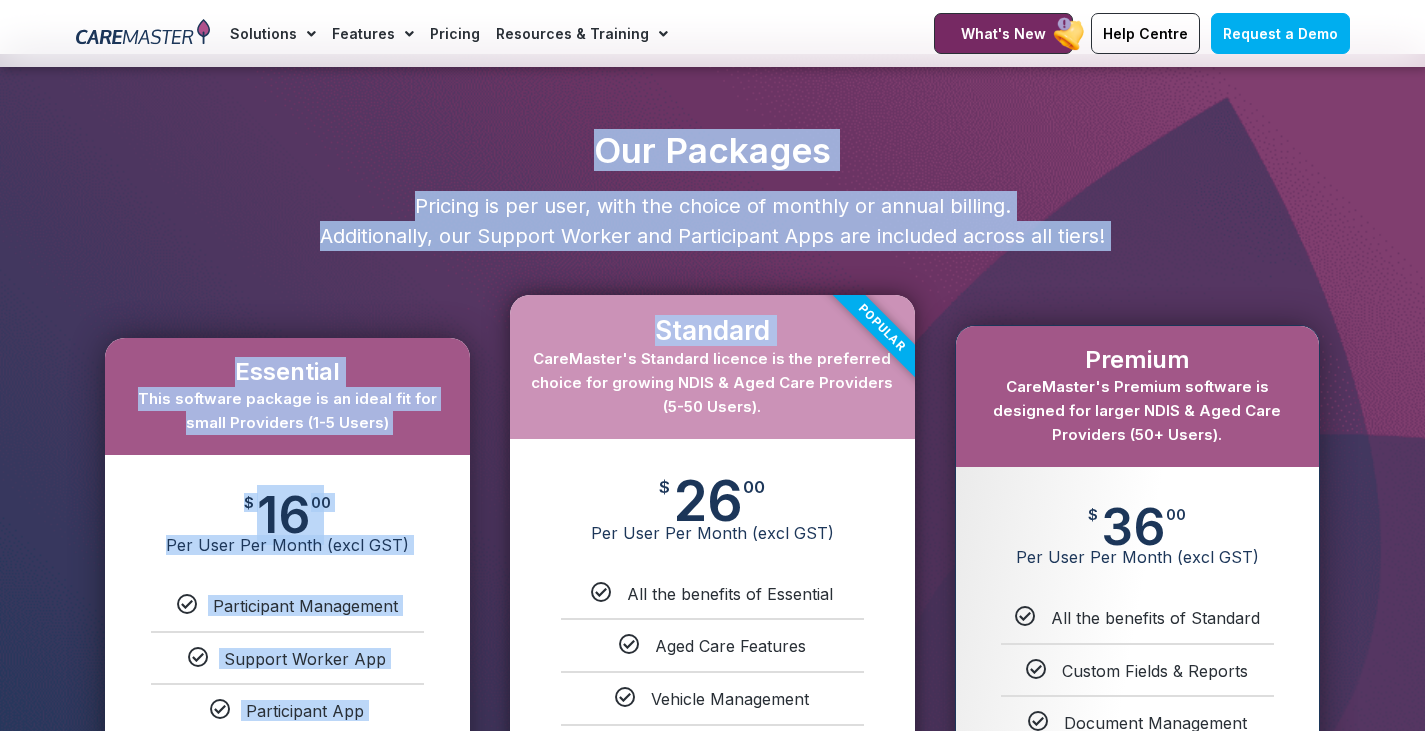 drag, startPoint x: 549, startPoint y: 249, endPoint x: 502, endPoint y: 104, distance: 152.42703 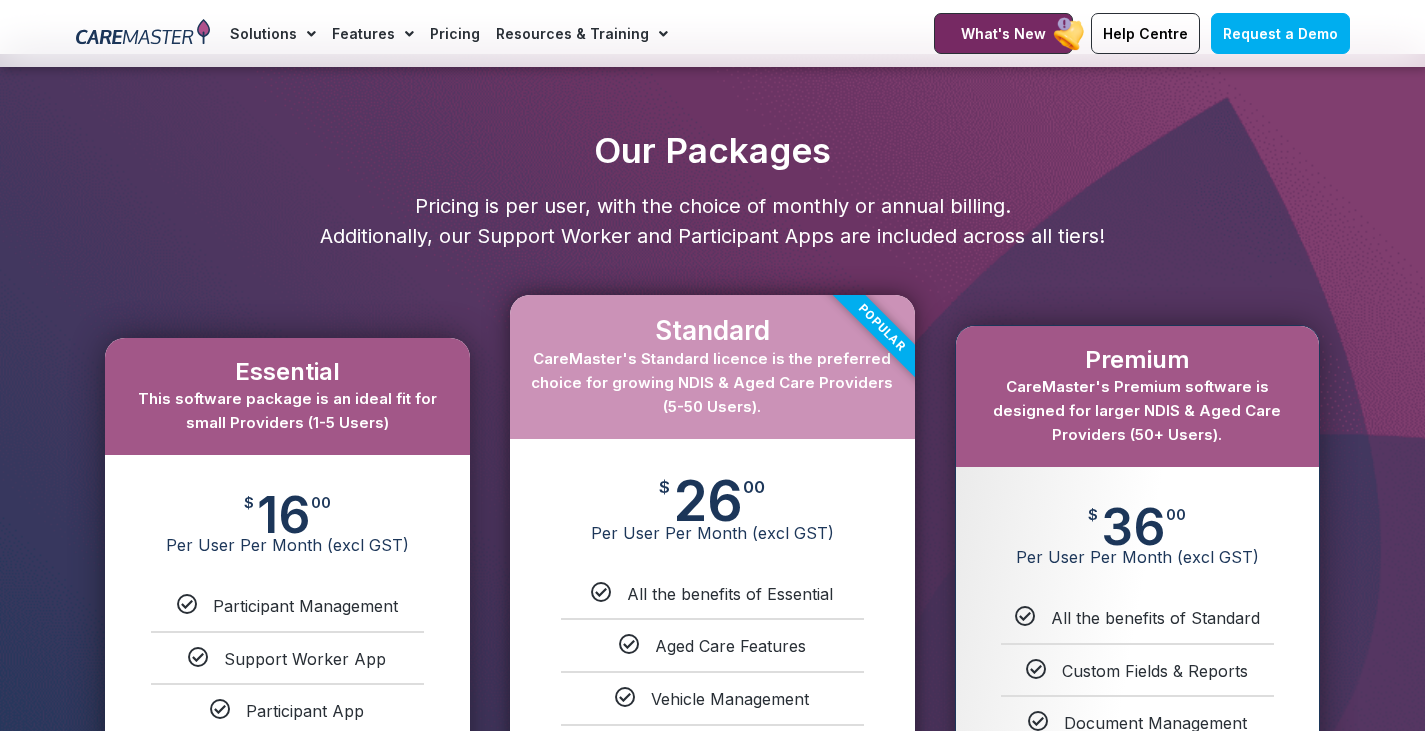 click on "Pricing is per user, with the choice of monthly or annual billing. Additionally, our Support Worker and Participant Apps are included across all tiers!" at bounding box center (712, 221) 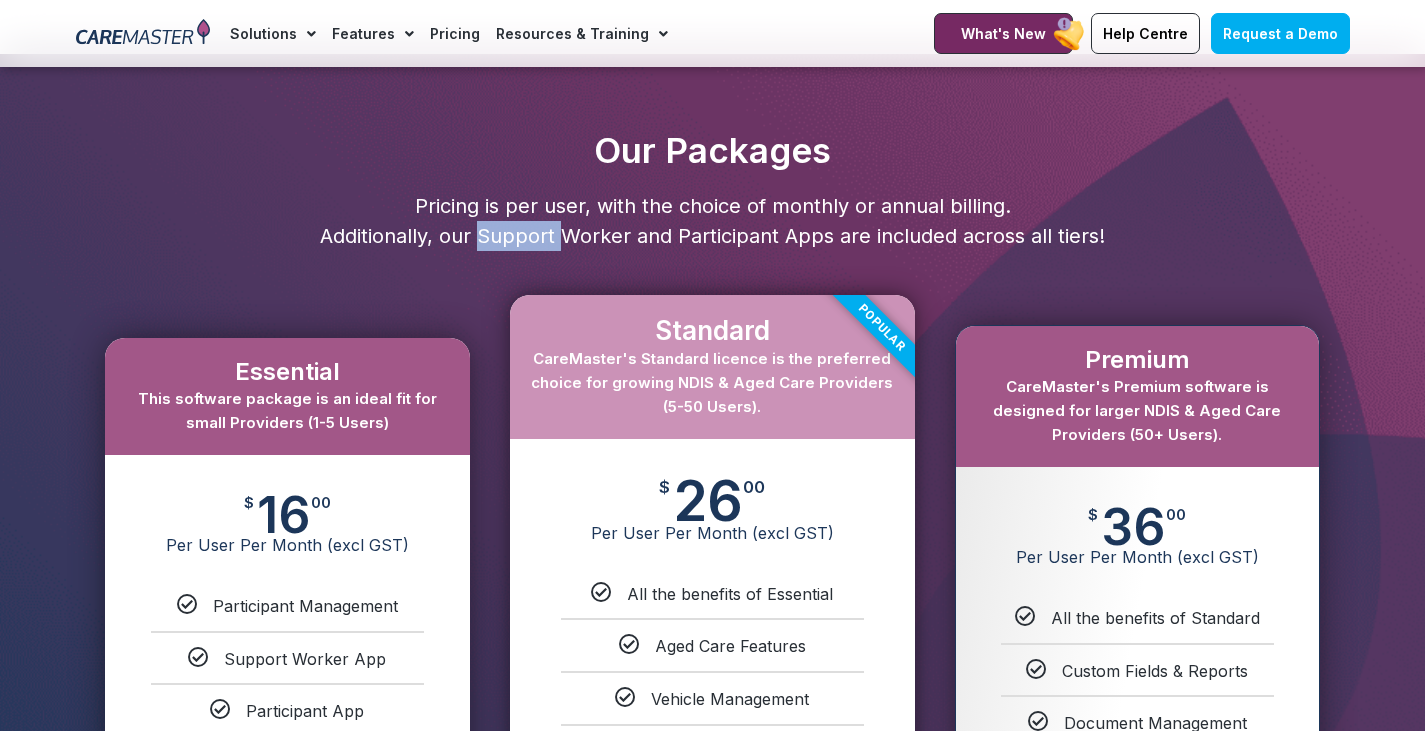 click on "Pricing is per user, with the choice of monthly or annual billing. Additionally, our Support Worker and Participant Apps are included across all tiers!" at bounding box center (712, 221) 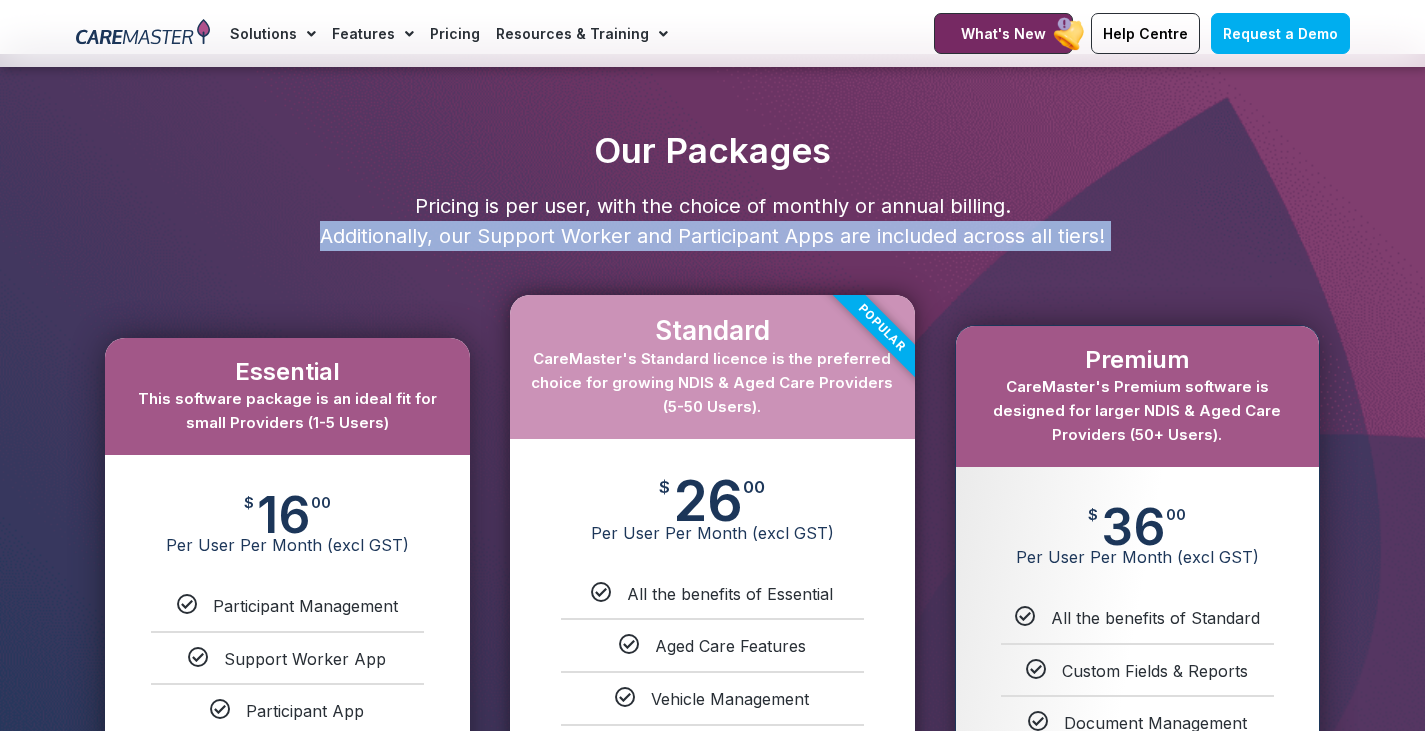 click on "Pricing is per user, with the choice of monthly or annual billing. Additionally, our Support Worker and Participant Apps are included across all tiers!" at bounding box center (712, 221) 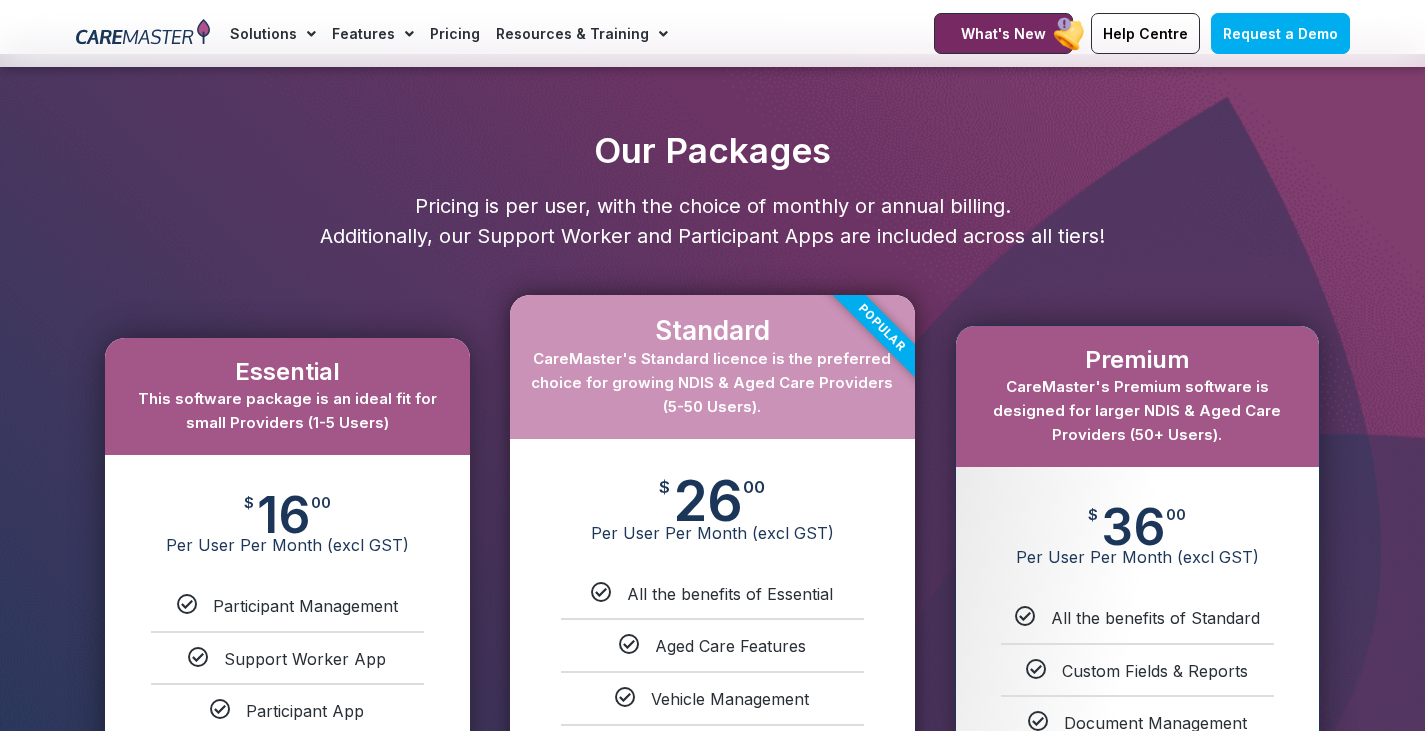 click on "Pricing is per user, with the choice of monthly or annual billing. Additionally, our Support Worker and Participant Apps are included across all tiers!" at bounding box center (712, 221) 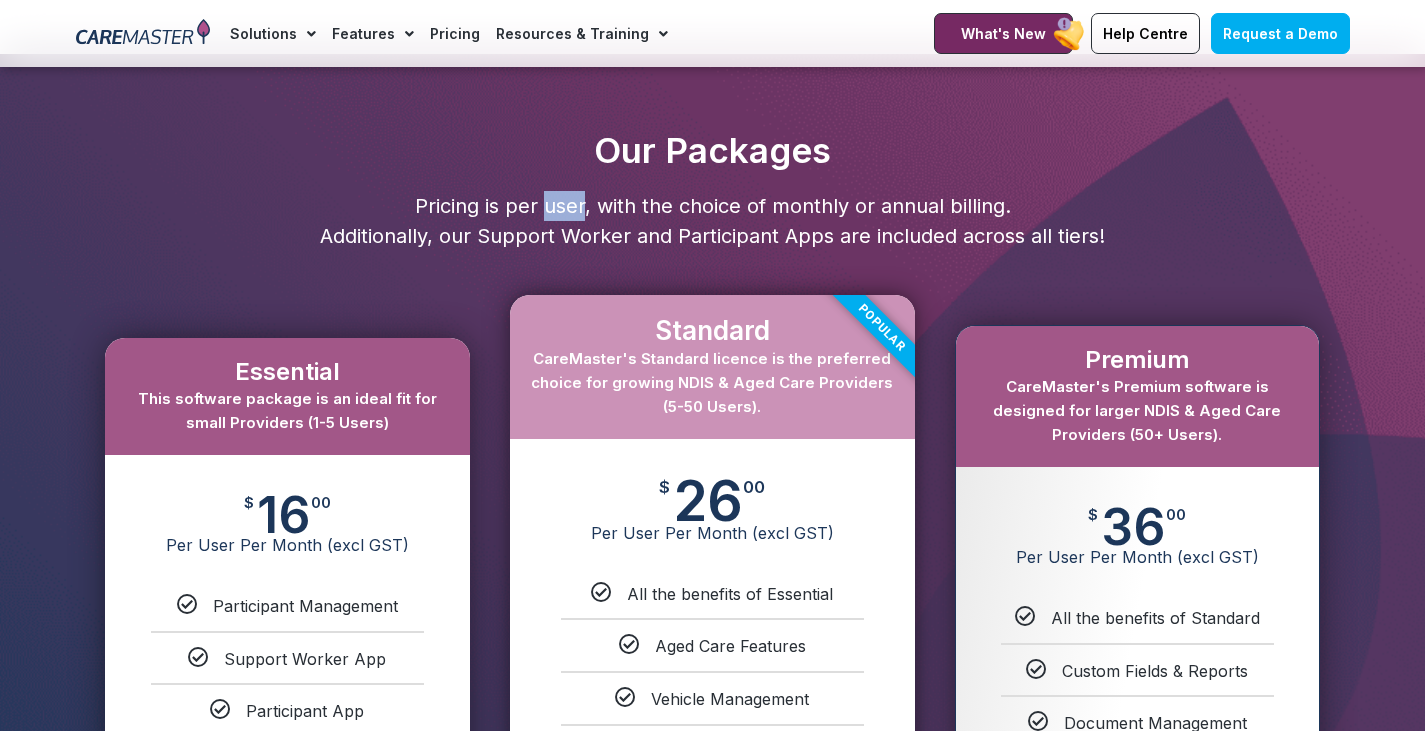 click on "Pricing is per user, with the choice of monthly or annual billing. Additionally, our Support Worker and Participant Apps are included across all tiers!" at bounding box center (712, 221) 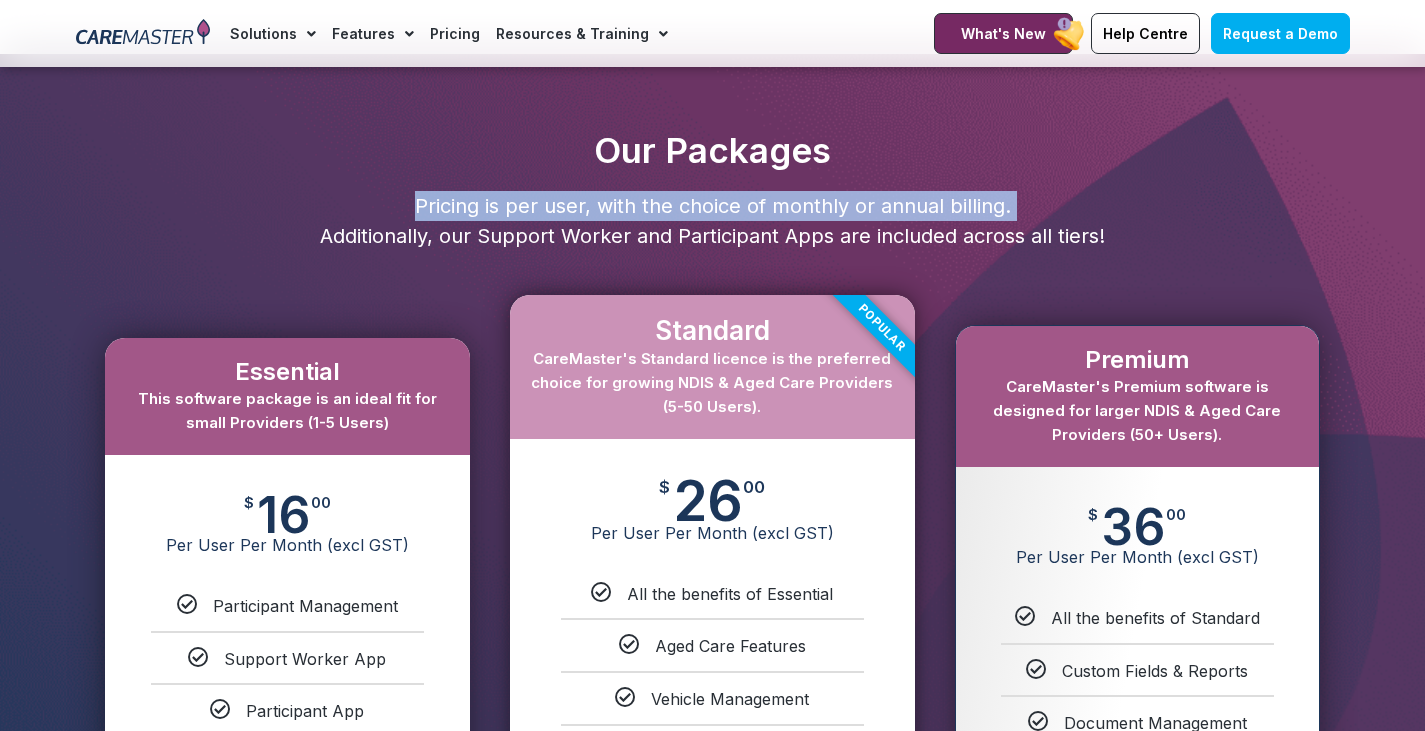 click on "Pricing is per user, with the choice of monthly or annual billing. Additionally, our Support Worker and Participant Apps are included across all tiers!" at bounding box center (712, 221) 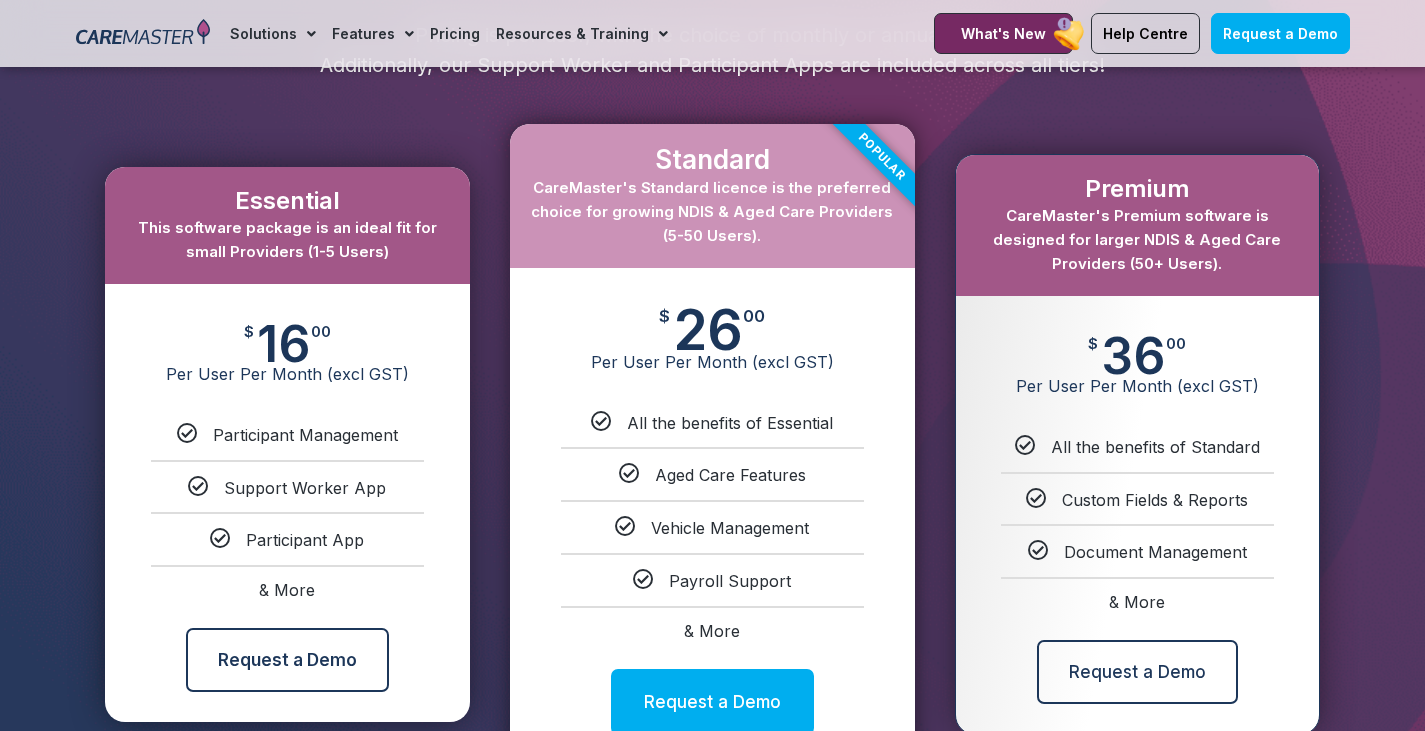 scroll, scrollTop: 1084, scrollLeft: 0, axis: vertical 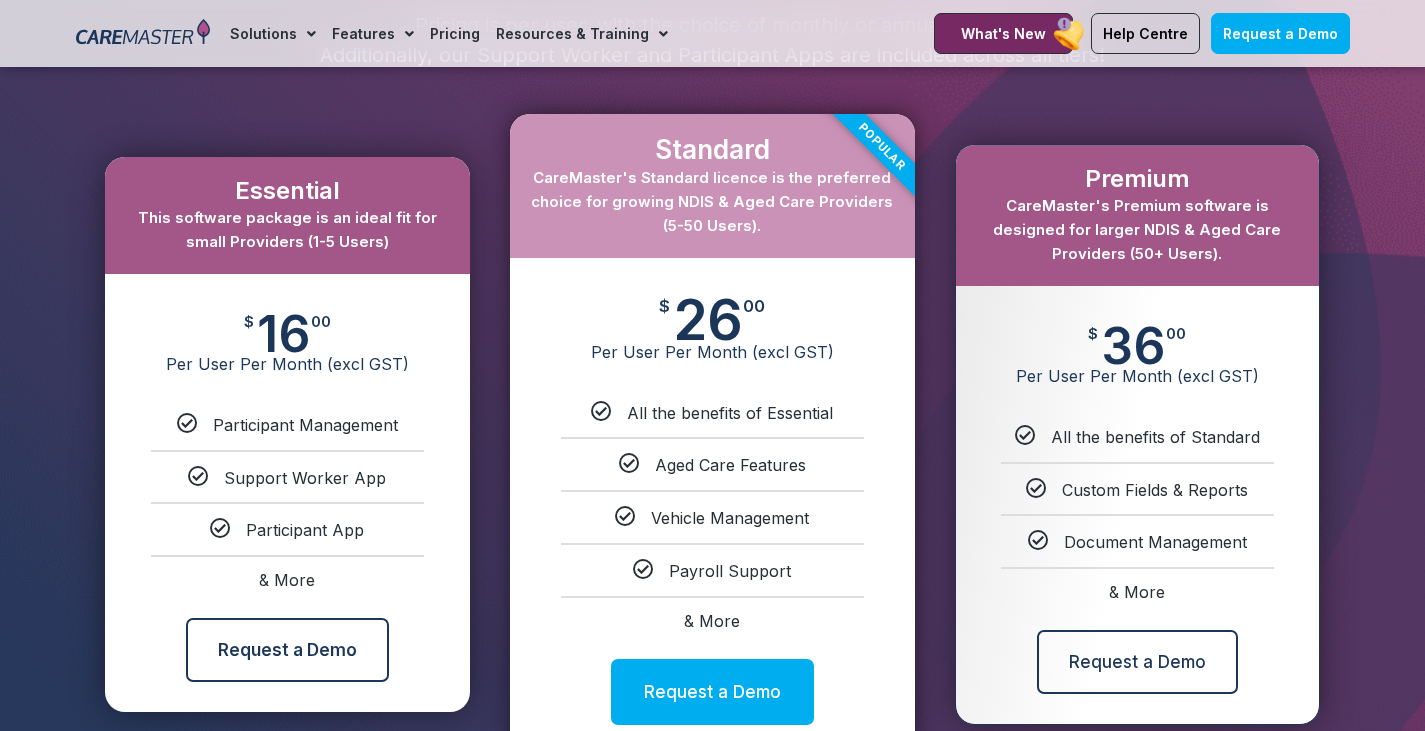 click on "& More" at bounding box center (712, 621) 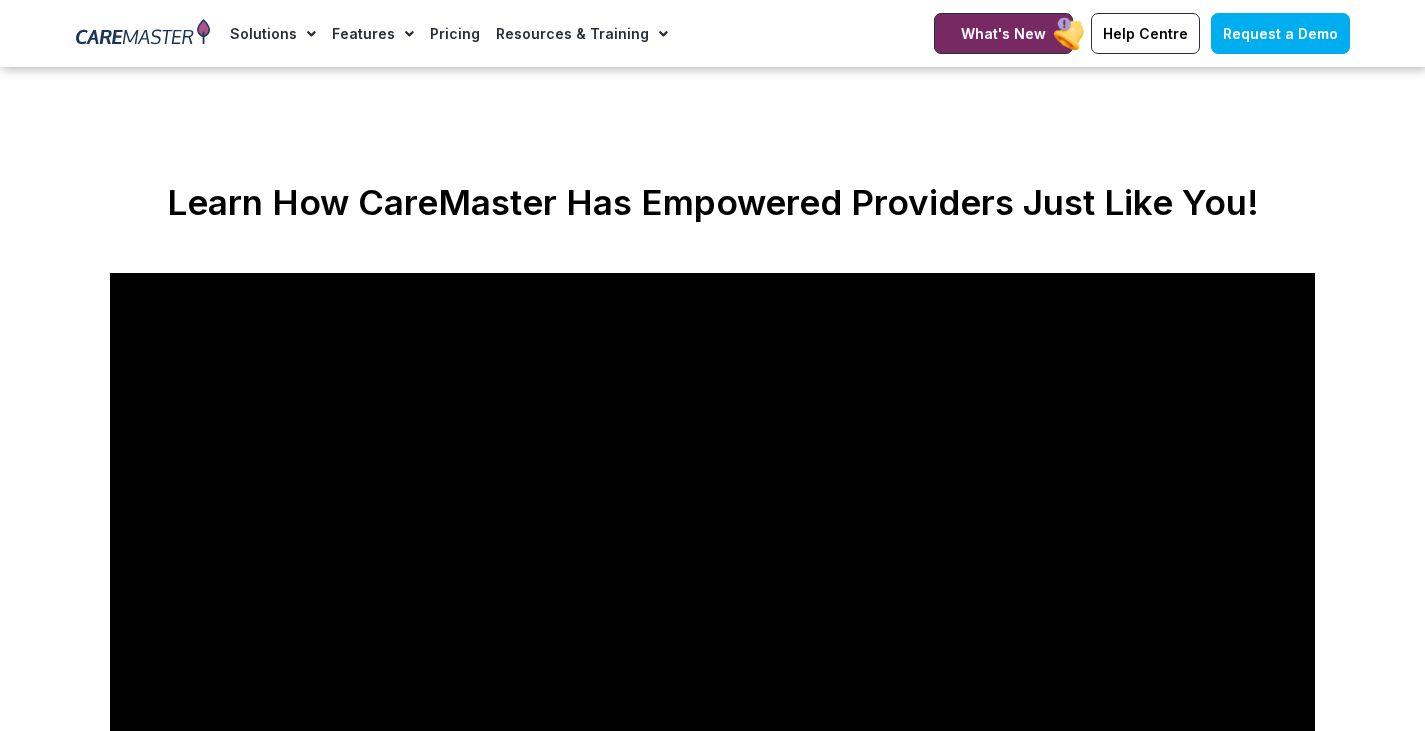 scroll, scrollTop: 6416, scrollLeft: 0, axis: vertical 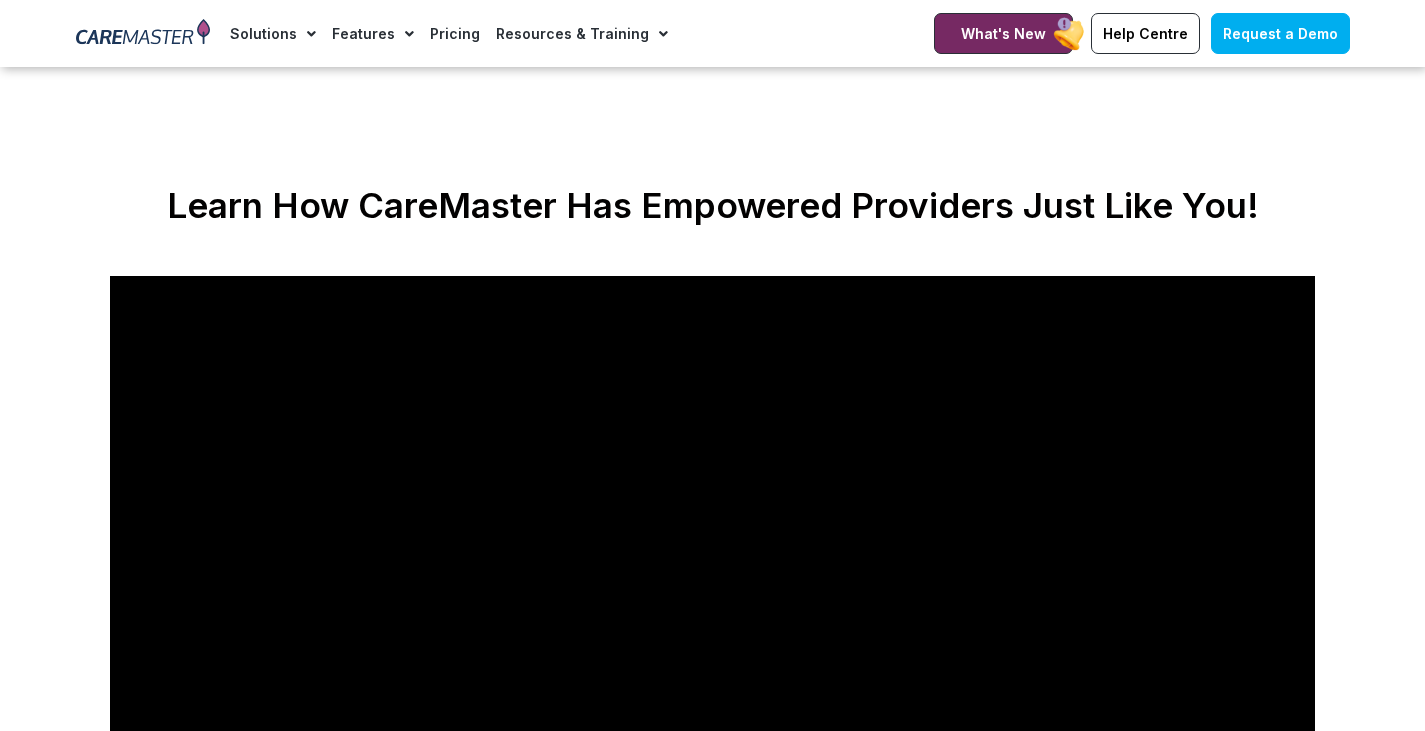 click on "Learn How CareMaster Has Empowered Providers Just Like You!" at bounding box center (712, 205) 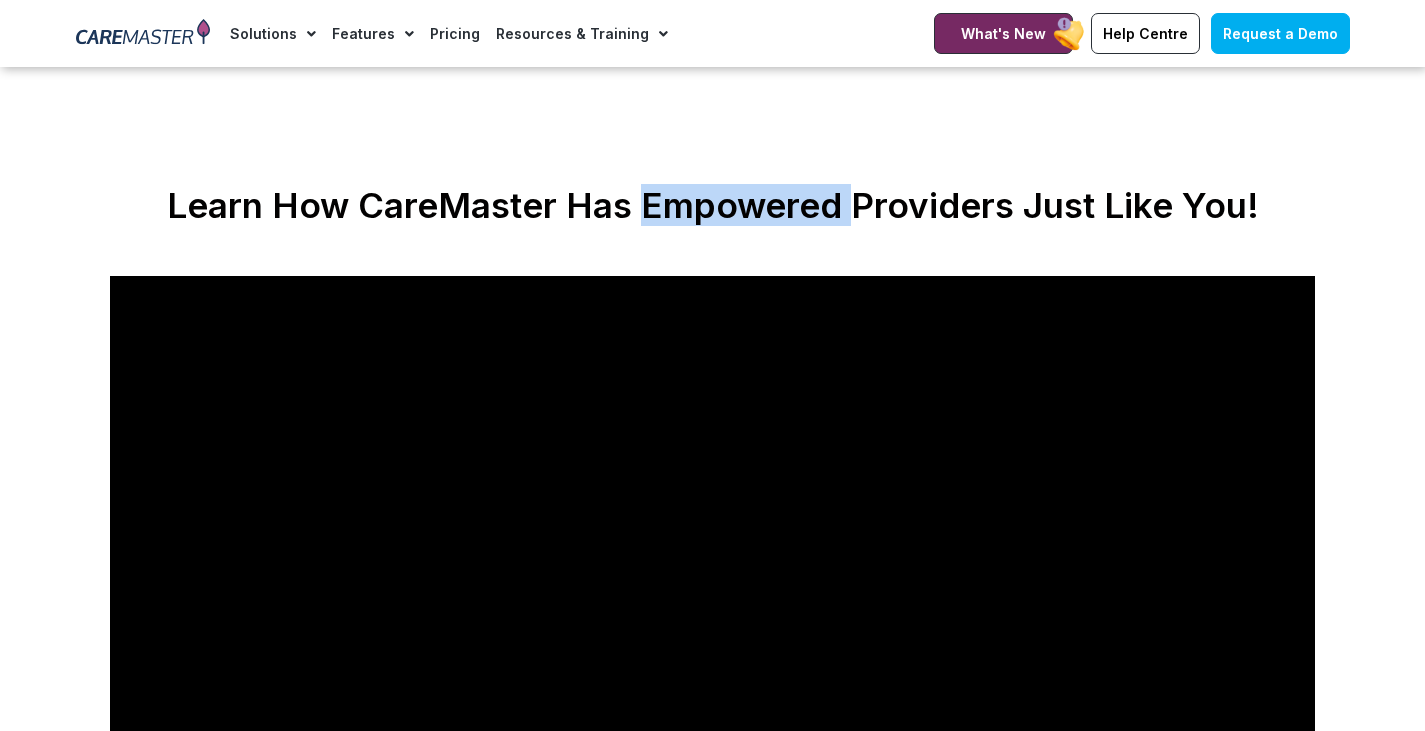 click on "Learn How CareMaster Has Empowered Providers Just Like You!" at bounding box center [712, 205] 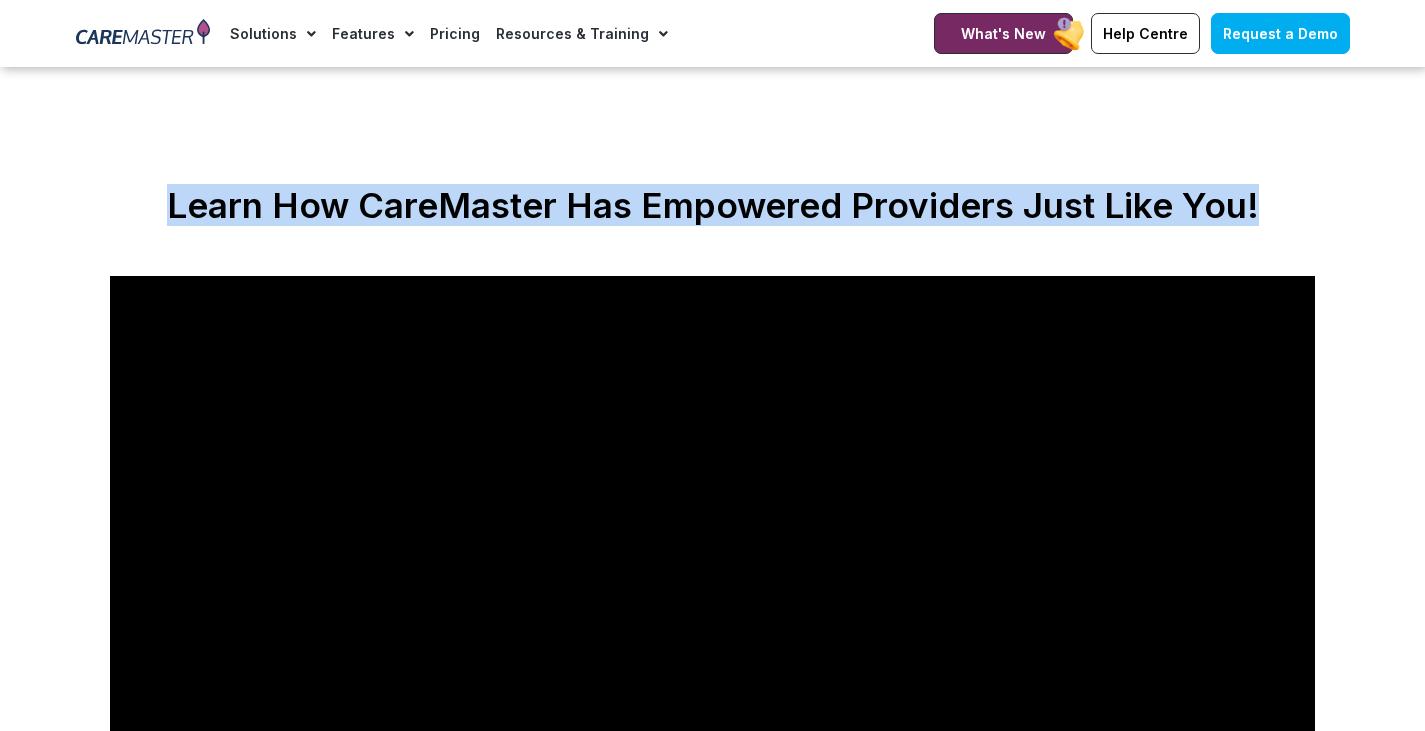 click on "Learn How CareMaster Has Empowered Providers Just Like You!" at bounding box center [712, 205] 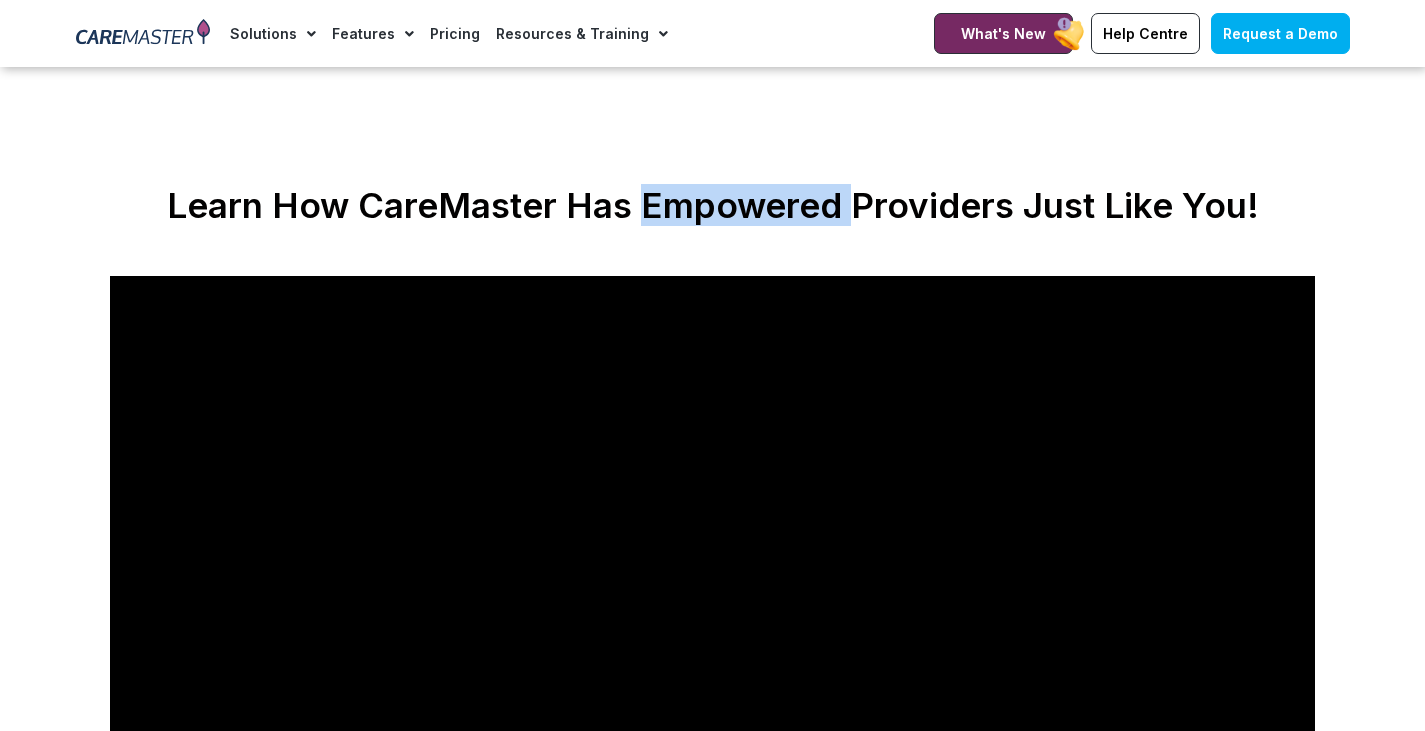 click on "Learn How CareMaster Has Empowered Providers Just Like You!" at bounding box center [712, 205] 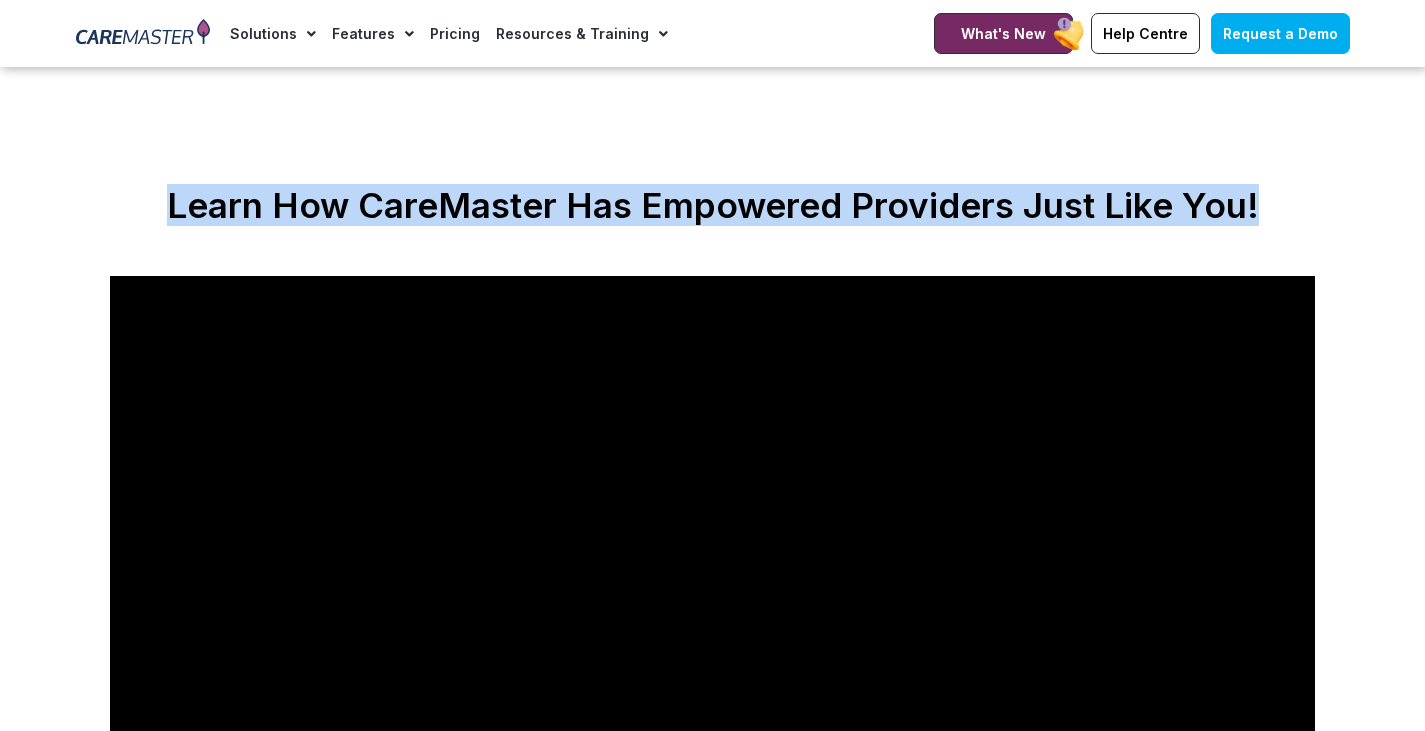 click on "Learn How CareMaster Has Empowered Providers Just Like You!" at bounding box center (712, 205) 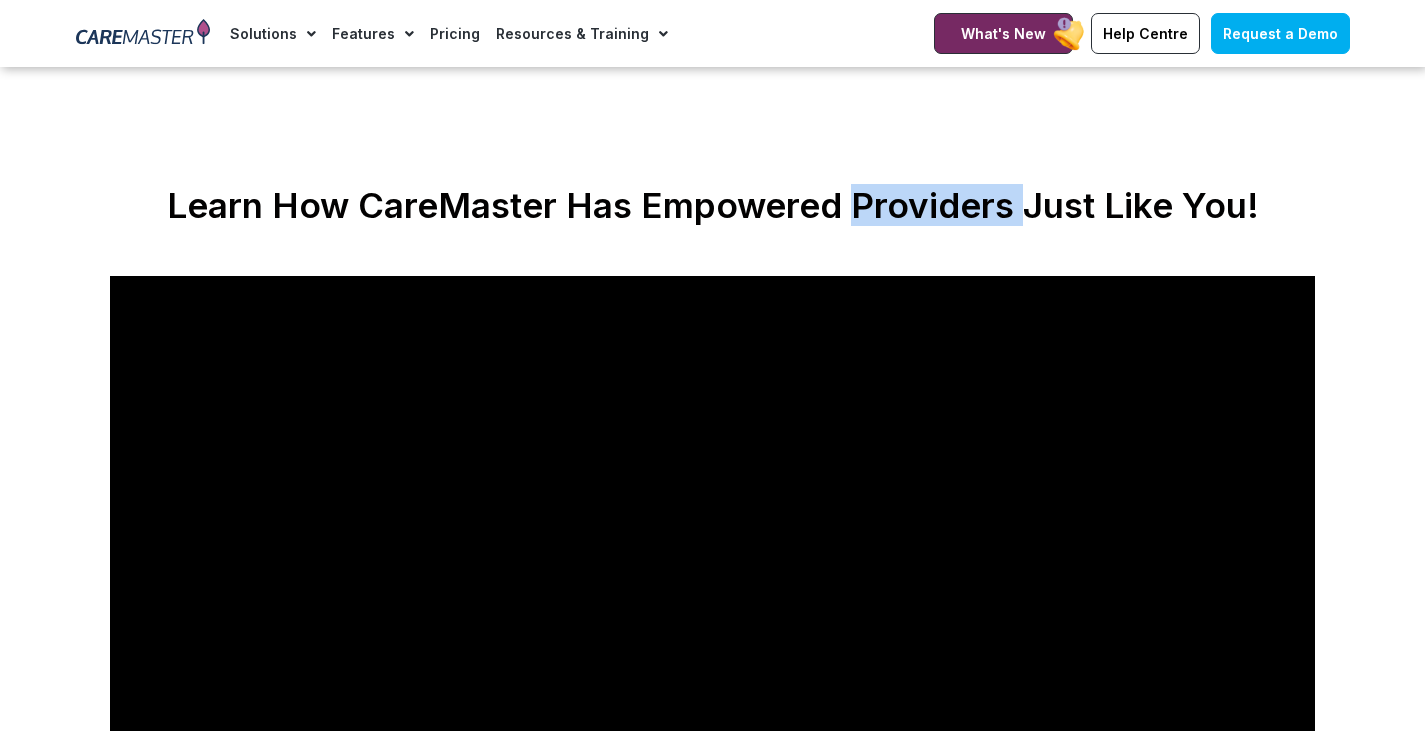 click on "Learn How CareMaster Has Empowered Providers Just Like You!" at bounding box center (712, 220) 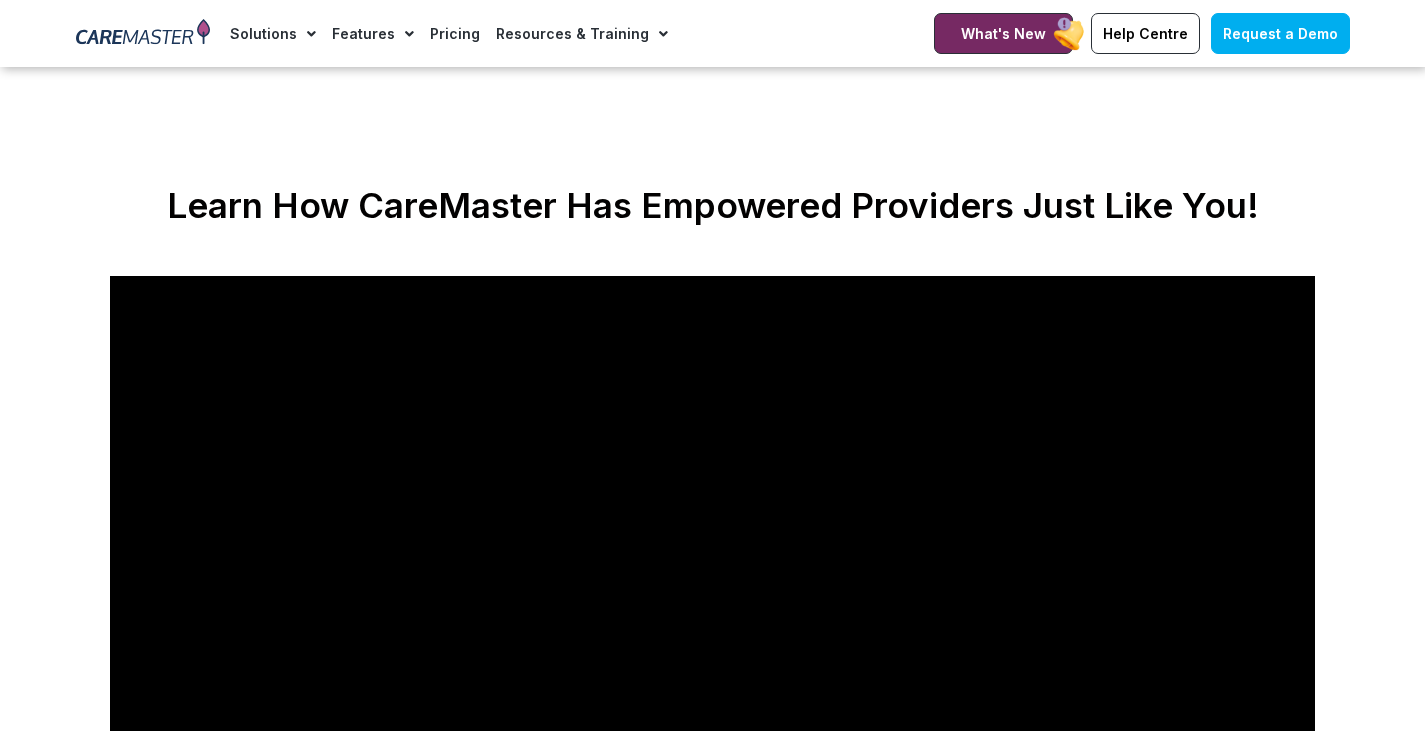 click on "Learn How CareMaster Has Empowered Providers Just Like You!" at bounding box center [712, 205] 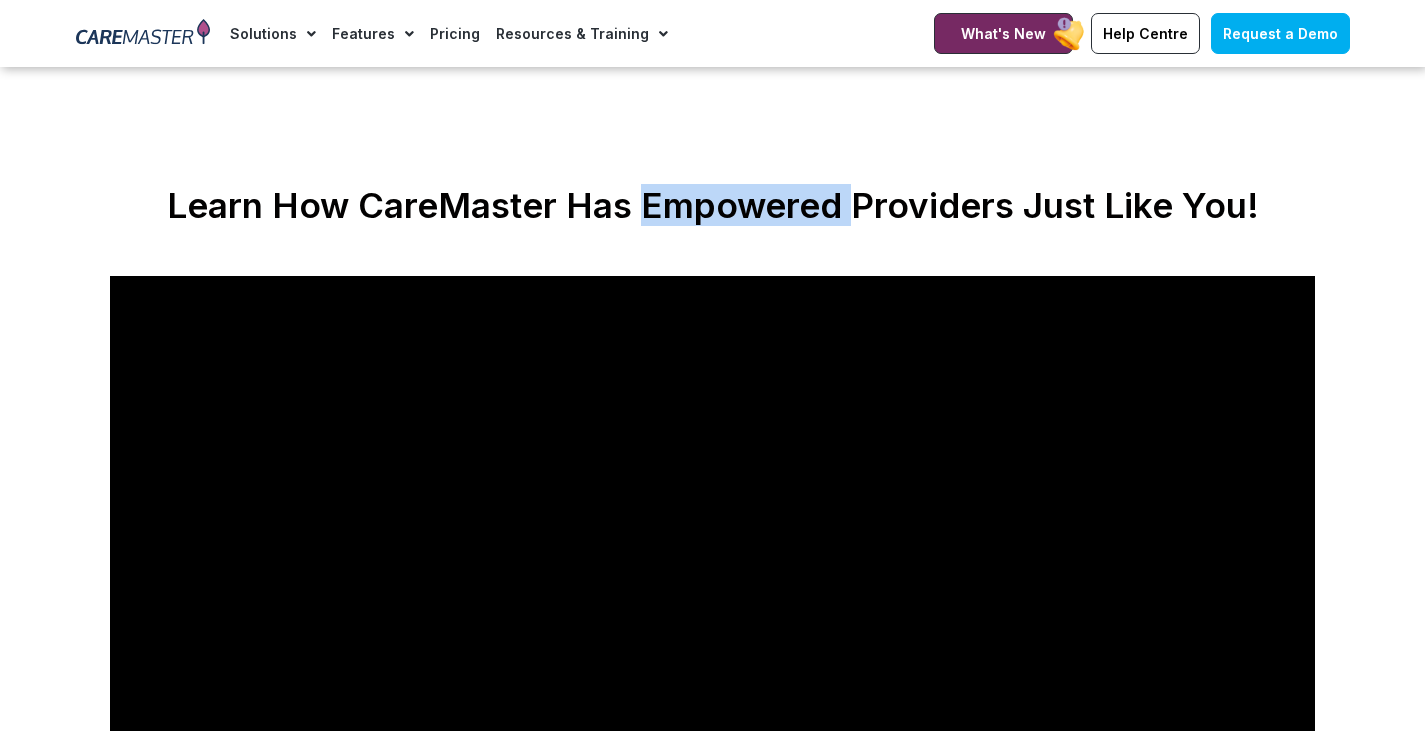 click on "Learn How CareMaster Has Empowered Providers Just Like You!" at bounding box center (712, 205) 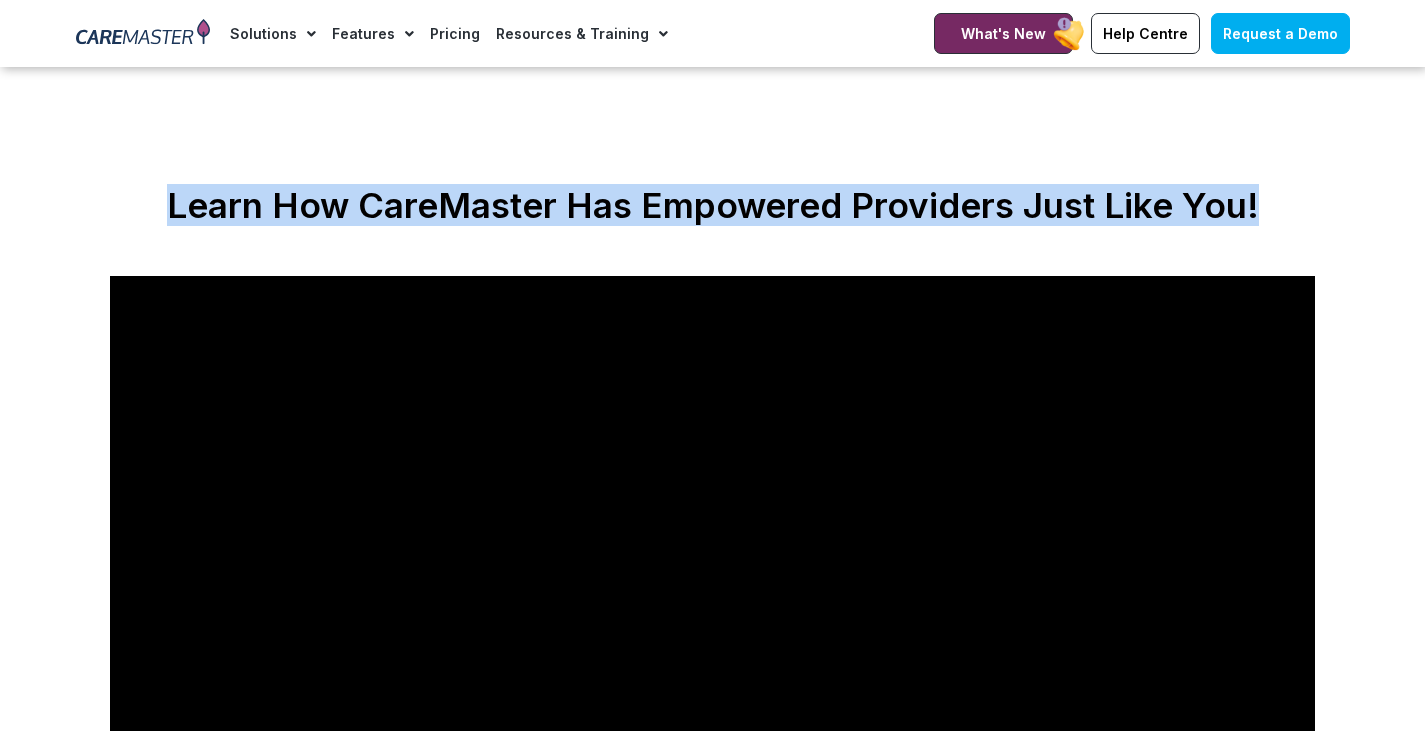 click on "Learn How CareMaster Has Empowered Providers Just Like You!" at bounding box center [712, 205] 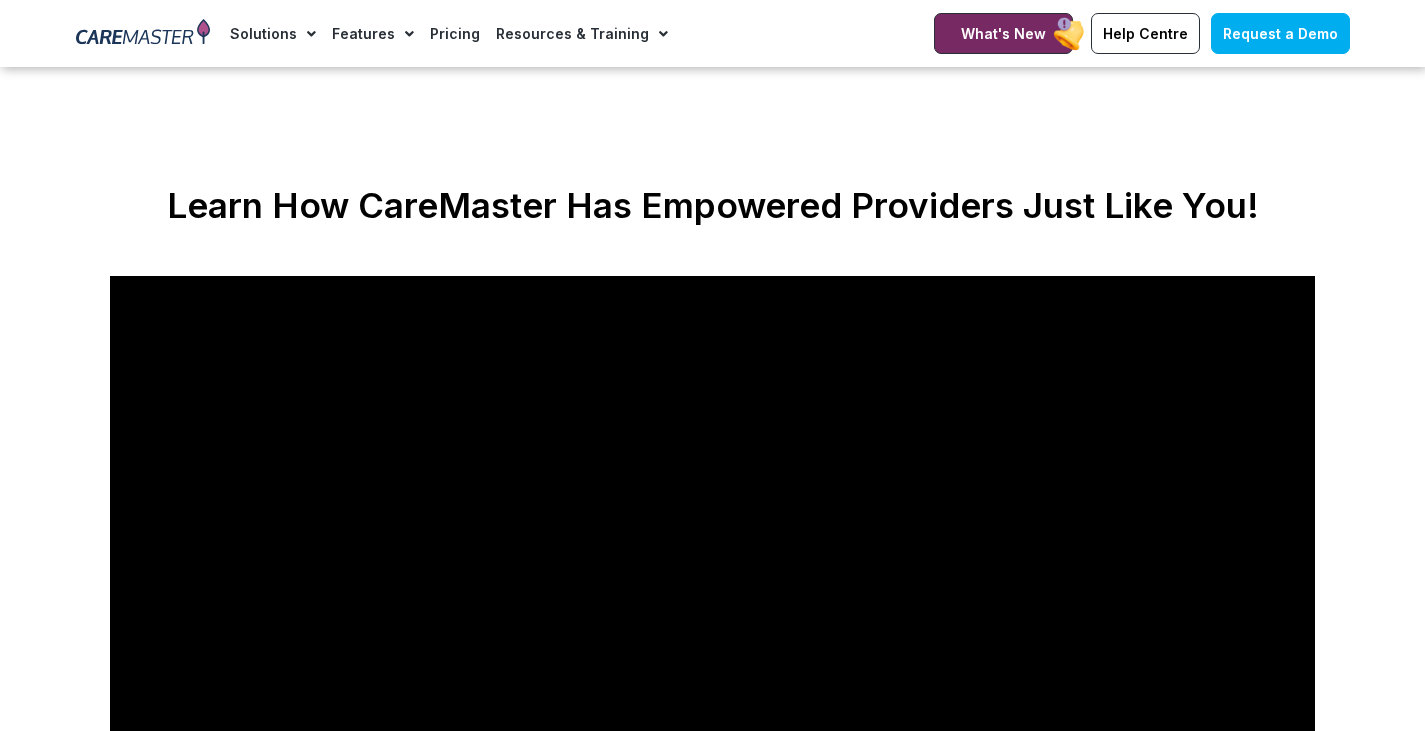 click on "Learn How CareMaster Has Empowered Providers Just Like You!" at bounding box center (712, 205) 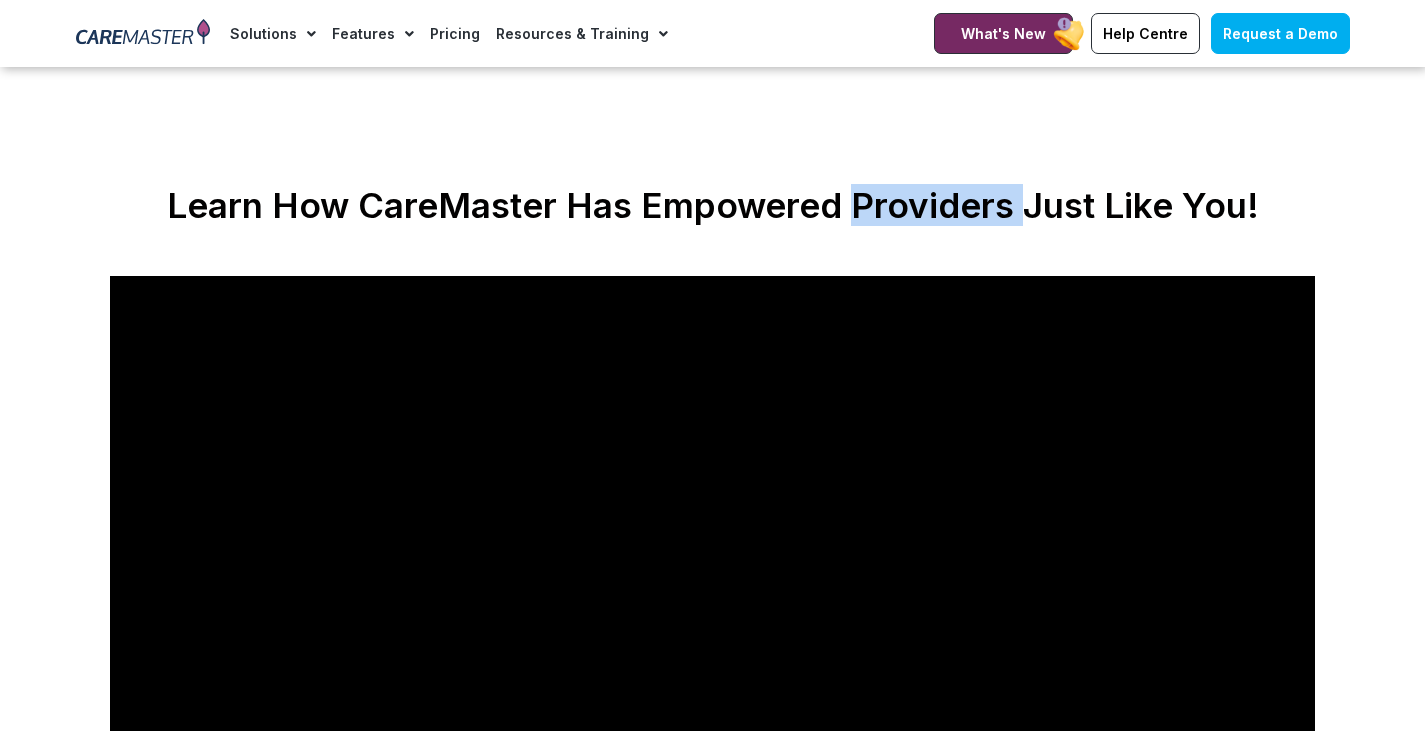 click on "Learn How CareMaster Has Empowered Providers Just Like You!" at bounding box center (712, 205) 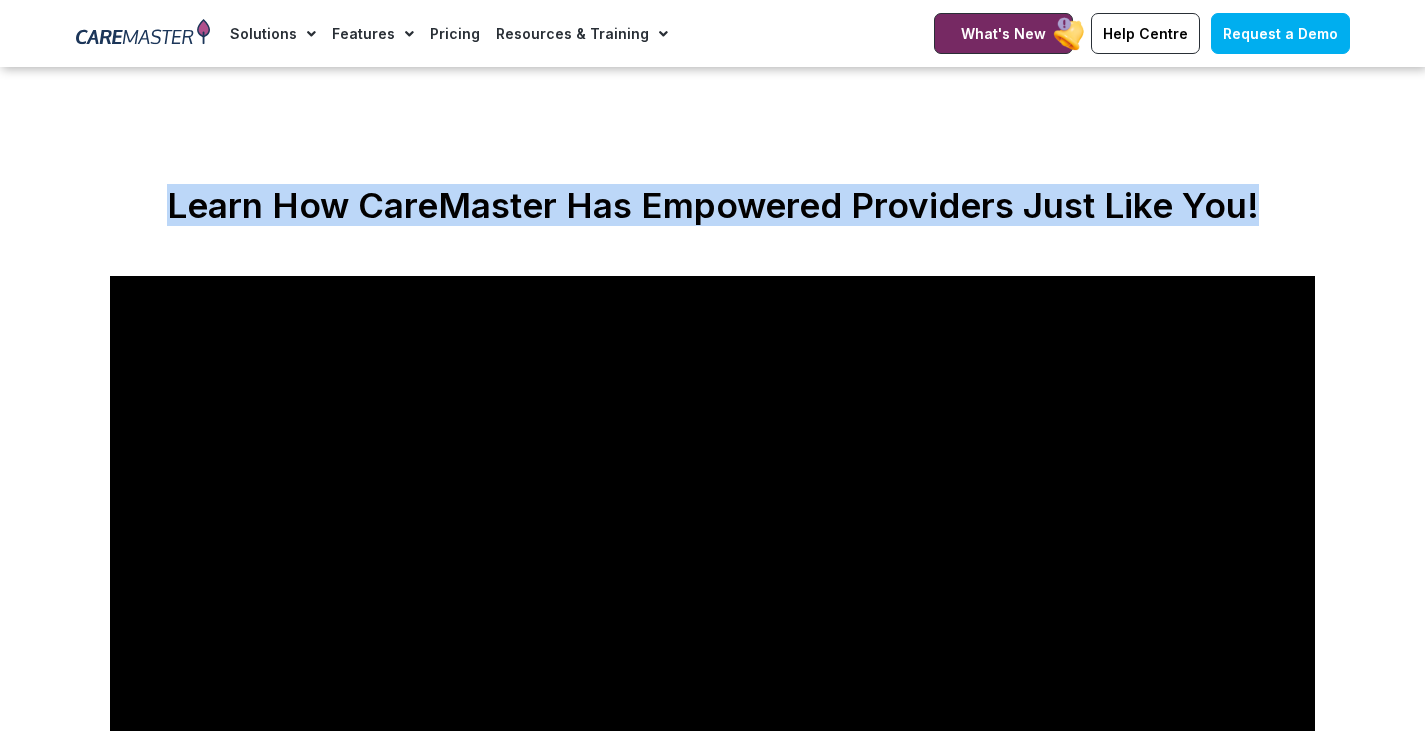 click on "Learn How CareMaster Has Empowered Providers Just Like You!" at bounding box center (712, 205) 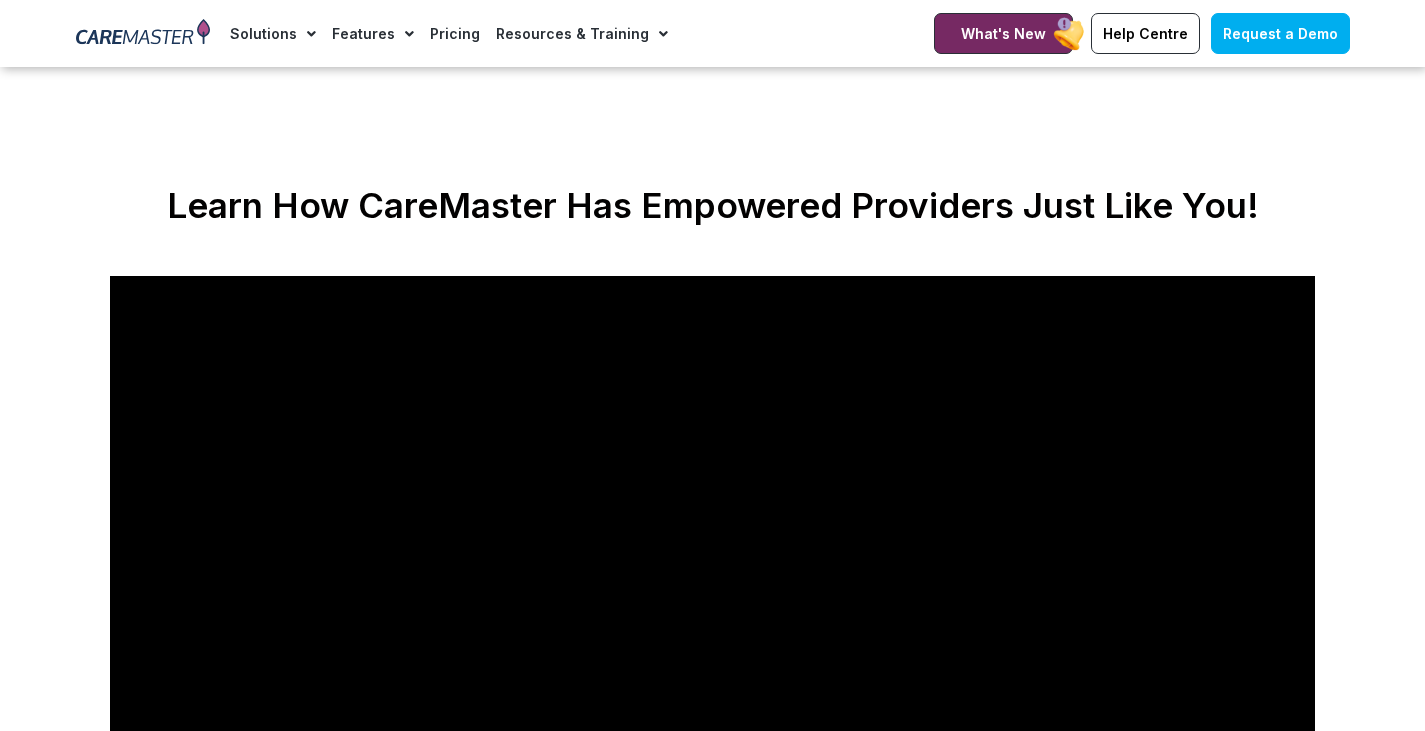 click on "Learn How CareMaster Has Empowered Providers Just Like You!" at bounding box center [712, 205] 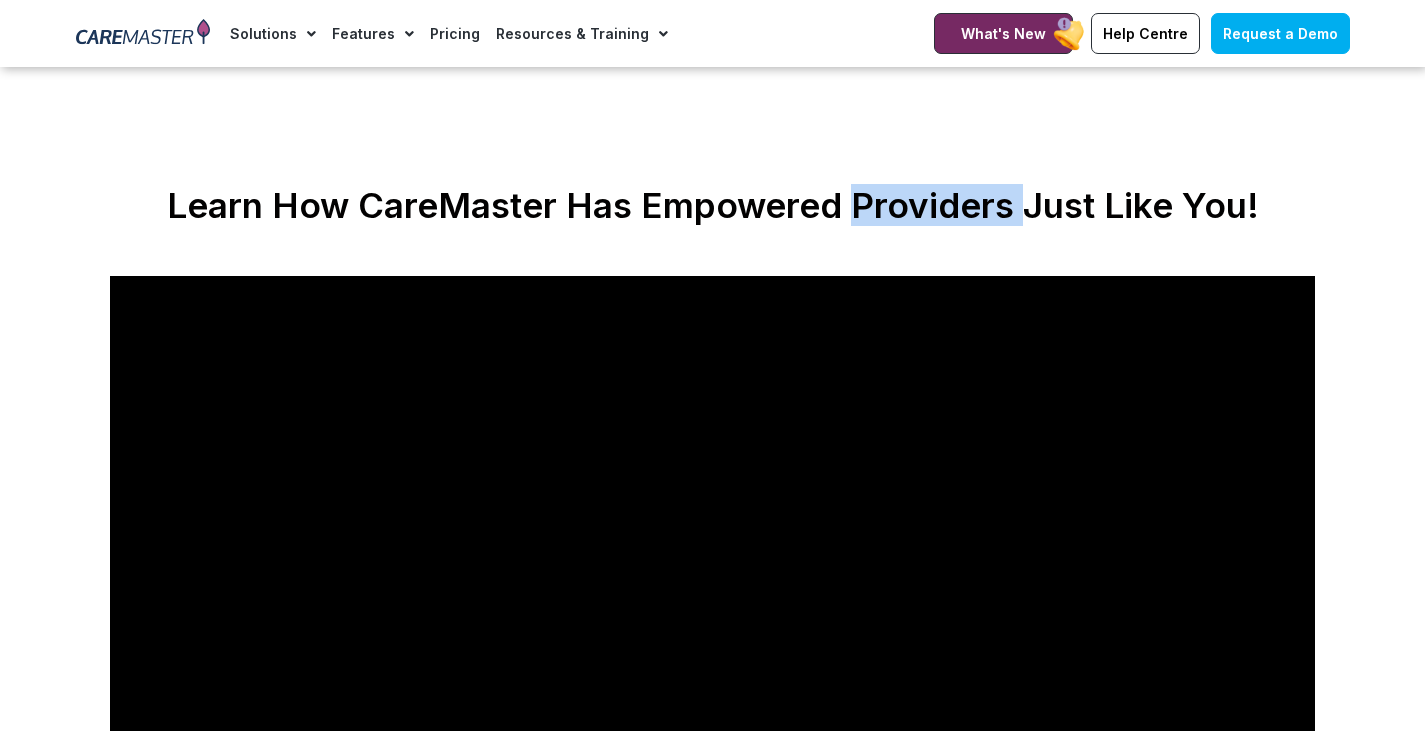 click on "Learn How CareMaster Has Empowered Providers Just Like You!" at bounding box center (712, 205) 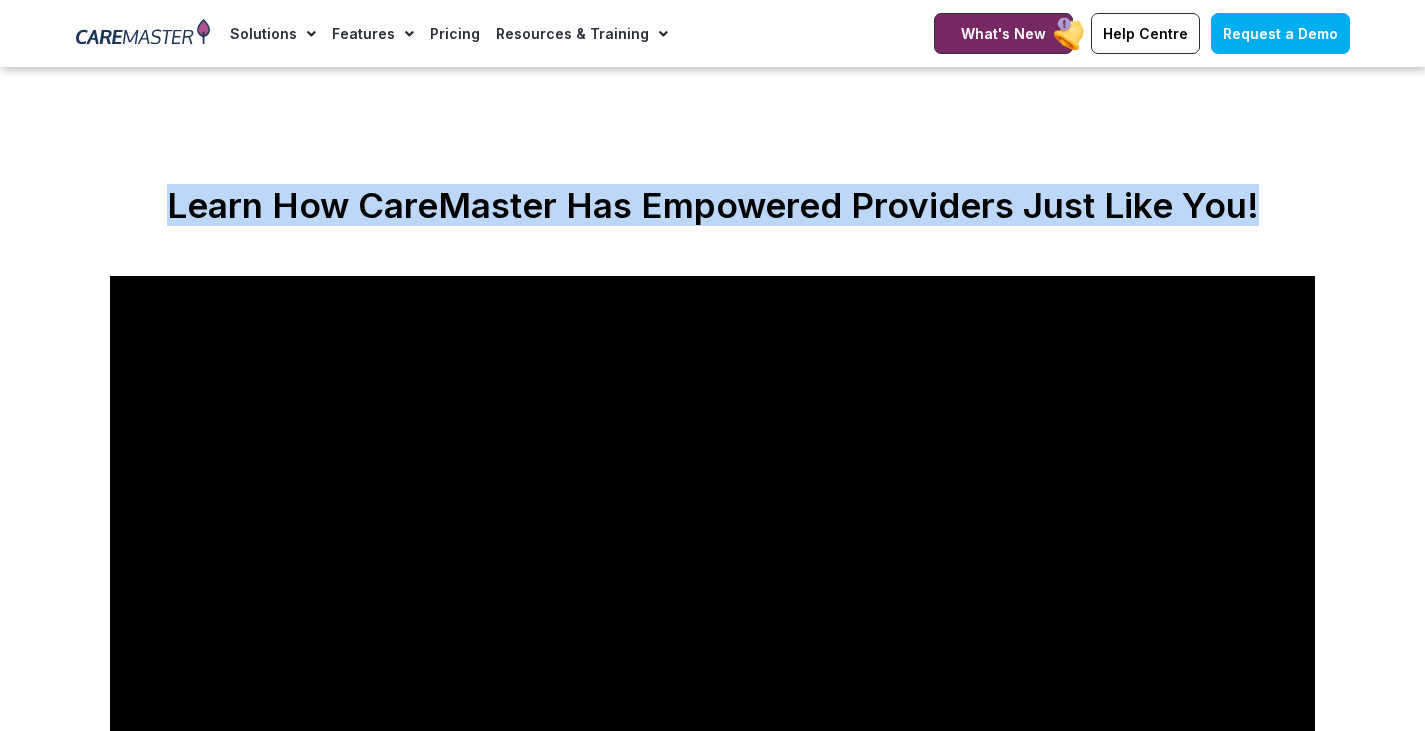 click on "Learn How CareMaster Has Empowered Providers Just Like You!" at bounding box center [712, 205] 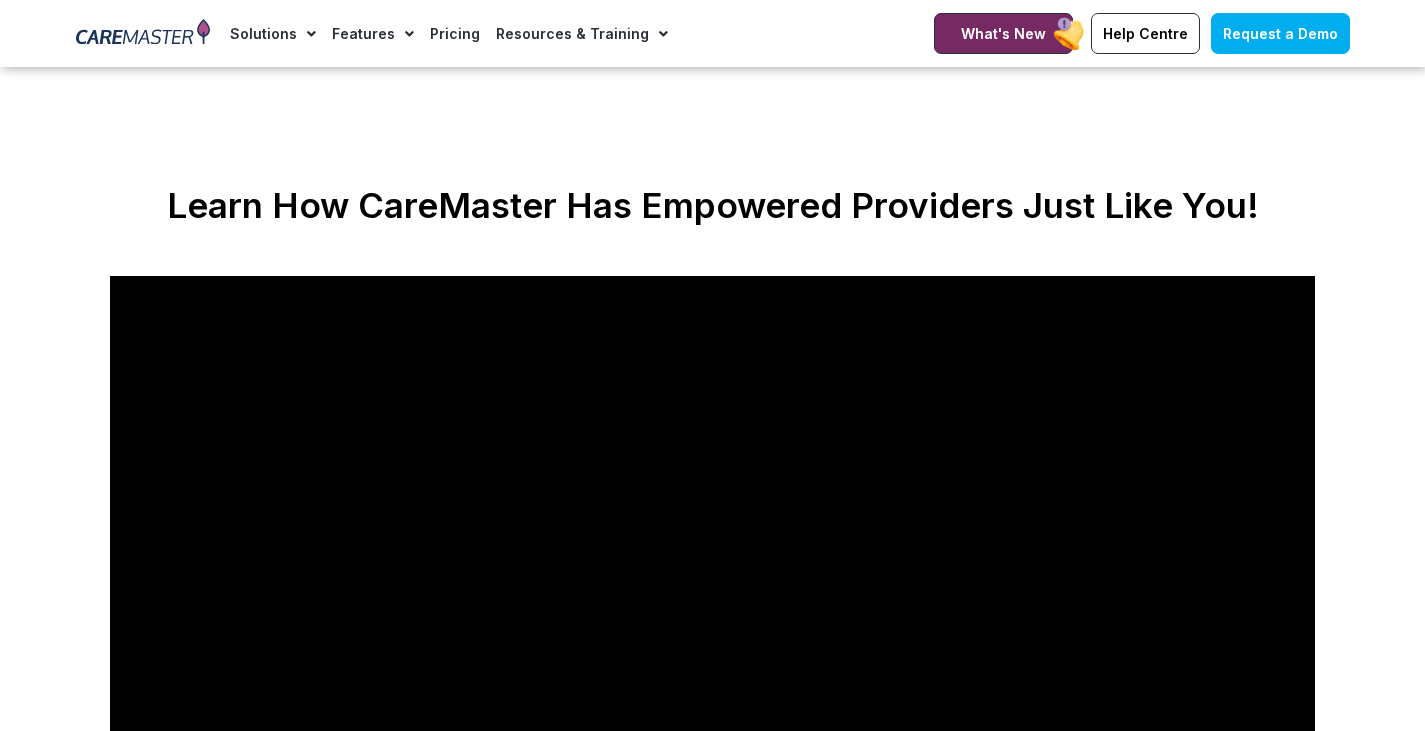 click on "Learn How CareMaster Has Empowered Providers Just Like You!" at bounding box center [712, 205] 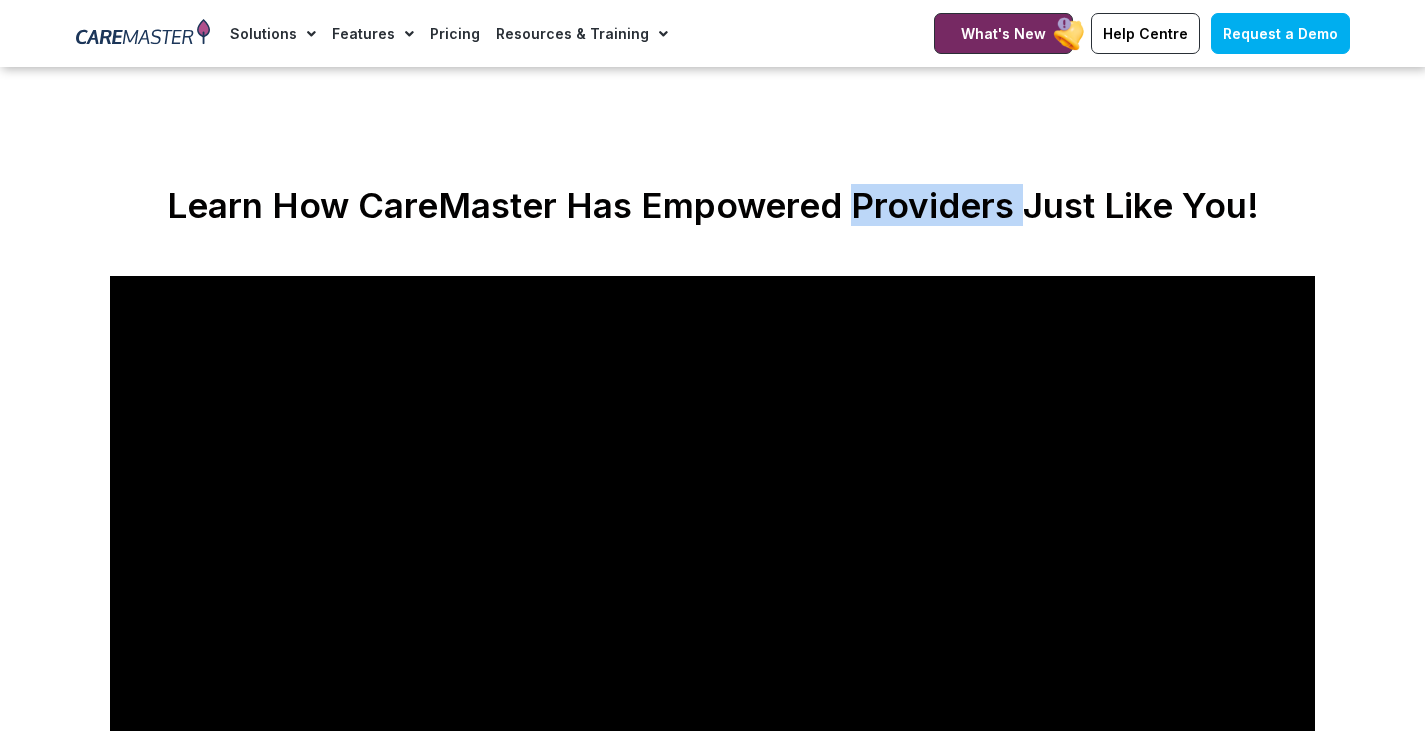 click on "Learn How CareMaster Has Empowered Providers Just Like You!" at bounding box center [712, 205] 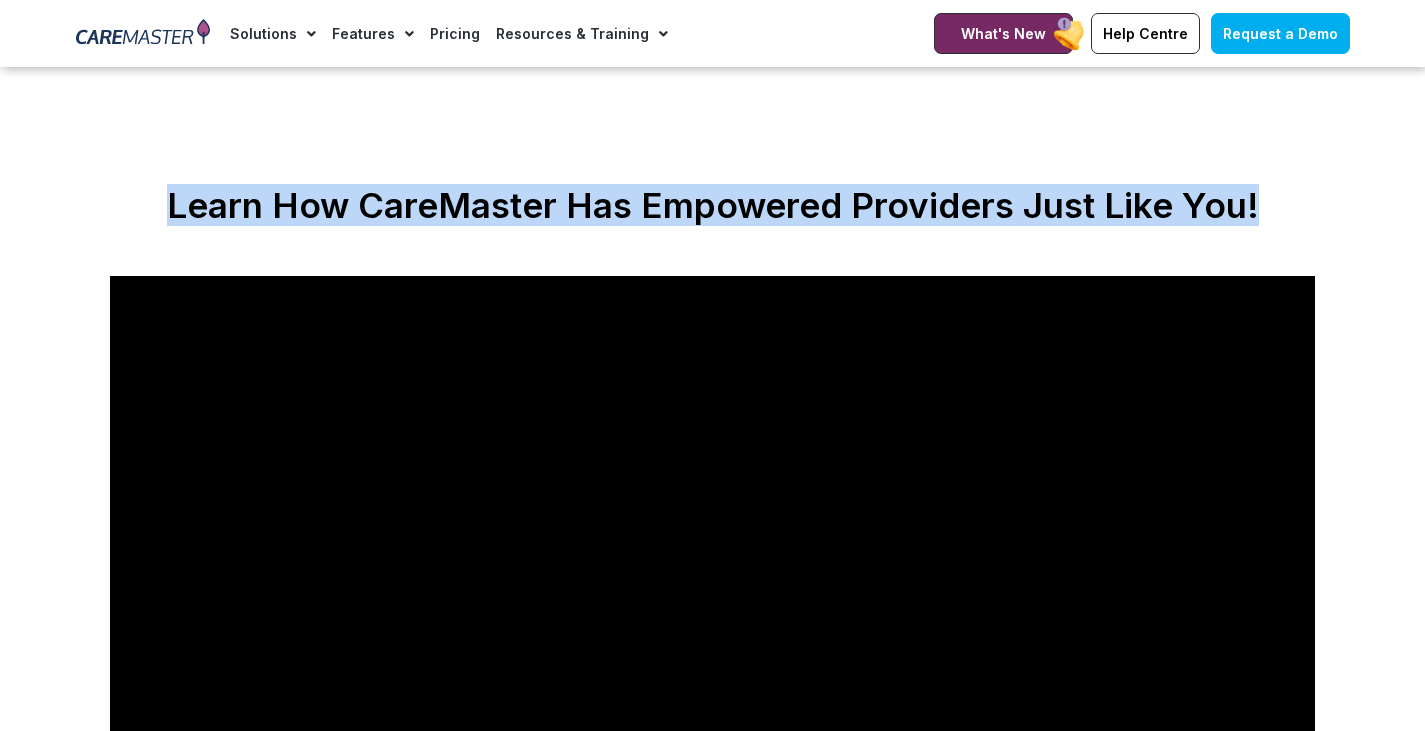 click on "Learn How CareMaster Has Empowered Providers Just Like You!" at bounding box center [712, 205] 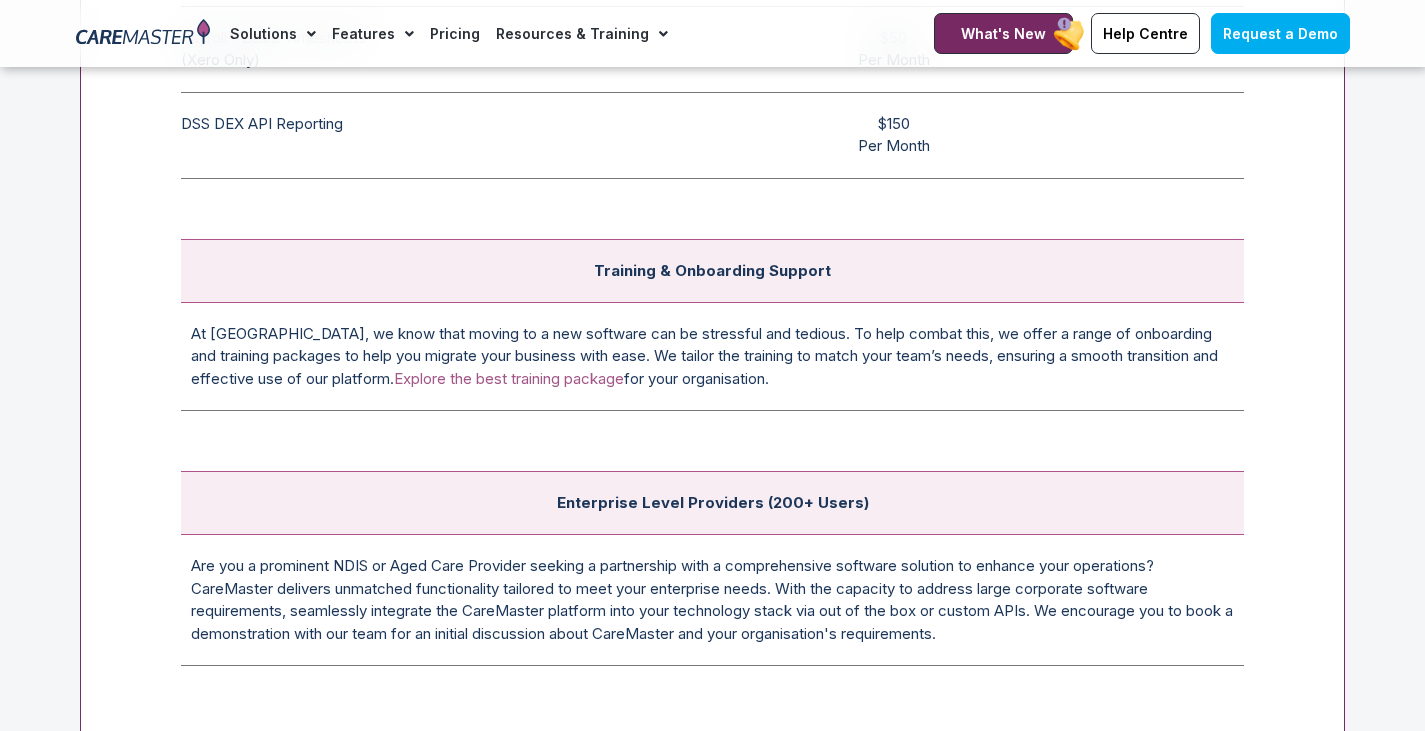 scroll, scrollTop: 7911, scrollLeft: 0, axis: vertical 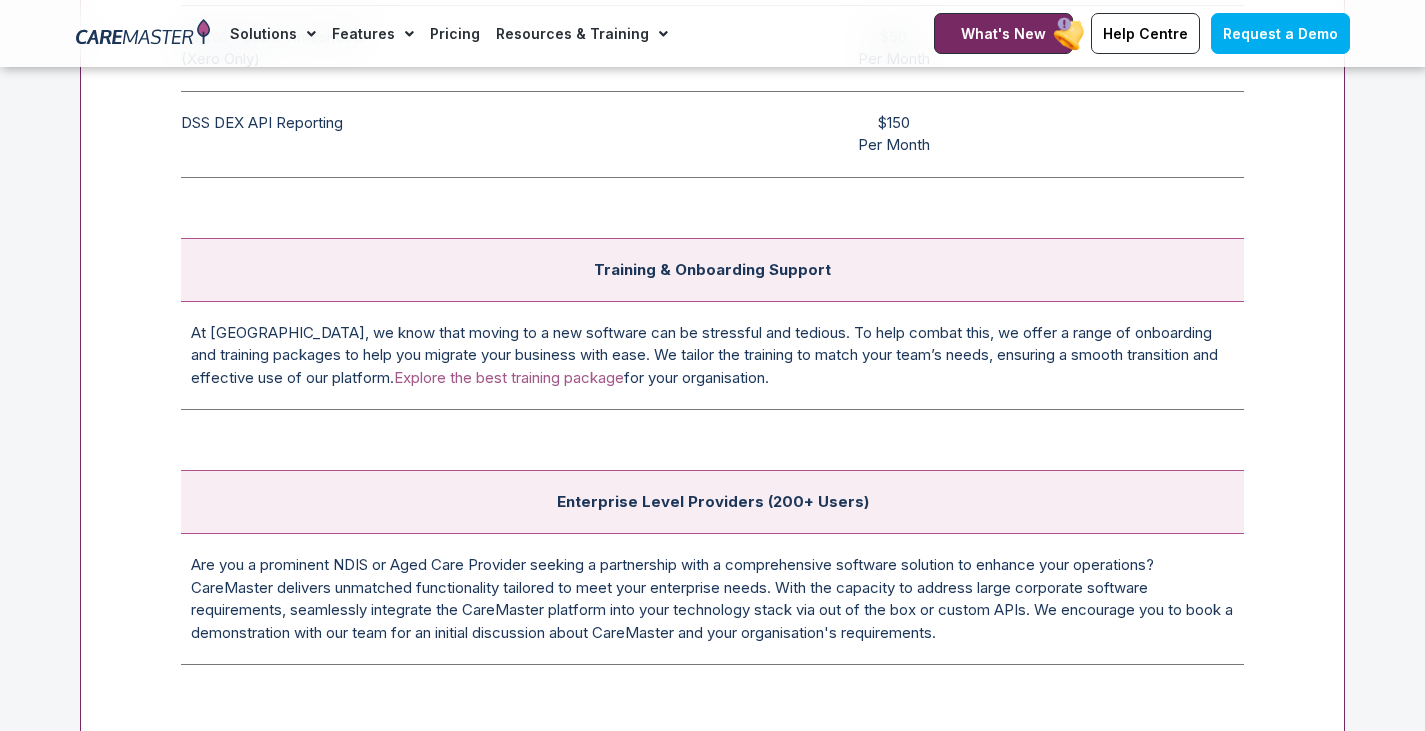 click on "At CareMaster, we know that moving to a new software can be stressful and tedious. To help combat this, we offer a range of onboarding and training packages to help you migrate your business with ease. We tailor the training to match your team’s needs, ensuring a smooth transition and effective use of our platform.  Explore the best training package   for your organisation." at bounding box center [712, 355] 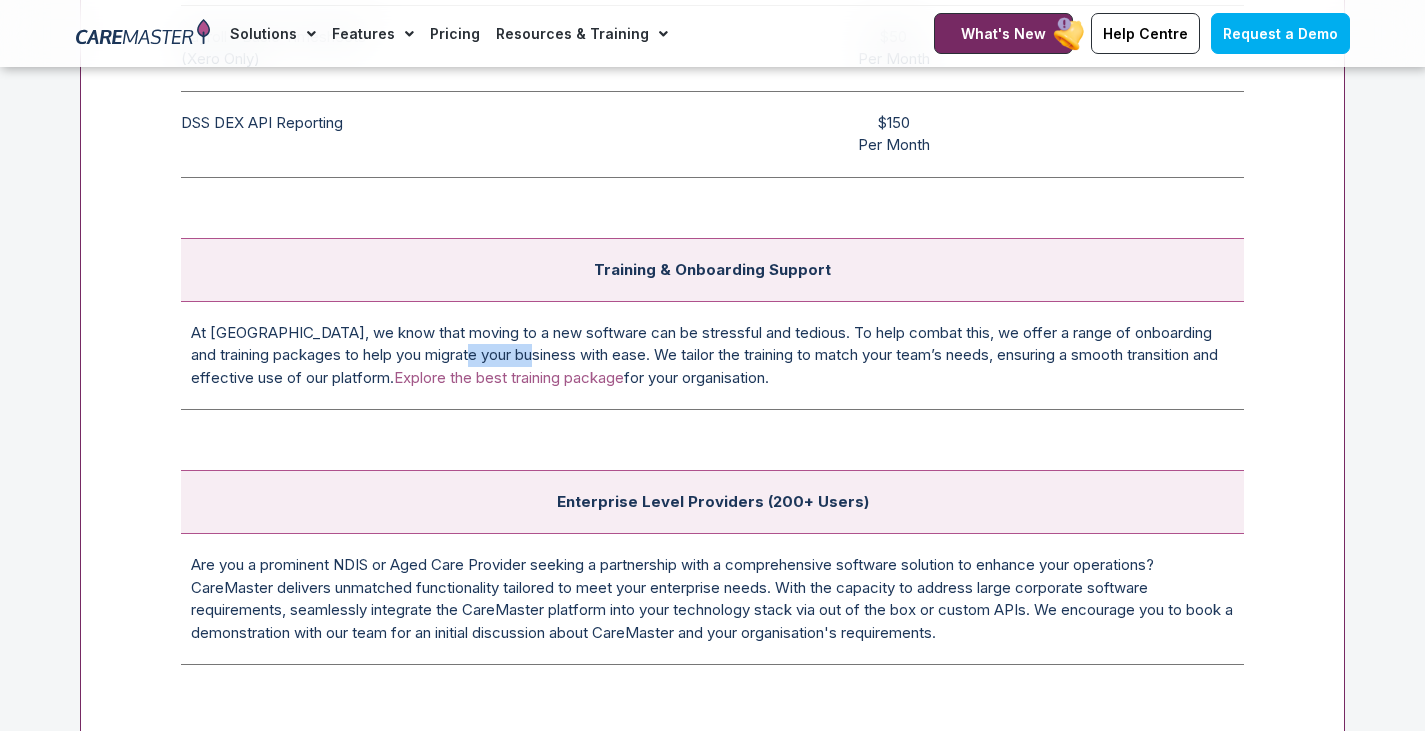 click on "At CareMaster, we know that moving to a new software can be stressful and tedious. To help combat this, we offer a range of onboarding and training packages to help you migrate your business with ease. We tailor the training to match your team’s needs, ensuring a smooth transition and effective use of our platform.  Explore the best training package   for your organisation." at bounding box center [712, 355] 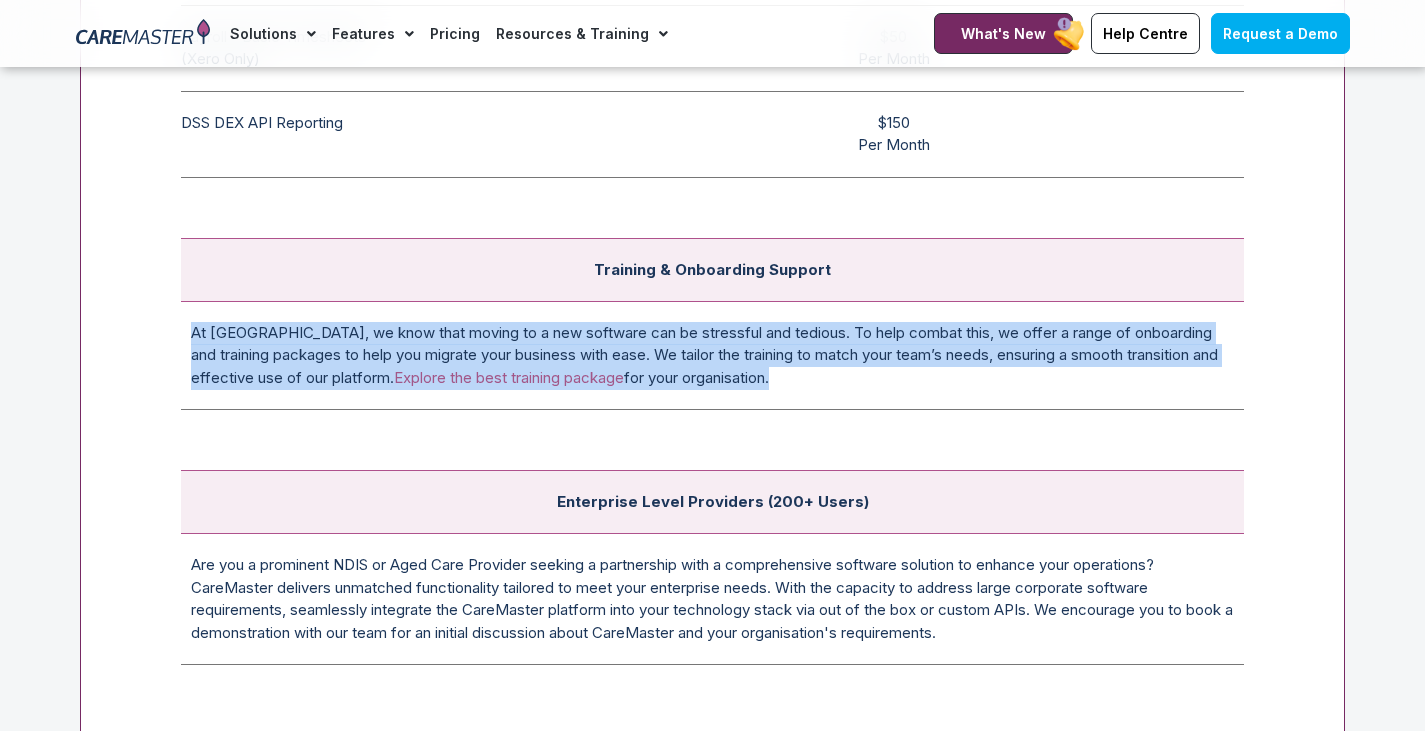 click on "At CareMaster, we know that moving to a new software can be stressful and tedious. To help combat this, we offer a range of onboarding and training packages to help you migrate your business with ease. We tailor the training to match your team’s needs, ensuring a smooth transition and effective use of our platform.  Explore the best training package   for your organisation." at bounding box center [712, 355] 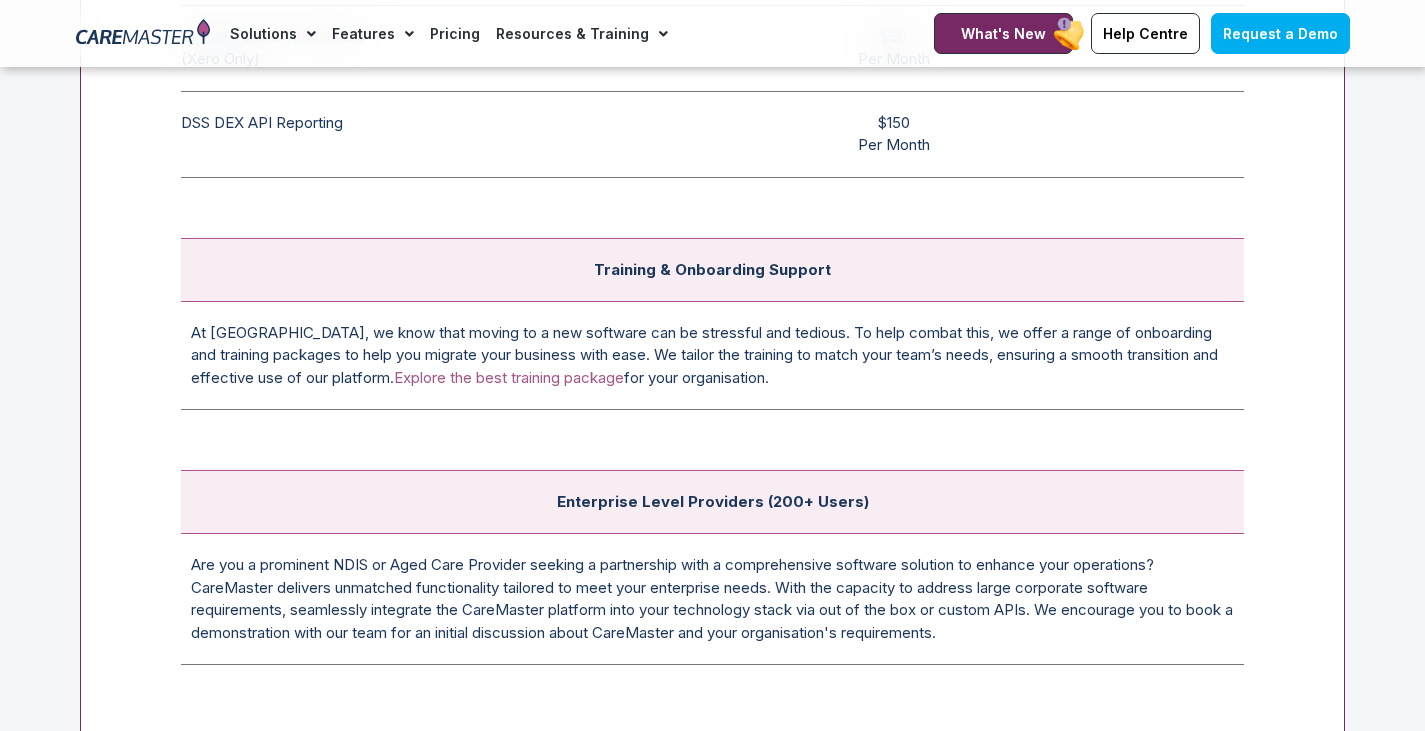 click on "Are you a prominent NDIS or Aged Care Provider seeking a partnership with a comprehensive software solution to enhance your operations? CareMaster delivers unmatched functionality tailored to meet your enterprise needs. With the capacity to address large corporate software requirements, seamlessly integrate the CareMaster platform into your technology stack via out of the box or custom APIs. We encourage you to book a demonstration with our team for an initial discussion about CareMaster and your organisation's requirements." at bounding box center (712, 599) 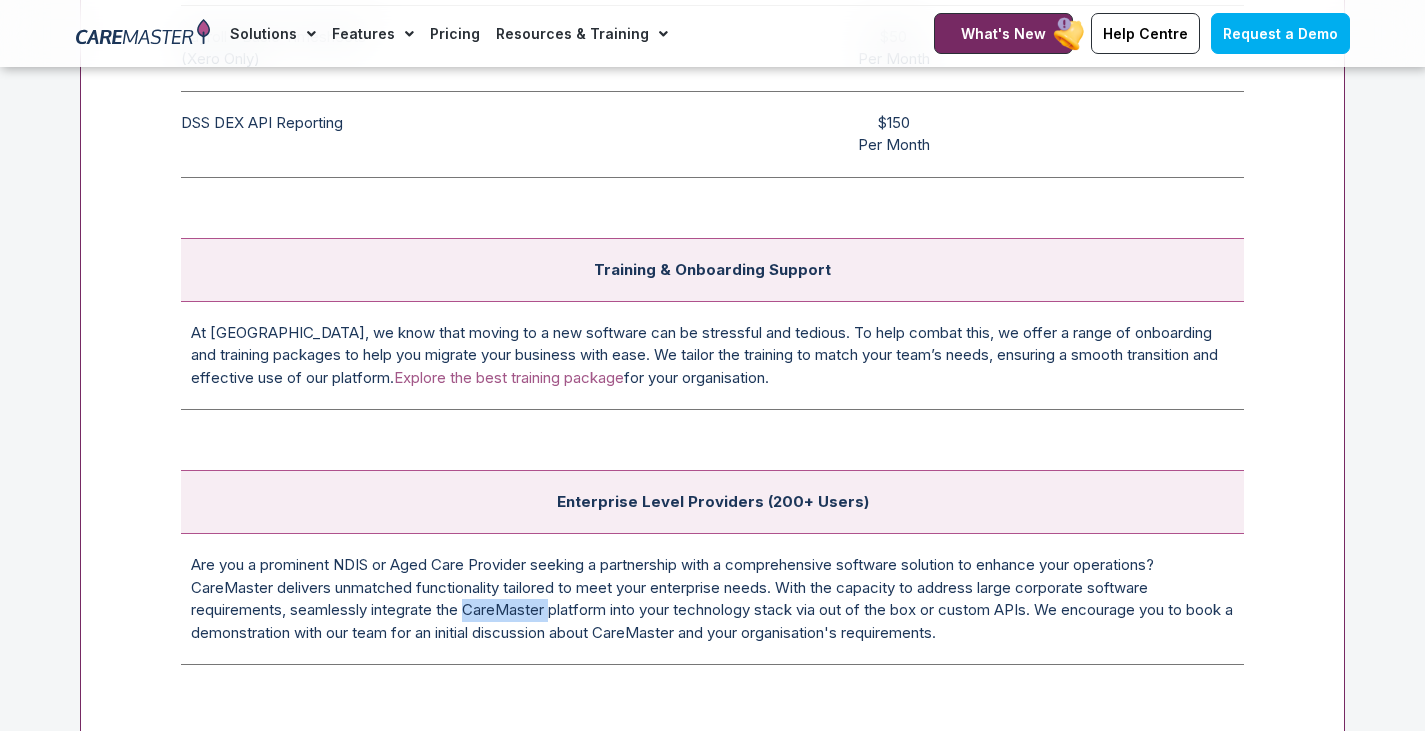 click on "Are you a prominent NDIS or Aged Care Provider seeking a partnership with a comprehensive software solution to enhance your operations? CareMaster delivers unmatched functionality tailored to meet your enterprise needs. With the capacity to address large corporate software requirements, seamlessly integrate the CareMaster platform into your technology stack via out of the box or custom APIs. We encourage you to book a demonstration with our team for an initial discussion about CareMaster and your organisation's requirements." at bounding box center (712, 599) 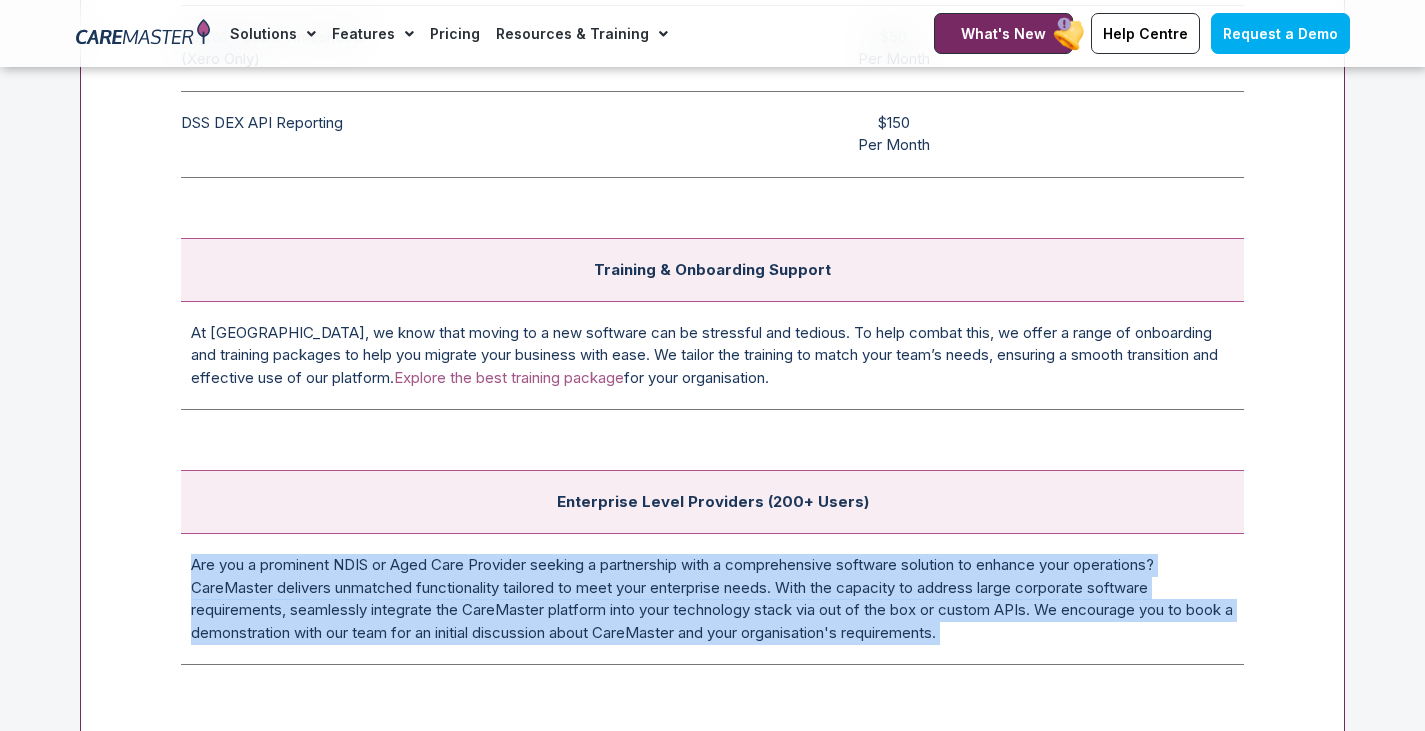 click on "Are you a prominent NDIS or Aged Care Provider seeking a partnership with a comprehensive software solution to enhance your operations? CareMaster delivers unmatched functionality tailored to meet your enterprise needs. With the capacity to address large corporate software requirements, seamlessly integrate the CareMaster platform into your technology stack via out of the box or custom APIs. We encourage you to book a demonstration with our team for an initial discussion about CareMaster and your organisation's requirements." at bounding box center [712, 599] 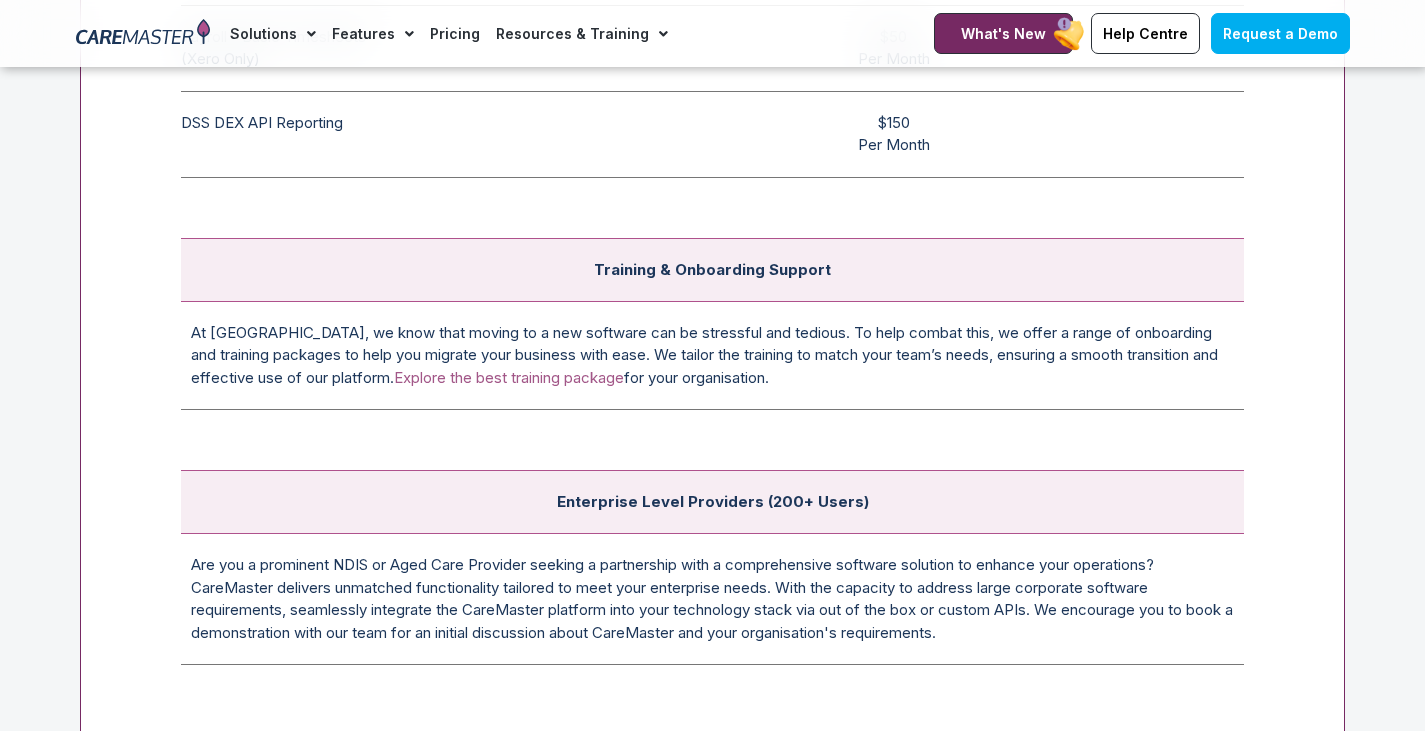 click on "At CareMaster, we know that moving to a new software can be stressful and tedious. To help combat this, we offer a range of onboarding and training packages to help you migrate your business with ease. We tailor the training to match your team’s needs, ensuring a smooth transition and effective use of our platform.  Explore the best training package   for your organisation." at bounding box center (712, 355) 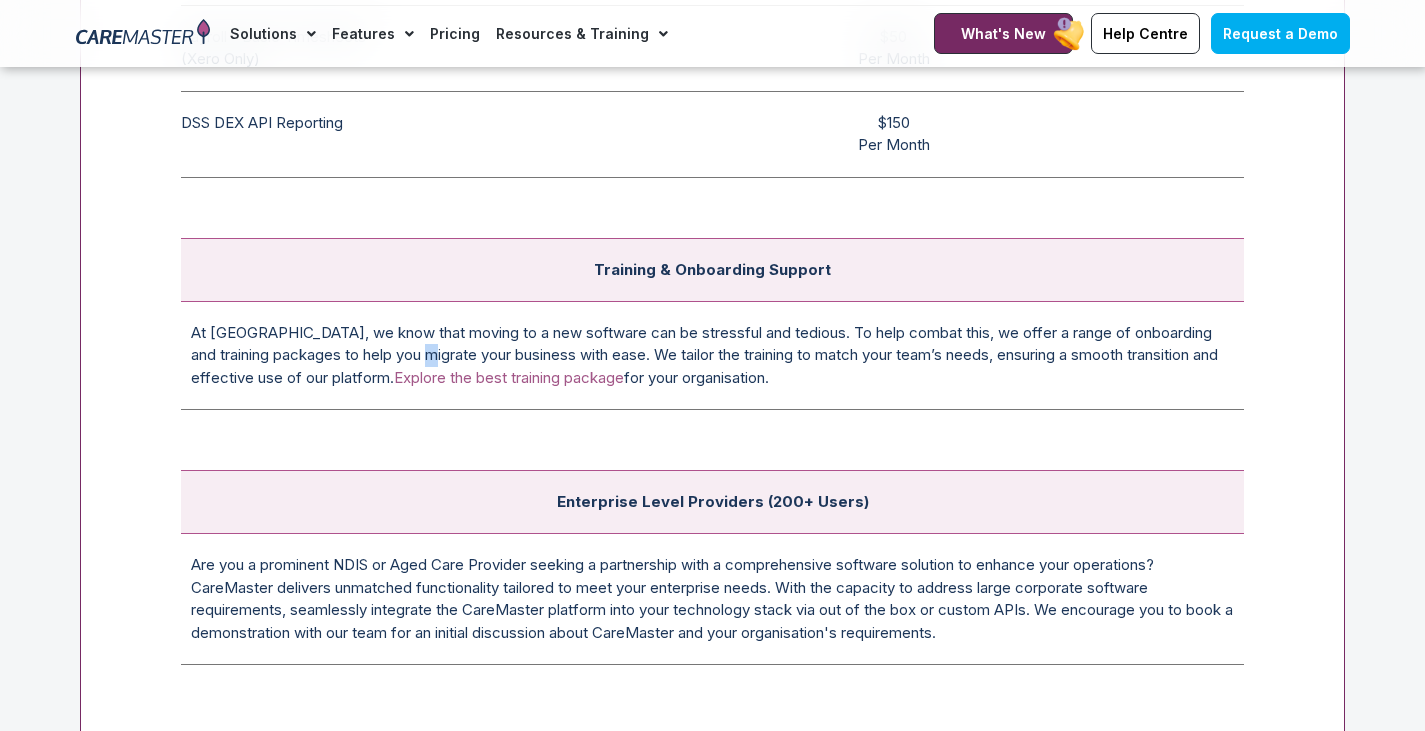click on "At CareMaster, we know that moving to a new software can be stressful and tedious. To help combat this, we offer a range of onboarding and training packages to help you migrate your business with ease. We tailor the training to match your team’s needs, ensuring a smooth transition and effective use of our platform.  Explore the best training package   for your organisation." at bounding box center [712, 355] 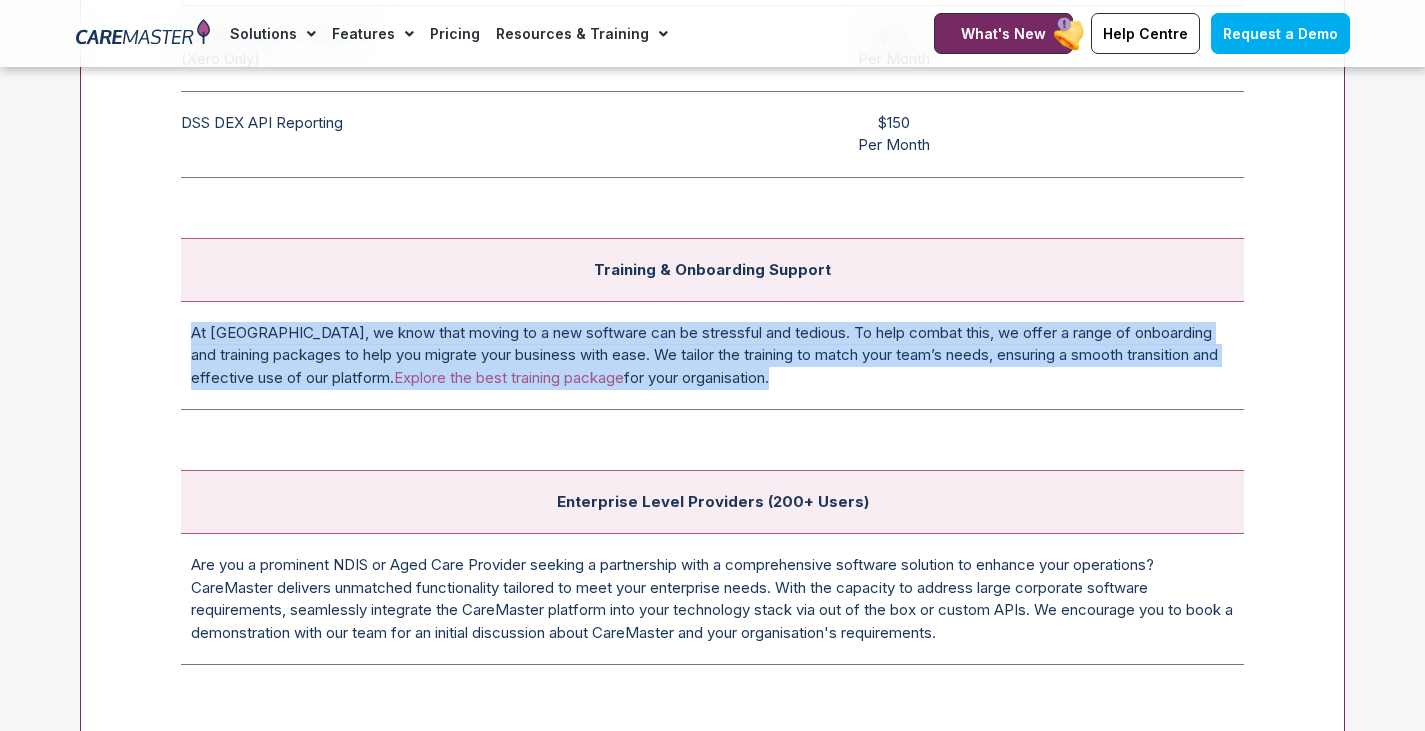 click on "At CareMaster, we know that moving to a new software can be stressful and tedious. To help combat this, we offer a range of onboarding and training packages to help you migrate your business with ease. We tailor the training to match your team’s needs, ensuring a smooth transition and effective use of our platform.  Explore the best training package   for your organisation." at bounding box center [712, 355] 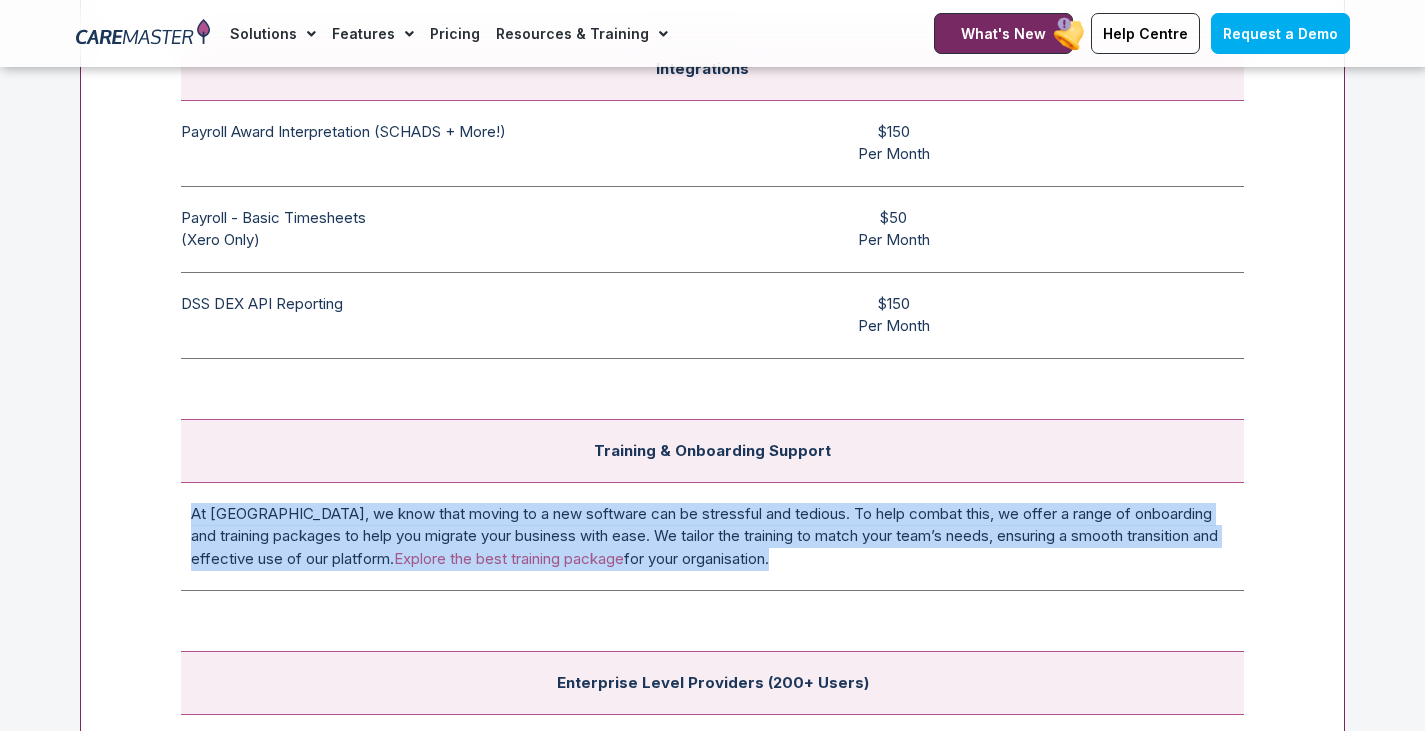 scroll, scrollTop: 7729, scrollLeft: 0, axis: vertical 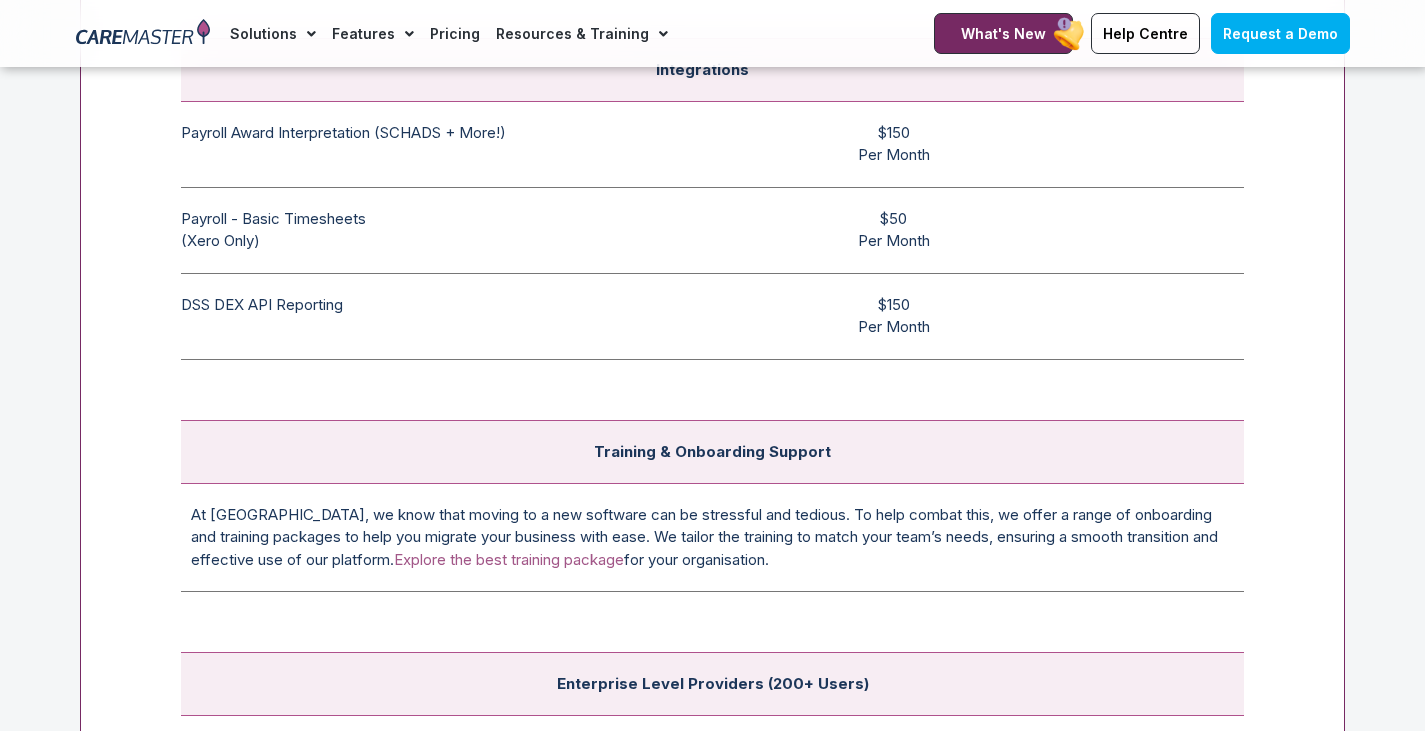 click at bounding box center (712, 400) 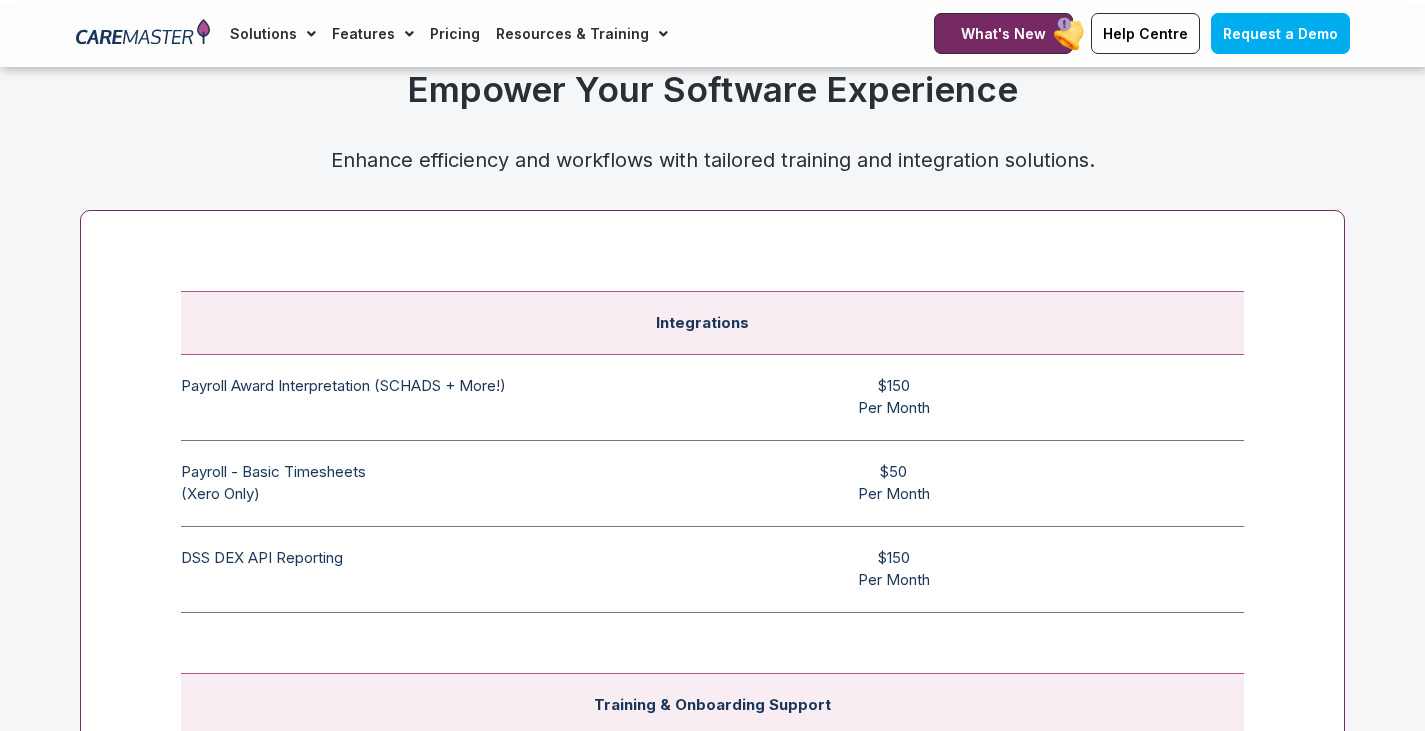 scroll, scrollTop: 7452, scrollLeft: 0, axis: vertical 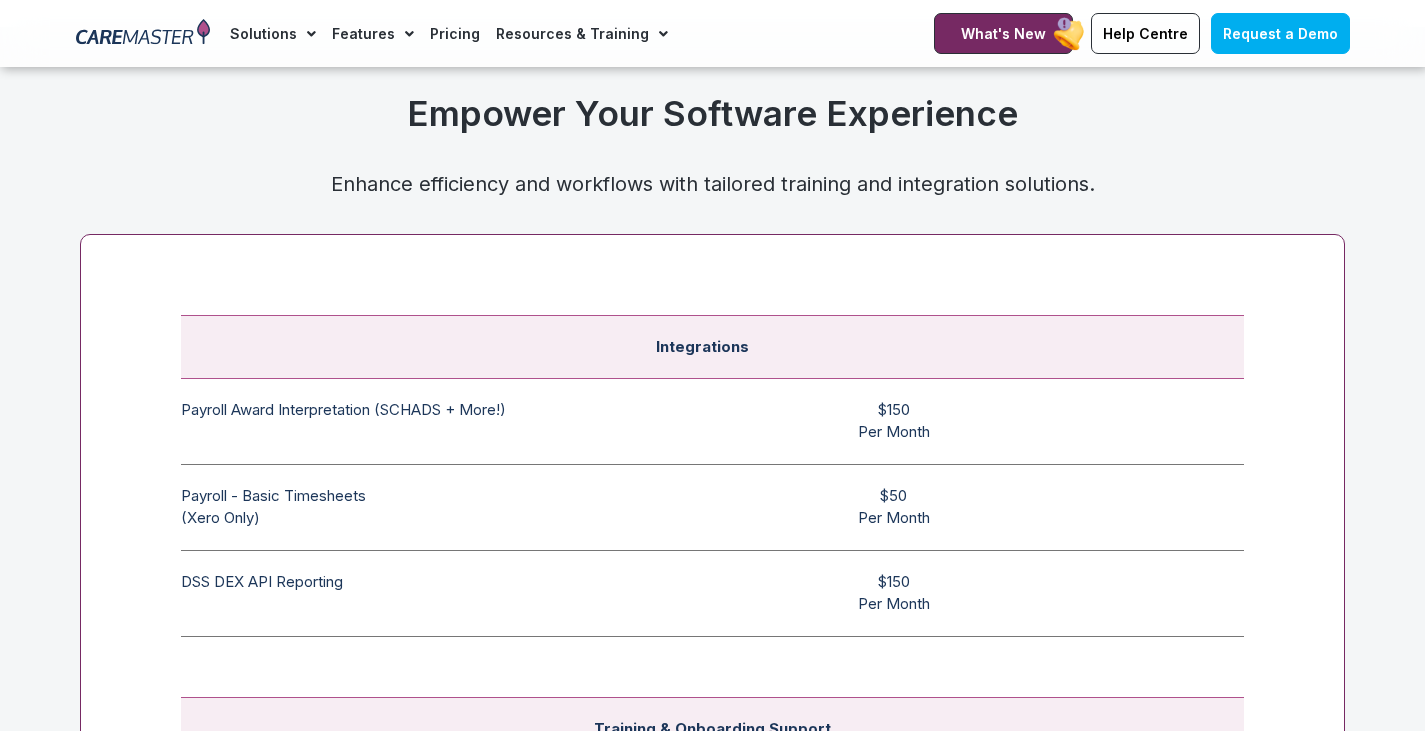 click on "Payroll Award Interpretation (SCHADS + More!)    The SCHADS Award interpretation ensures accurate staff payments in each payroll cycle. Utilising a modern award interpretation engine, it ensures compliance with the SCHADS award, instilling confidence in payroll accuracy." at bounding box center [372, 421] 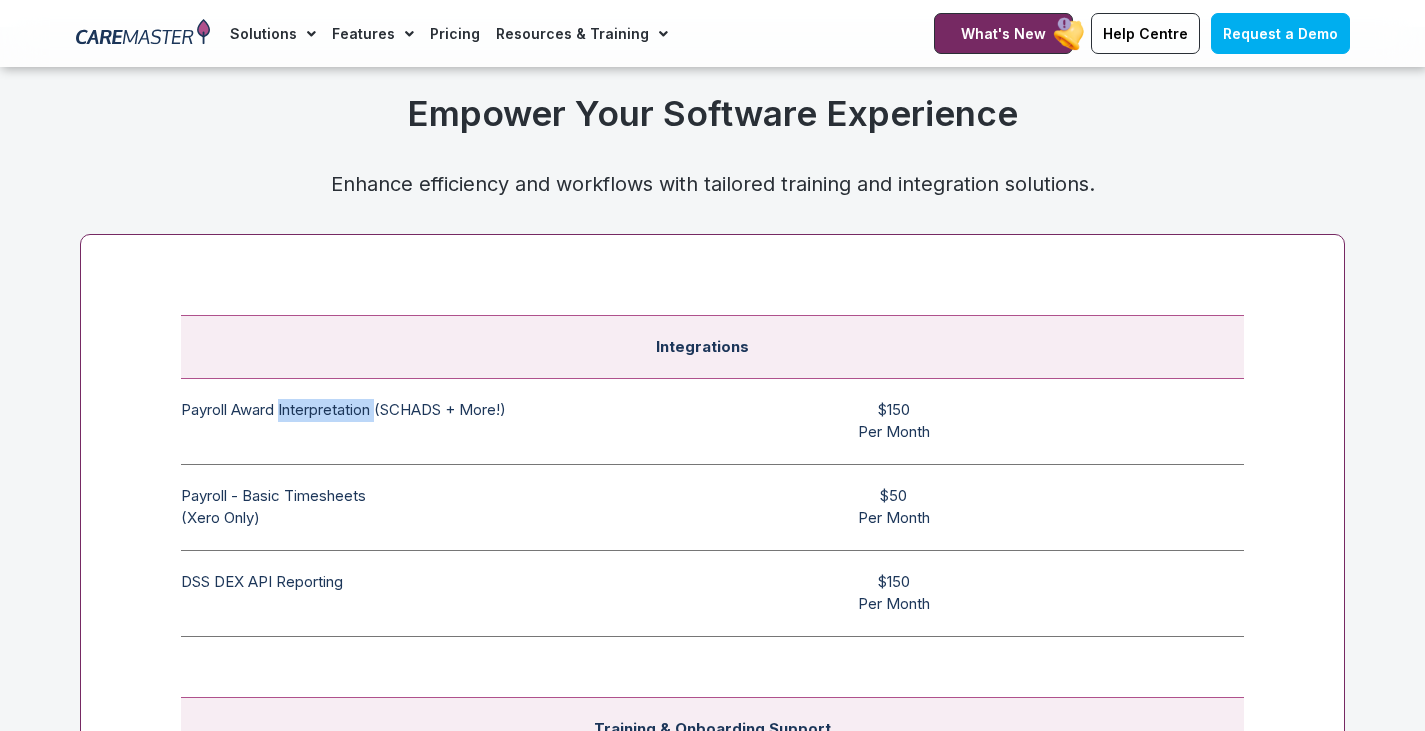 click on "Payroll Award Interpretation (SCHADS + More!)    The SCHADS Award interpretation ensures accurate staff payments in each payroll cycle. Utilising a modern award interpretation engine, it ensures compliance with the SCHADS award, instilling confidence in payroll accuracy." at bounding box center (372, 421) 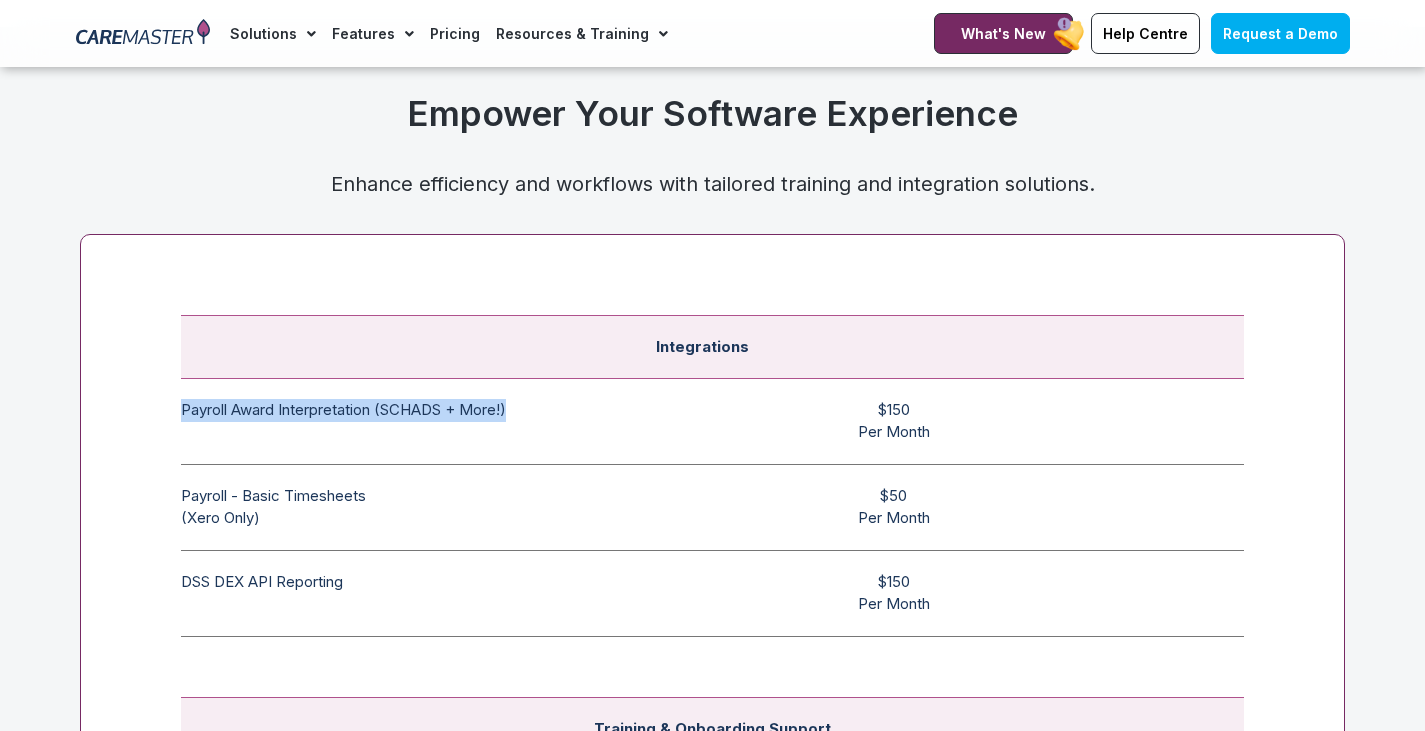 click on "Payroll Award Interpretation (SCHADS + More!)    The SCHADS Award interpretation ensures accurate staff payments in each payroll cycle. Utilising a modern award interpretation engine, it ensures compliance with the SCHADS award, instilling confidence in payroll accuracy." at bounding box center (372, 421) 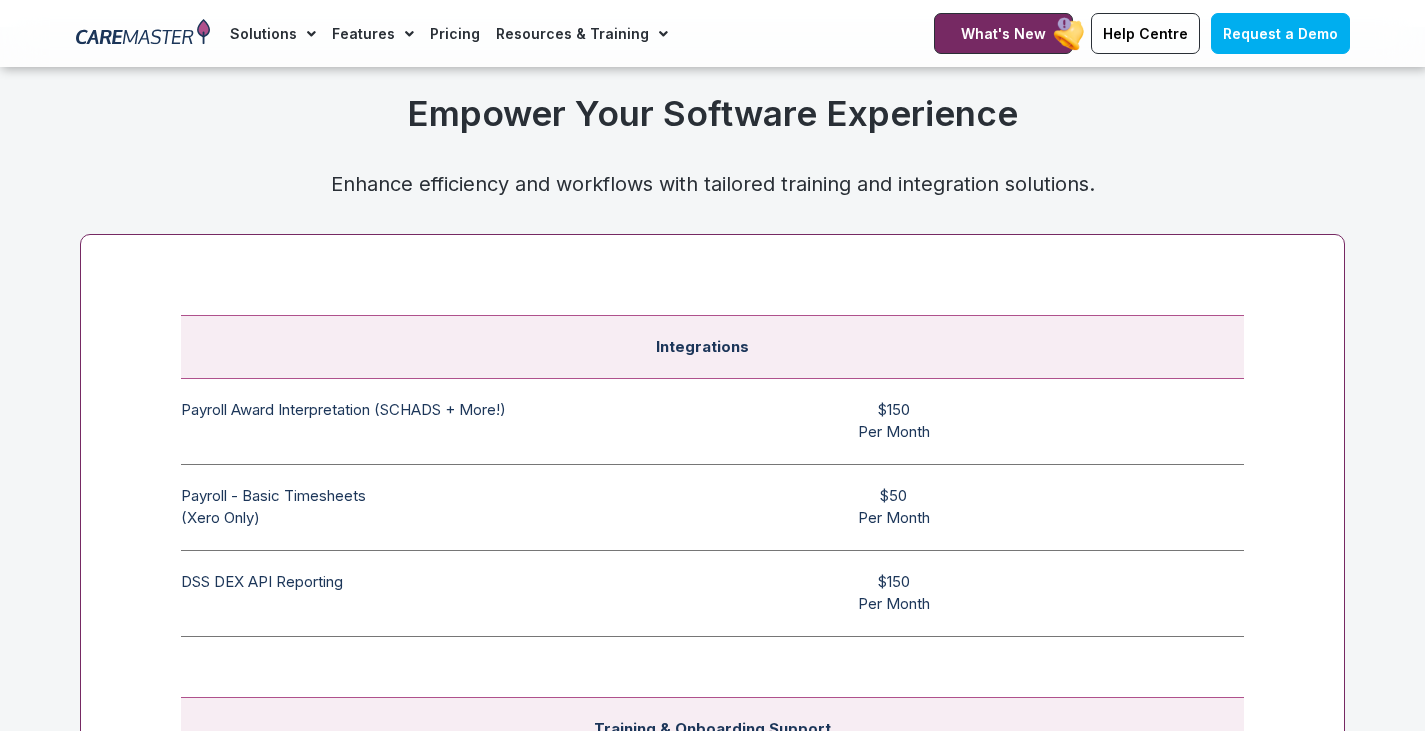 click on "Payroll - Basic Timesheets  (Xero Only)    The basic payroll feature allows timesheets and pay rates to be reviewed before being submitted to payroll. Note this feature does not include the SCHADS award interpretation." at bounding box center [372, 507] 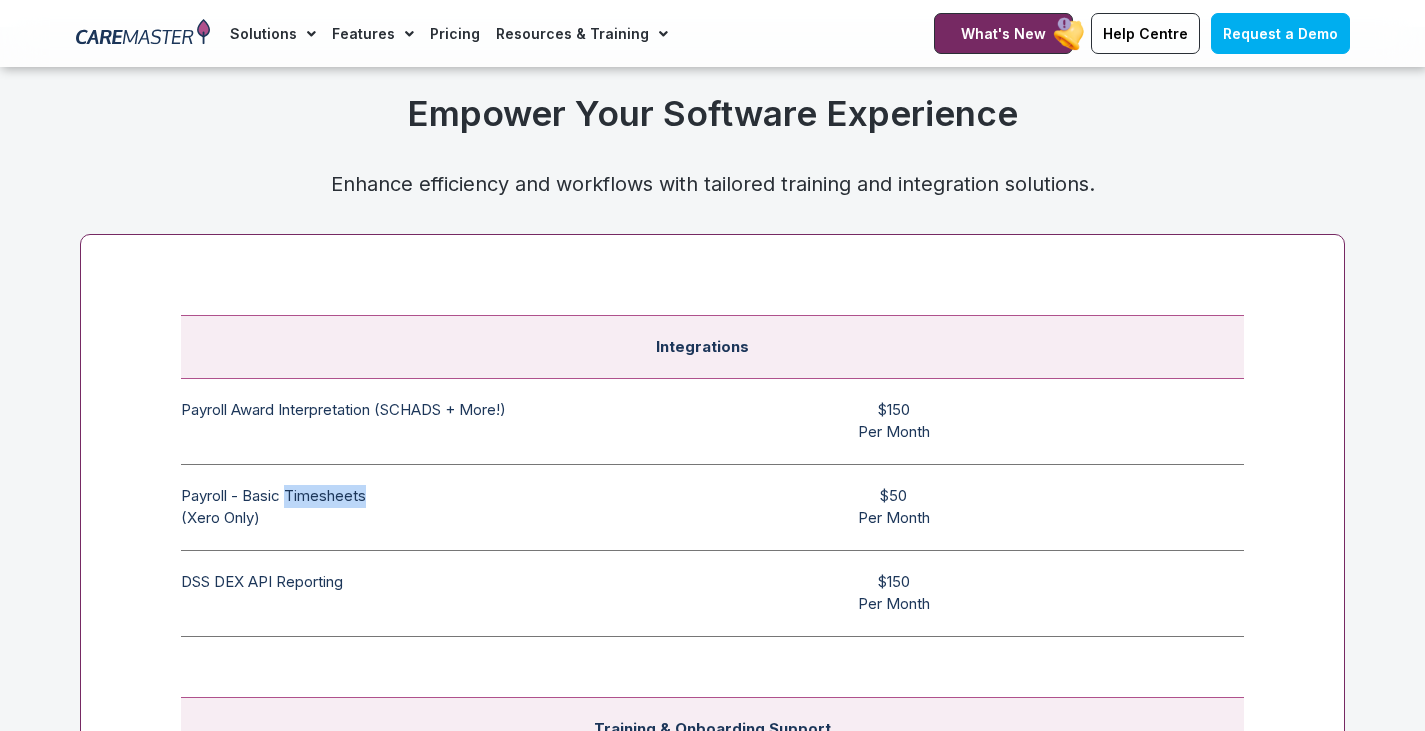 click on "Payroll - Basic Timesheets  (Xero Only)    The basic payroll feature allows timesheets and pay rates to be reviewed before being submitted to payroll. Note this feature does not include the SCHADS award interpretation." at bounding box center (372, 507) 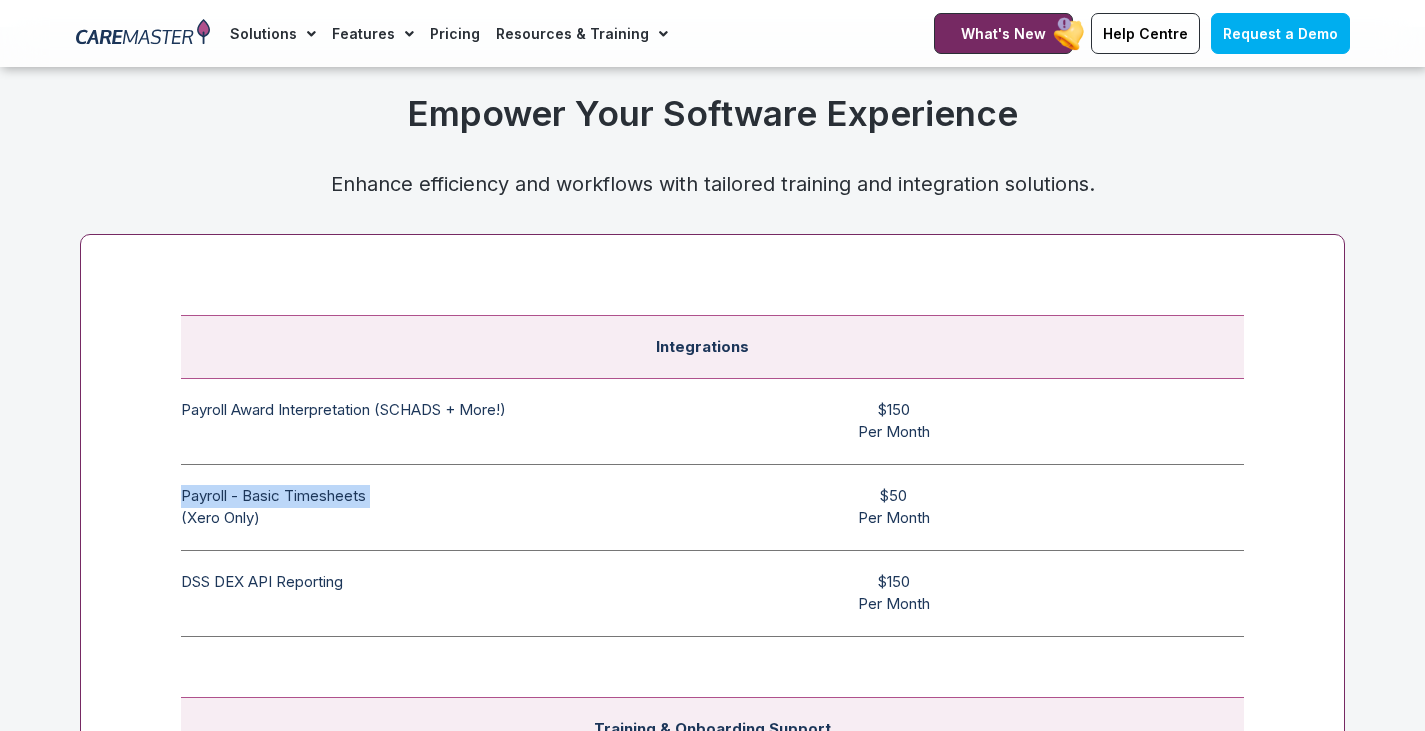 click on "Payroll - Basic Timesheets  (Xero Only)    The basic payroll feature allows timesheets and pay rates to be reviewed before being submitted to payroll. Note this feature does not include the SCHADS award interpretation." at bounding box center (372, 507) 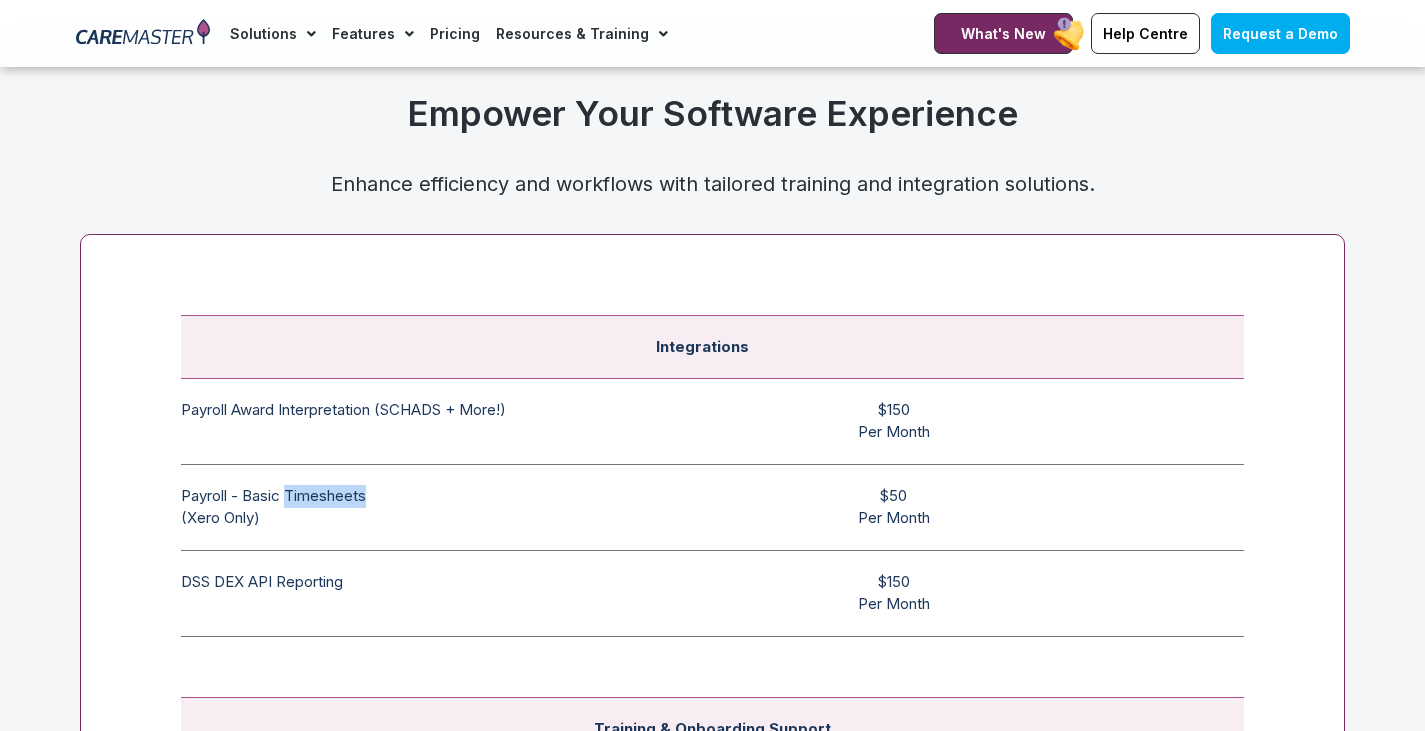 click on "Payroll - Basic Timesheets  (Xero Only)    The basic payroll feature allows timesheets and pay rates to be reviewed before being submitted to payroll. Note this feature does not include the SCHADS award interpretation." at bounding box center [372, 507] 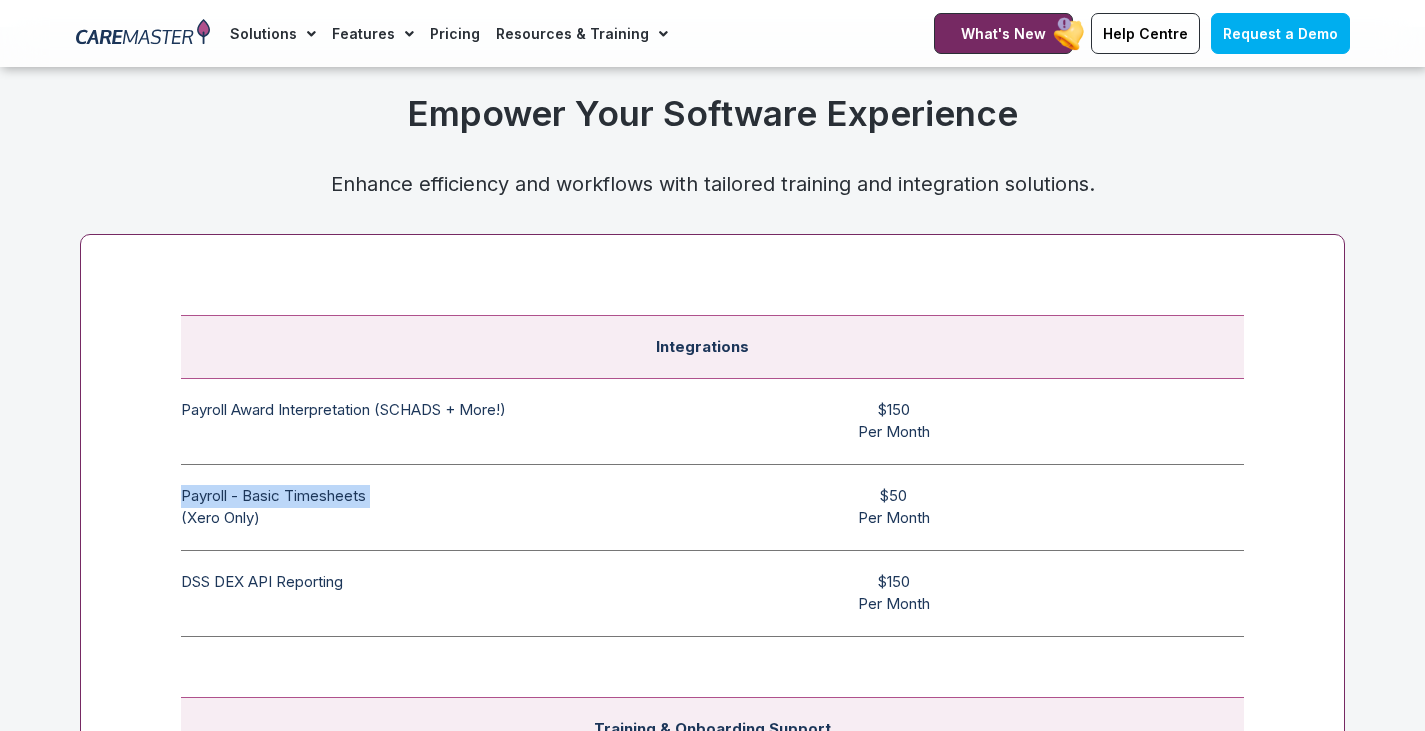 click on "Payroll - Basic Timesheets  (Xero Only)    The basic payroll feature allows timesheets and pay rates to be reviewed before being submitted to payroll. Note this feature does not include the SCHADS award interpretation." at bounding box center (372, 507) 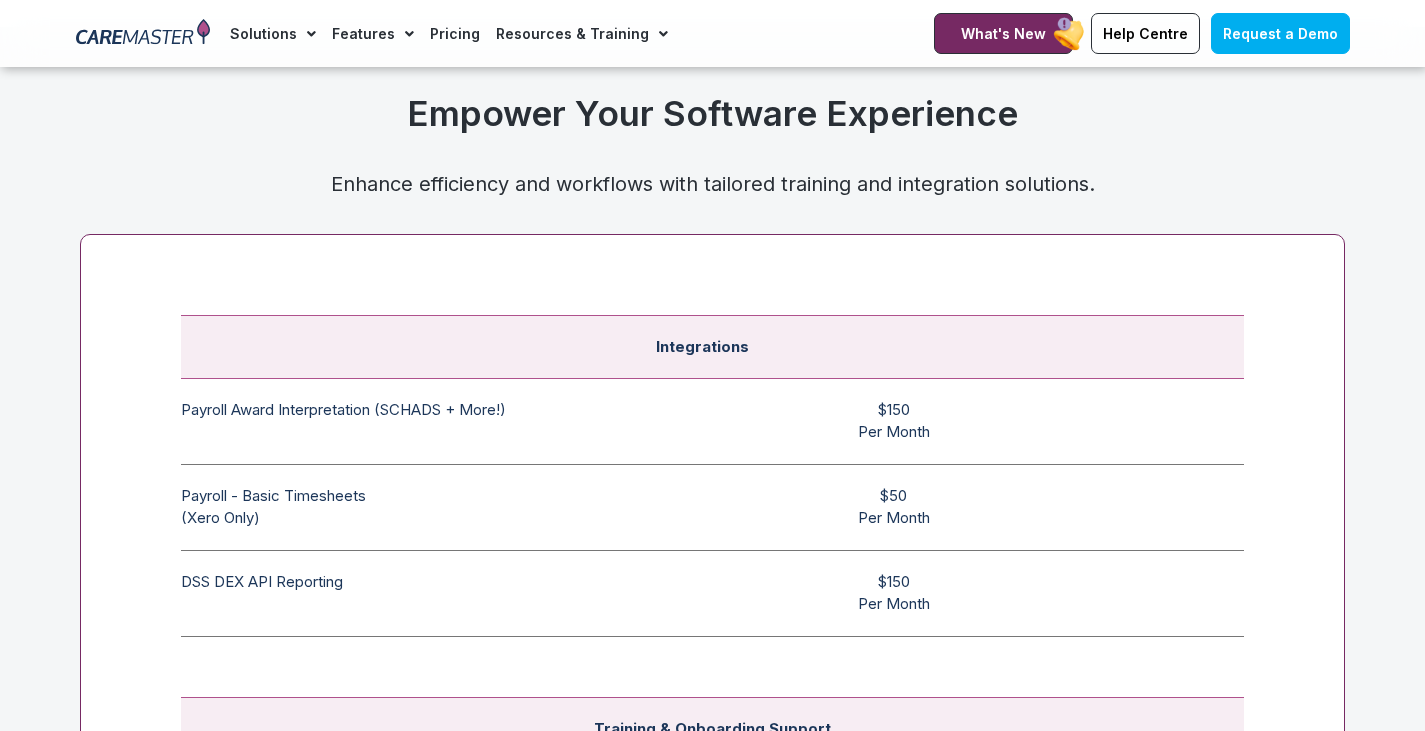 click on "Payroll - Basic Timesheets  (Xero Only)    The basic payroll feature allows timesheets and pay rates to be reviewed before being submitted to payroll. Note this feature does not include the SCHADS award interpretation." at bounding box center (372, 507) 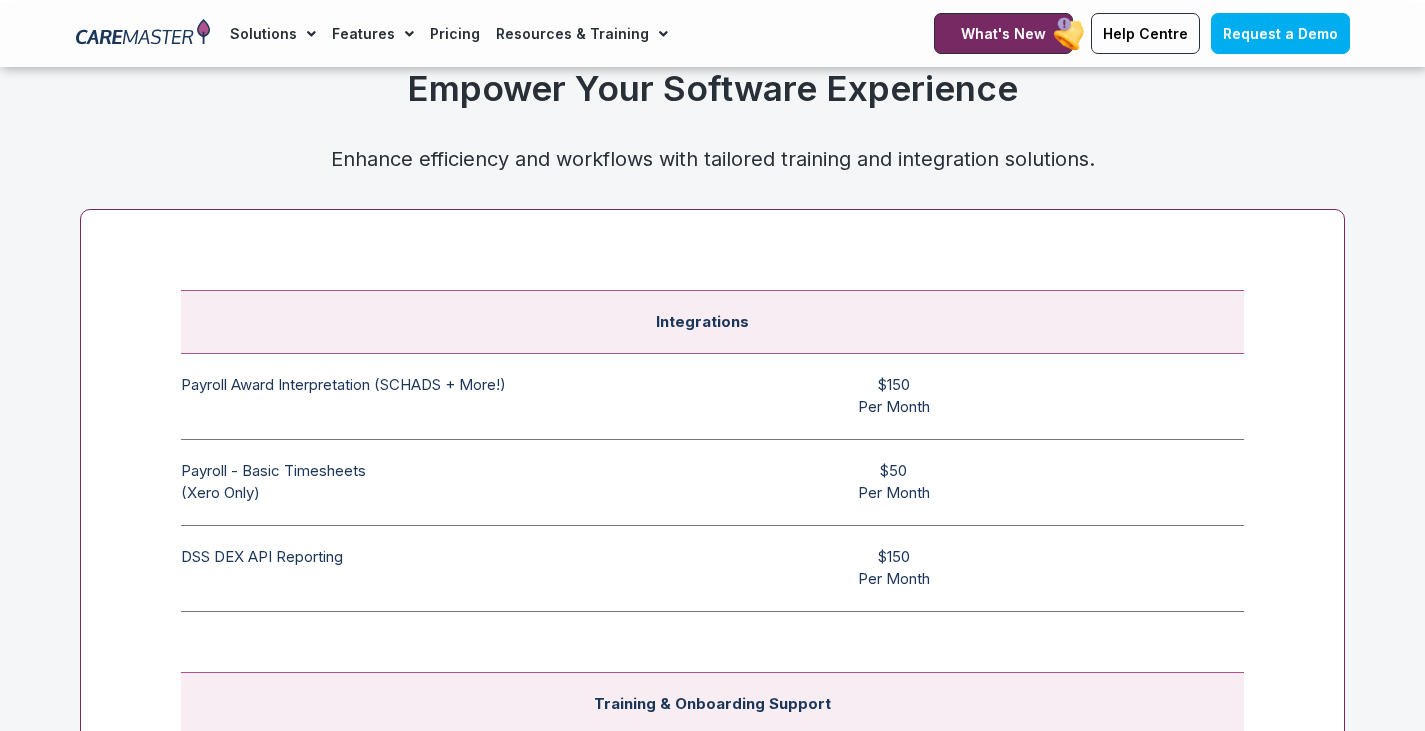 scroll, scrollTop: 7493, scrollLeft: 0, axis: vertical 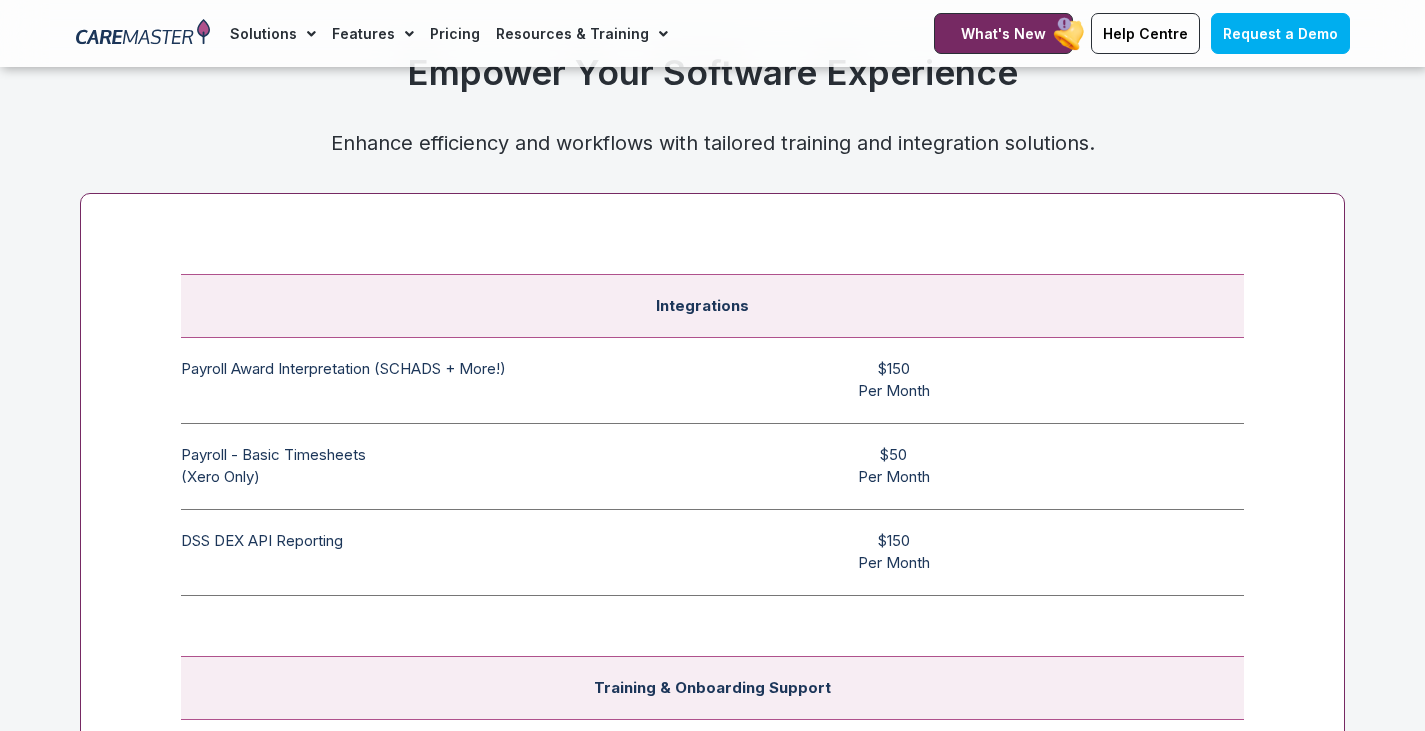 click on "DSS DEX API Reporting    This feature allows CHSP and DSS services to be reported directly from CareMaster to the DSS Data Exchange." at bounding box center (372, 552) 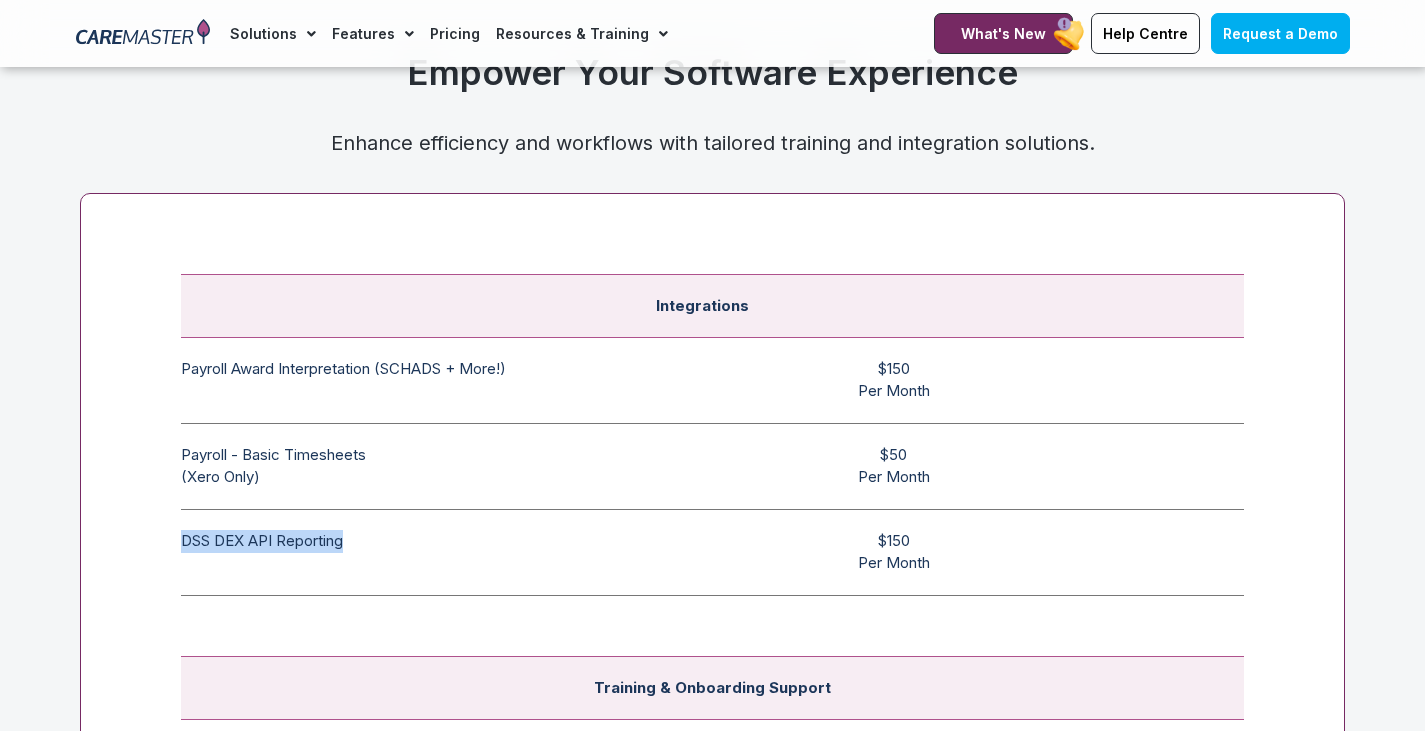 click on "DSS DEX API Reporting    This feature allows CHSP and DSS services to be reported directly from CareMaster to the DSS Data Exchange." at bounding box center [372, 552] 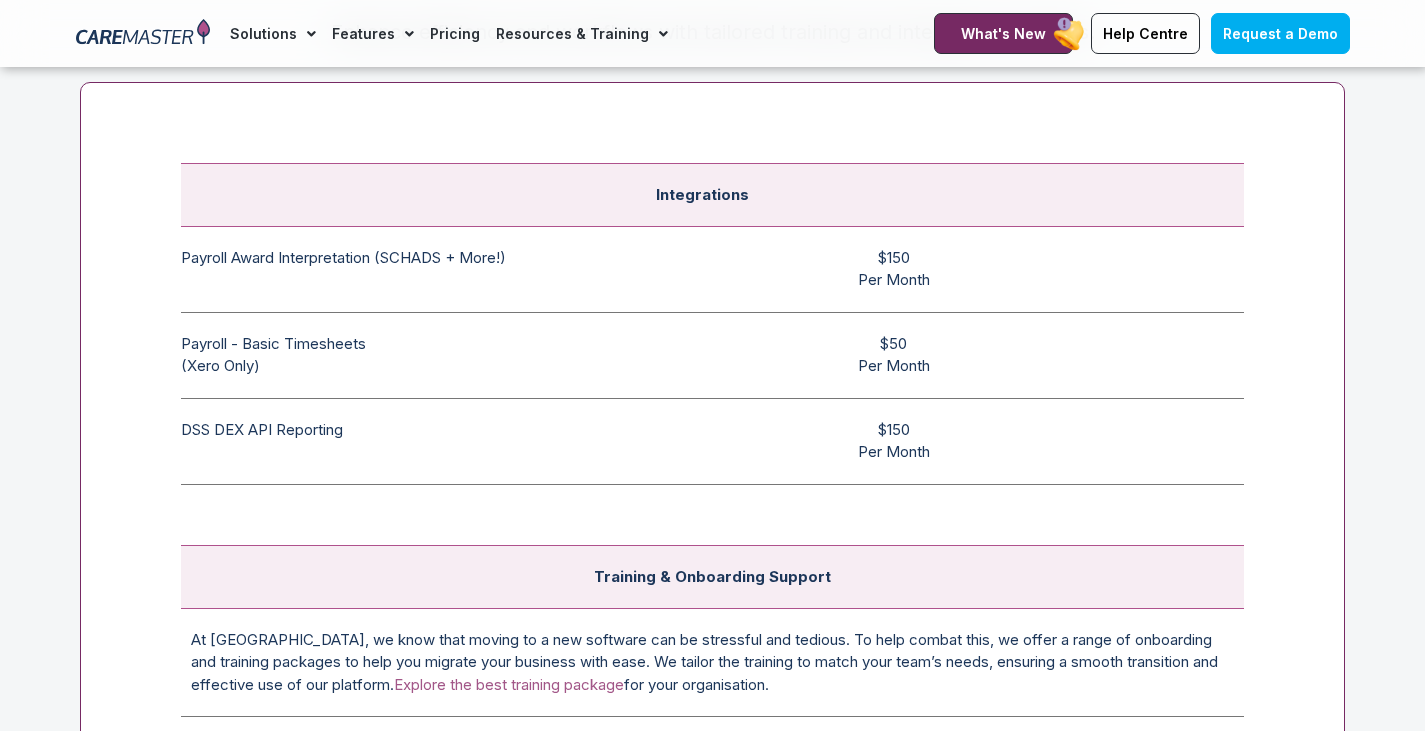 scroll, scrollTop: 7605, scrollLeft: 0, axis: vertical 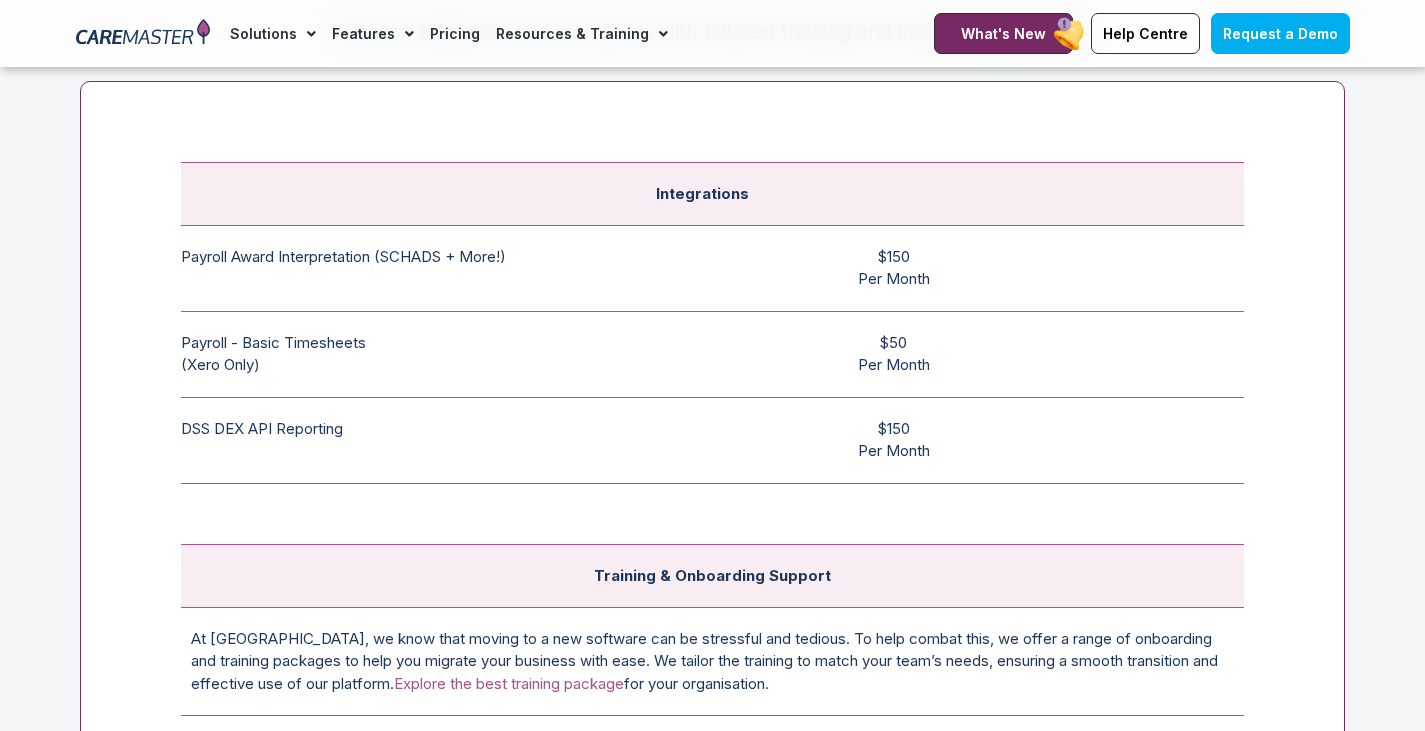 click on "Payroll Award Interpretation (SCHADS + More!)    The SCHADS Award interpretation ensures accurate staff payments in each payroll cycle. Utilising a modern award interpretation engine, it ensures compliance with the SCHADS award, instilling confidence in payroll accuracy." at bounding box center [372, 268] 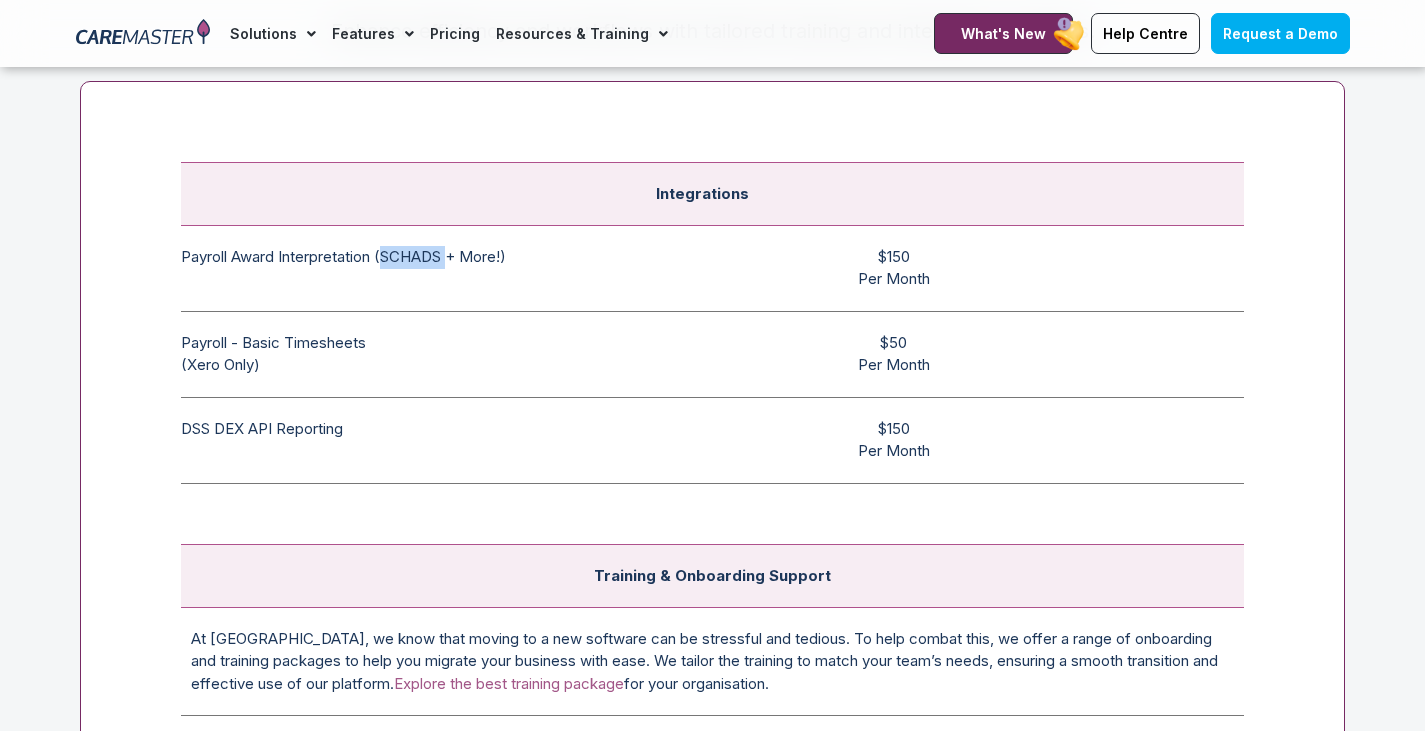 click on "Payroll Award Interpretation (SCHADS + More!)    The SCHADS Award interpretation ensures accurate staff payments in each payroll cycle. Utilising a modern award interpretation engine, it ensures compliance with the SCHADS award, instilling confidence in payroll accuracy." at bounding box center [372, 268] 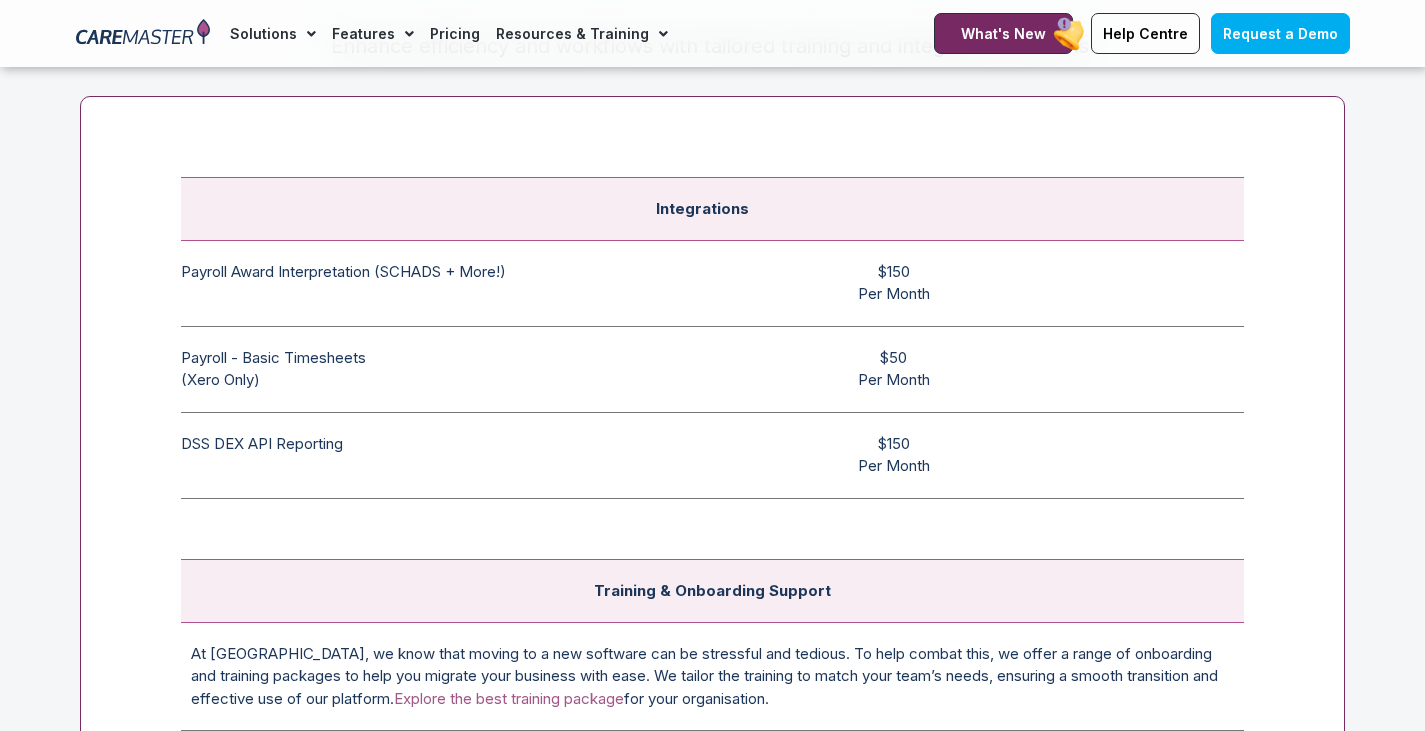 scroll, scrollTop: 7461, scrollLeft: 0, axis: vertical 